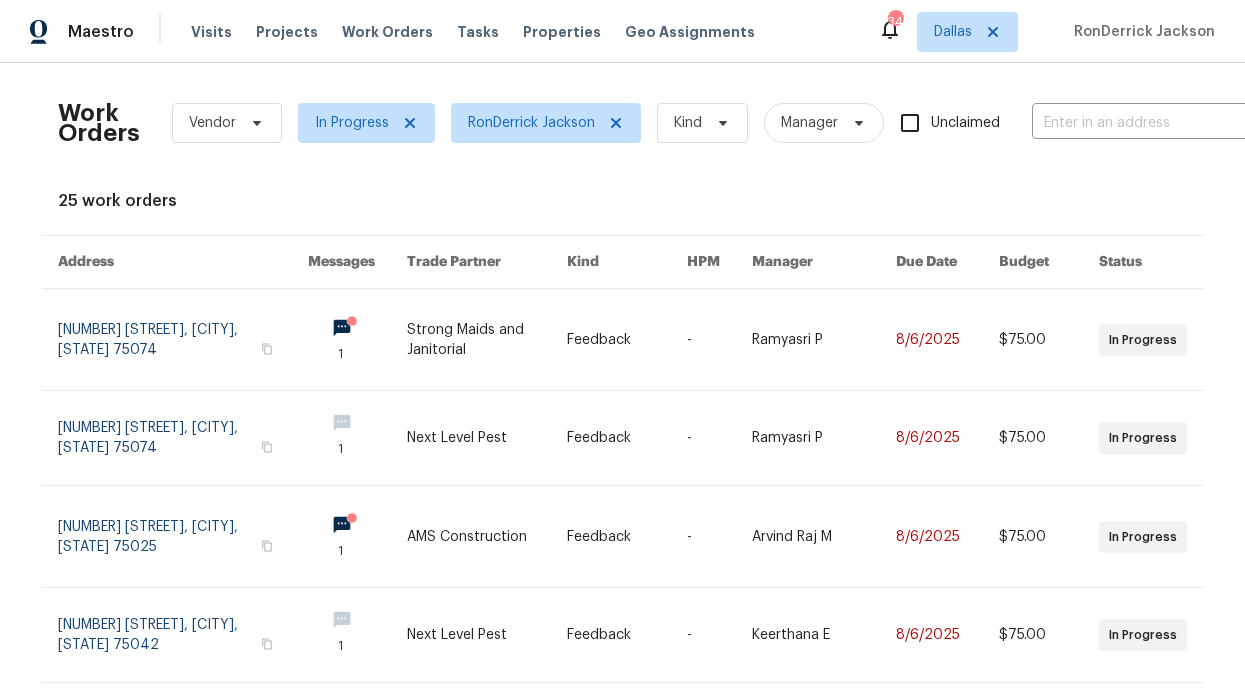 scroll, scrollTop: 0, scrollLeft: 0, axis: both 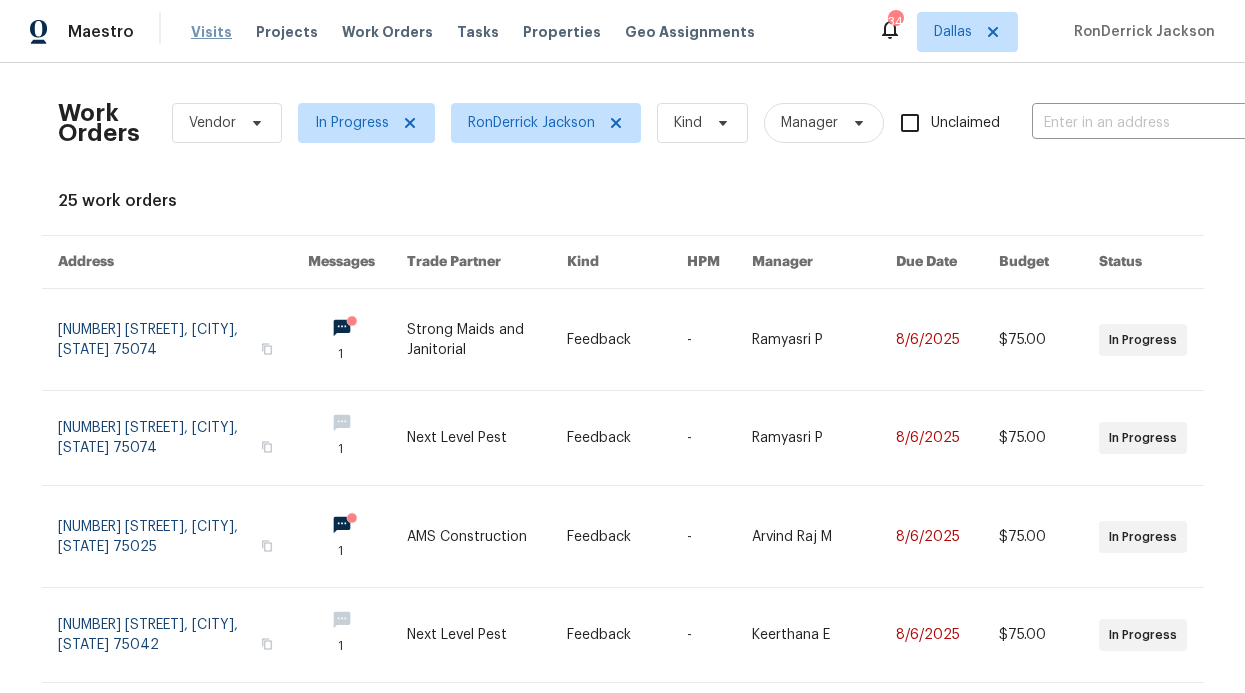 click on "Visits" at bounding box center [211, 32] 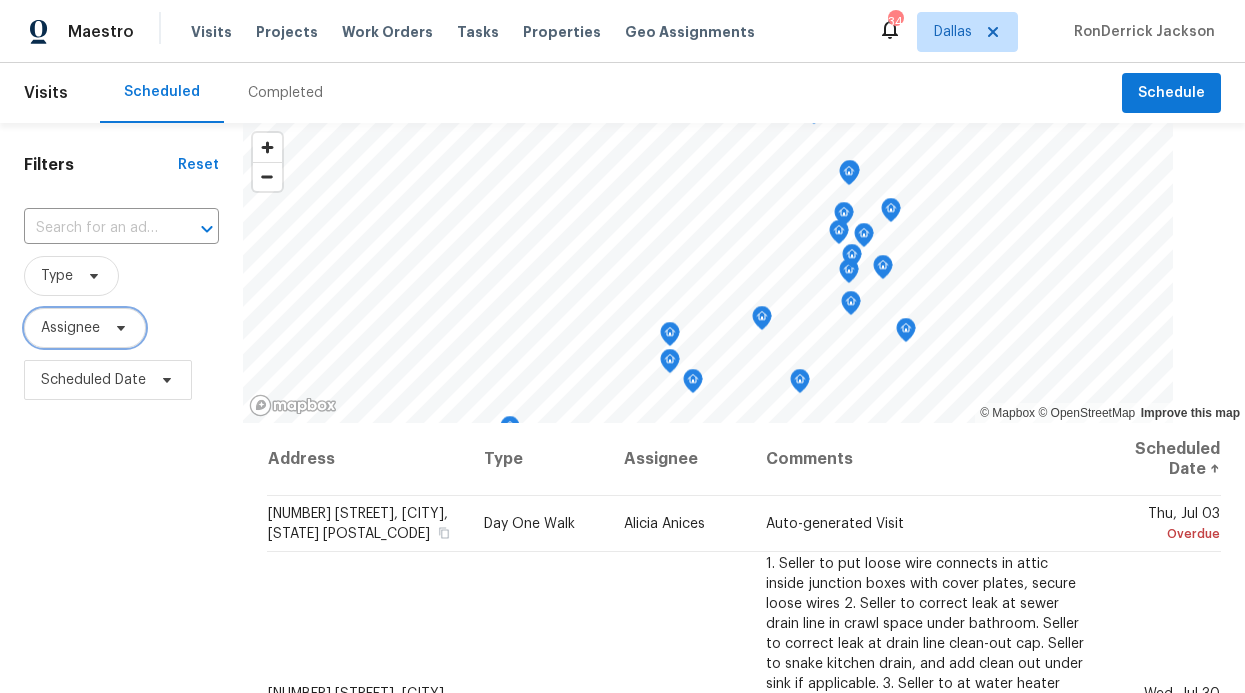 click on "Assignee" at bounding box center (85, 328) 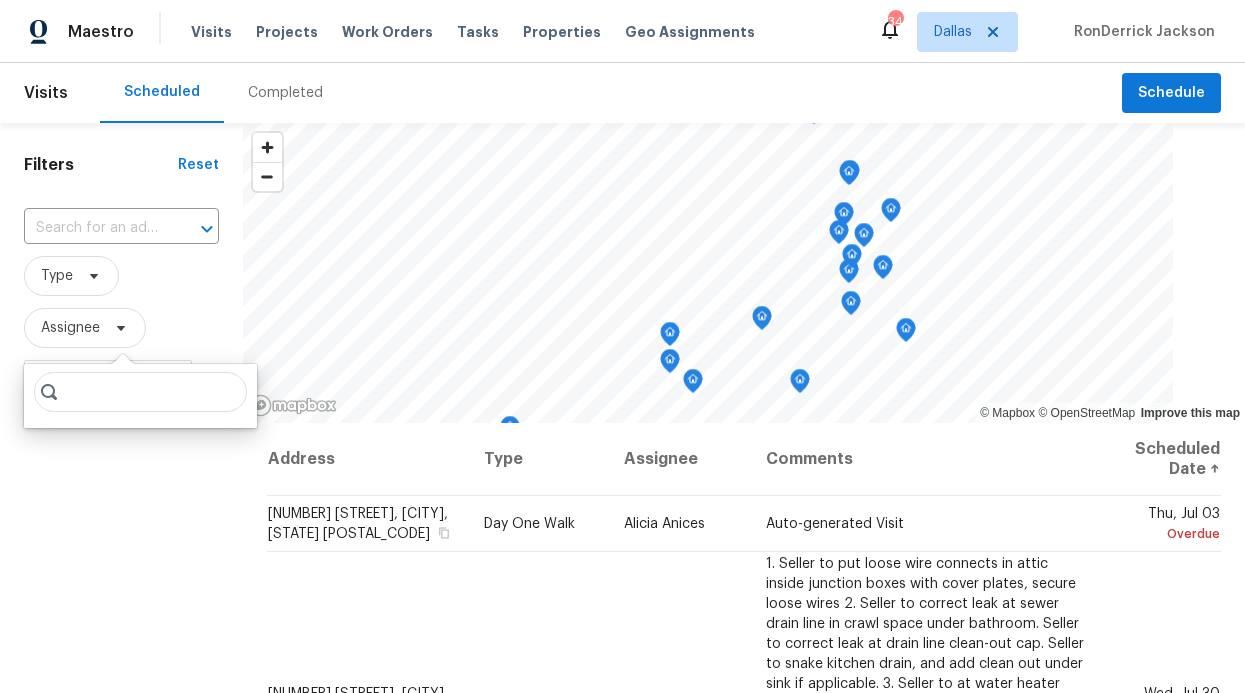 click at bounding box center [140, 392] 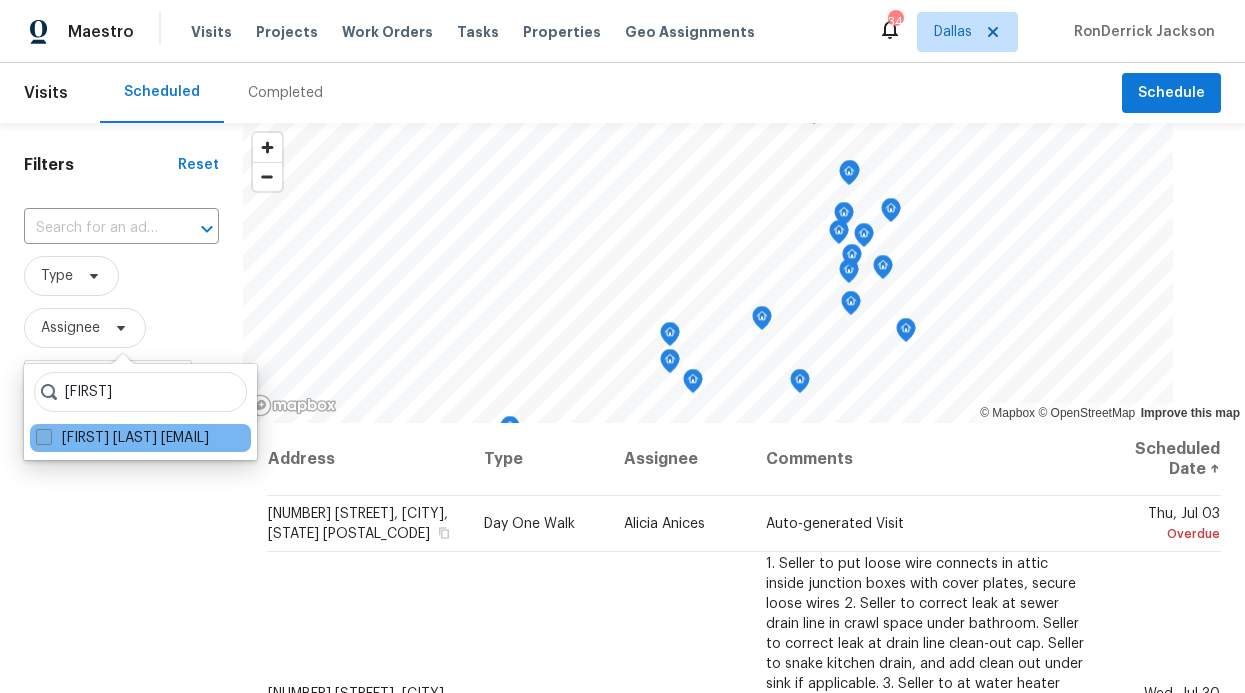 type on "Ronderrick" 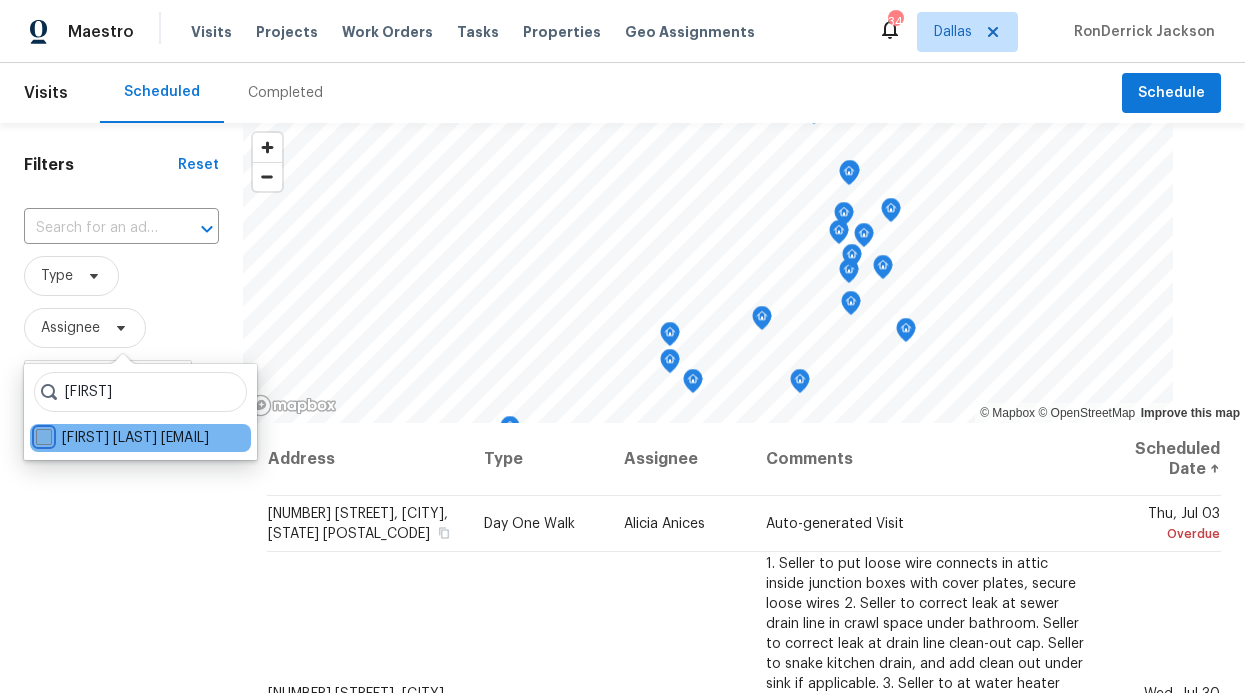 click on "RonDerrick Jackson
ron.jackson@opendoor.com" at bounding box center [42, 434] 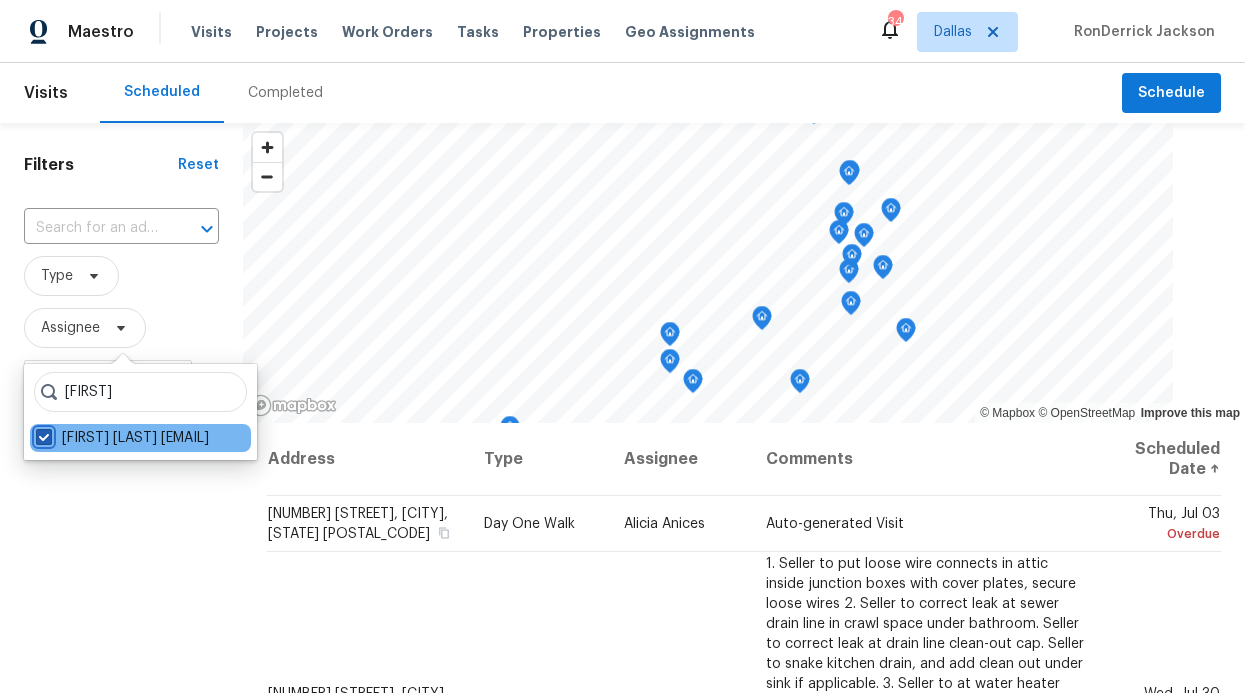 checkbox on "true" 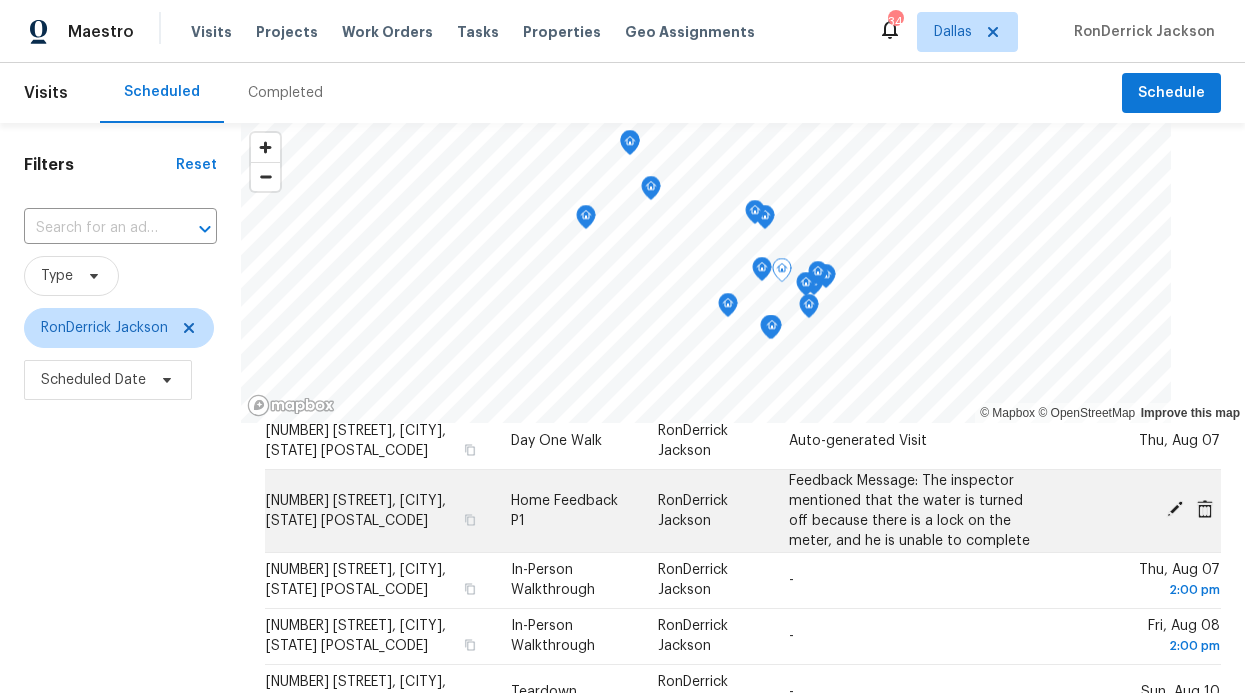 scroll, scrollTop: 53, scrollLeft: 0, axis: vertical 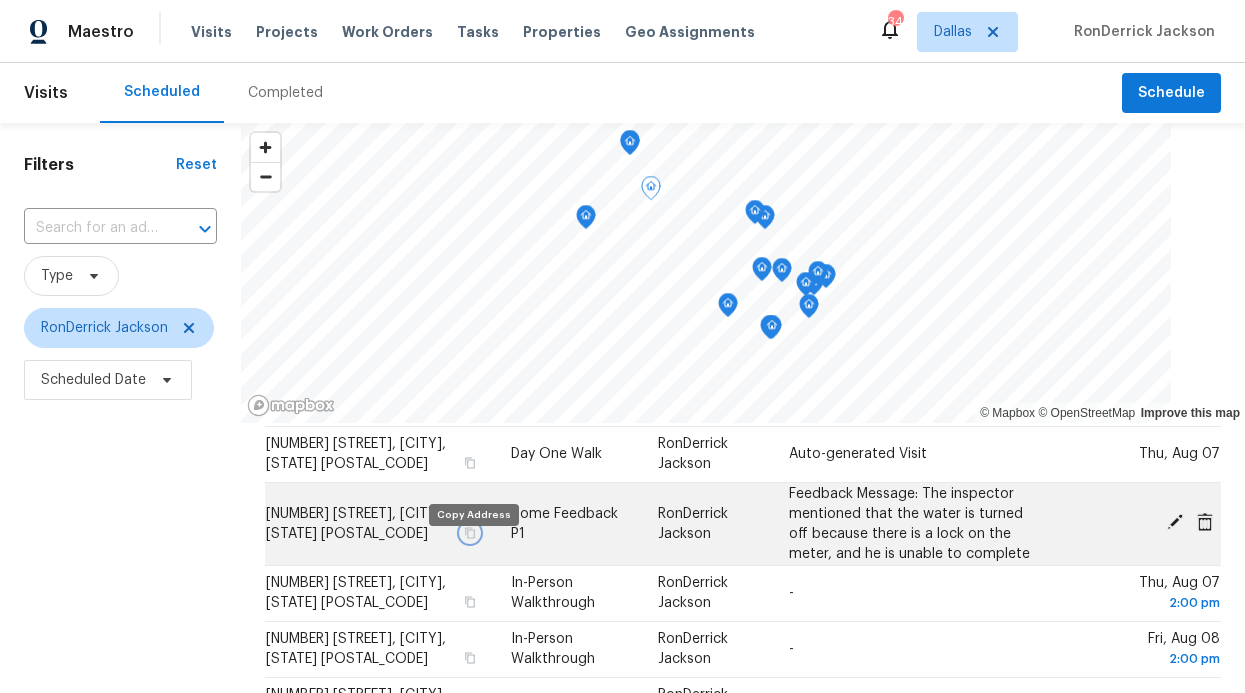 click 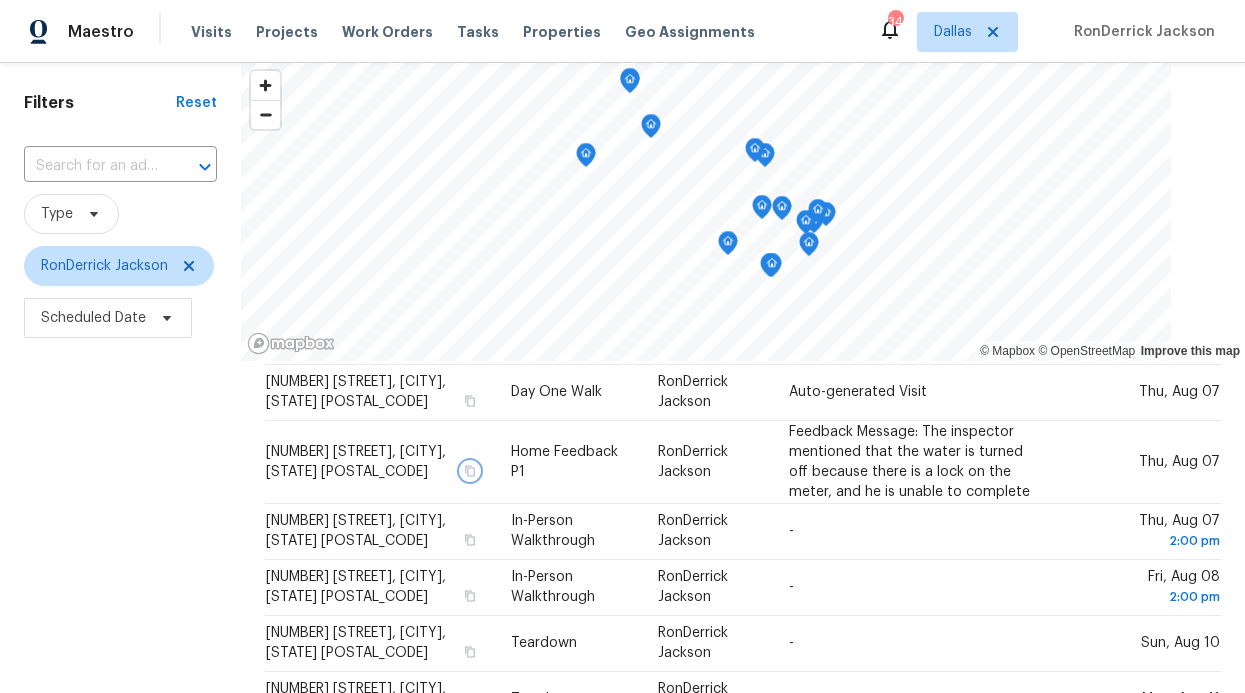 scroll, scrollTop: 153, scrollLeft: 0, axis: vertical 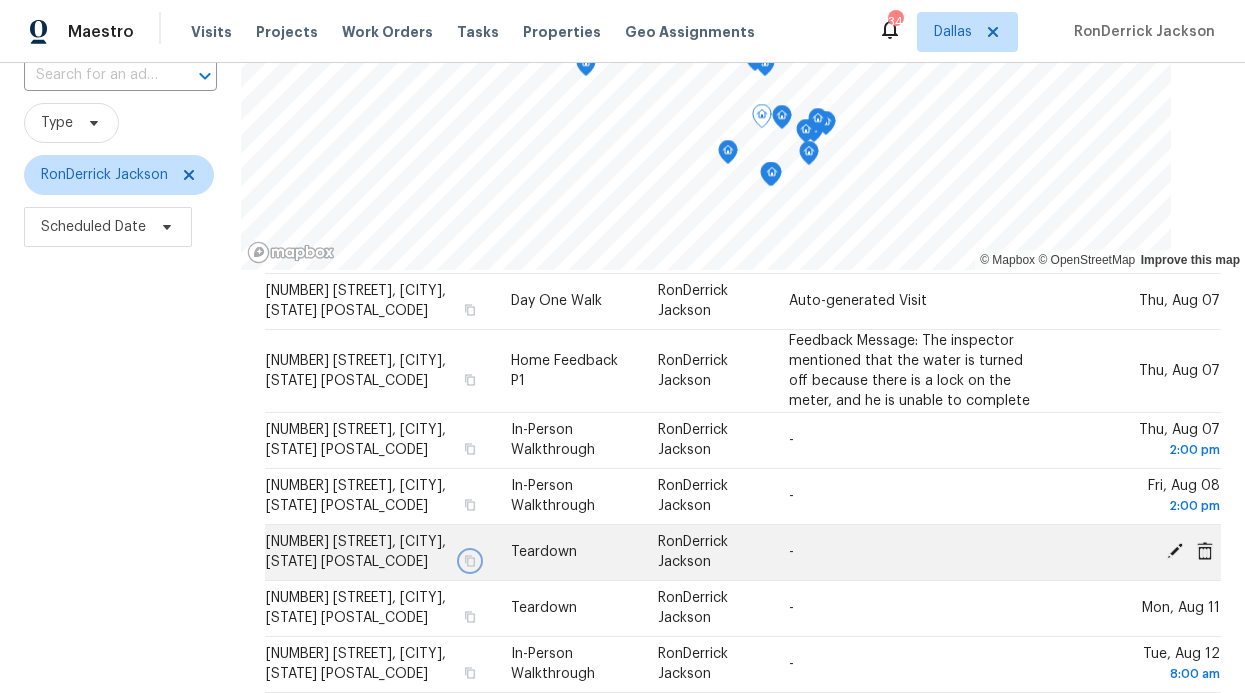 click 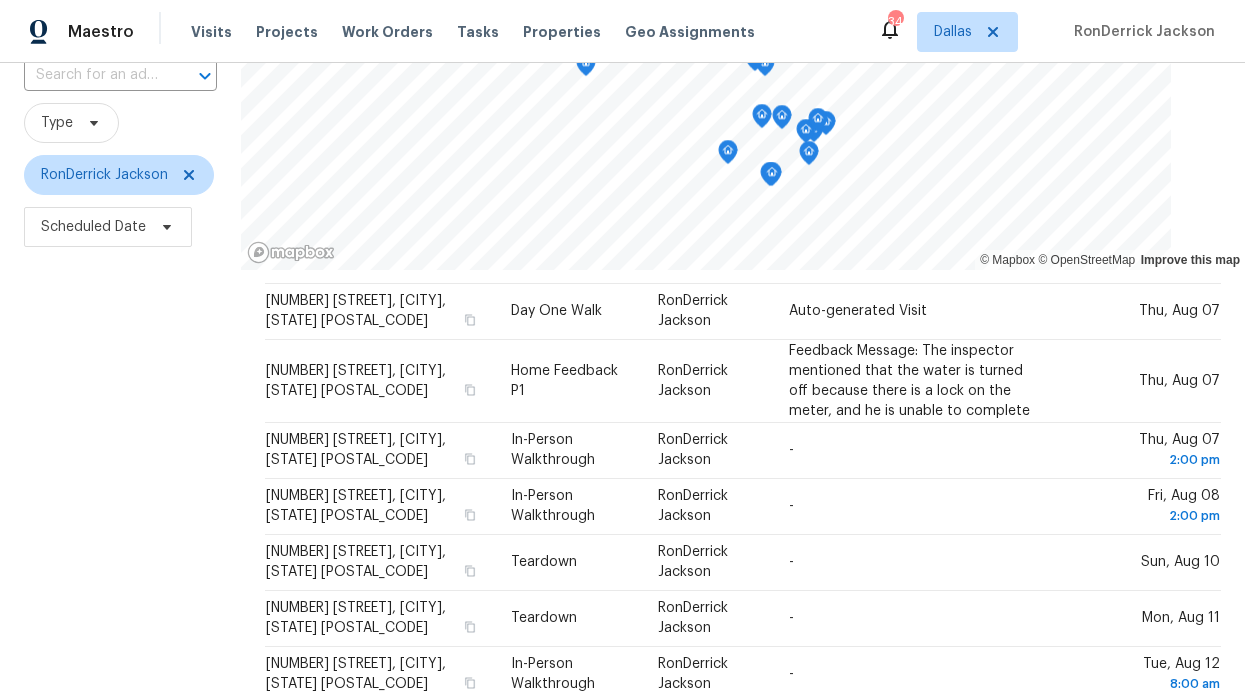 scroll, scrollTop: 155, scrollLeft: 0, axis: vertical 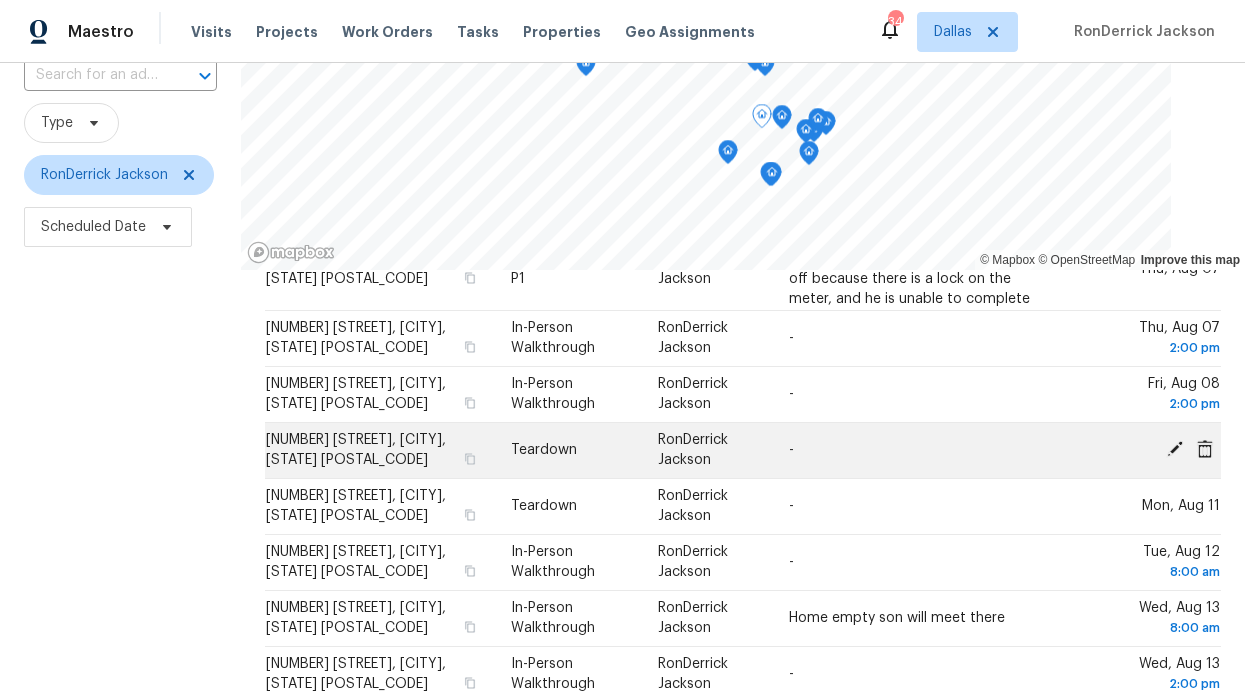 click 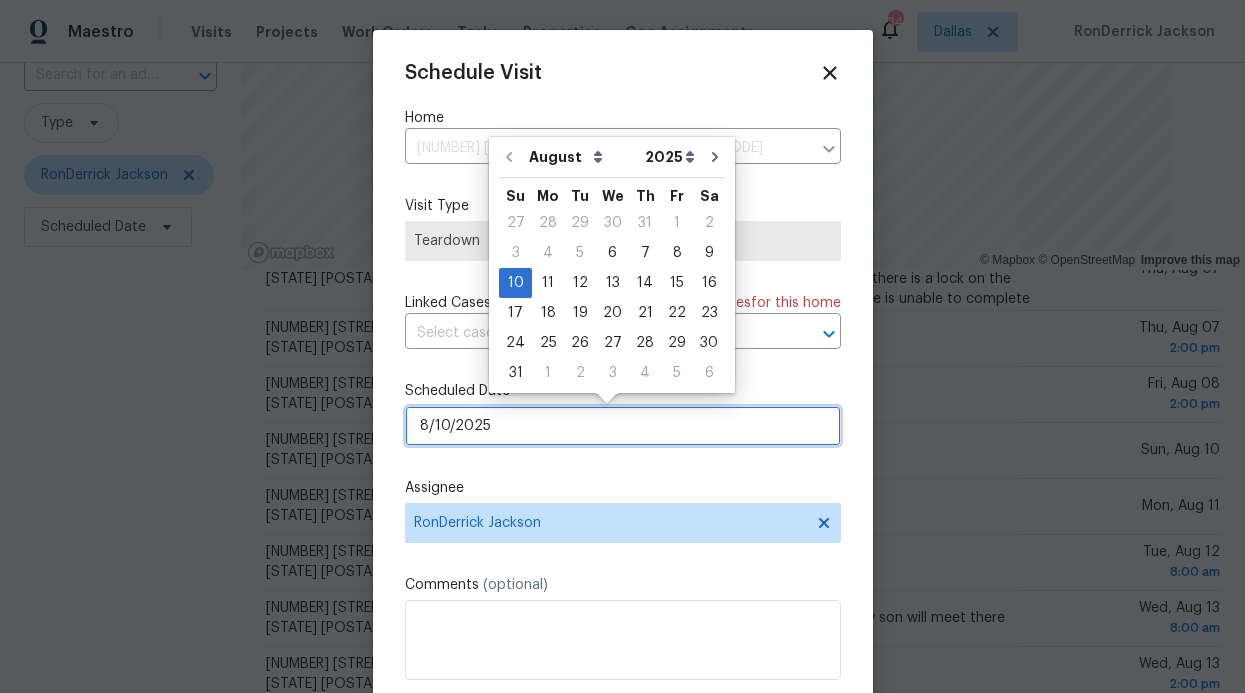 click on "8/10/2025" at bounding box center [623, 426] 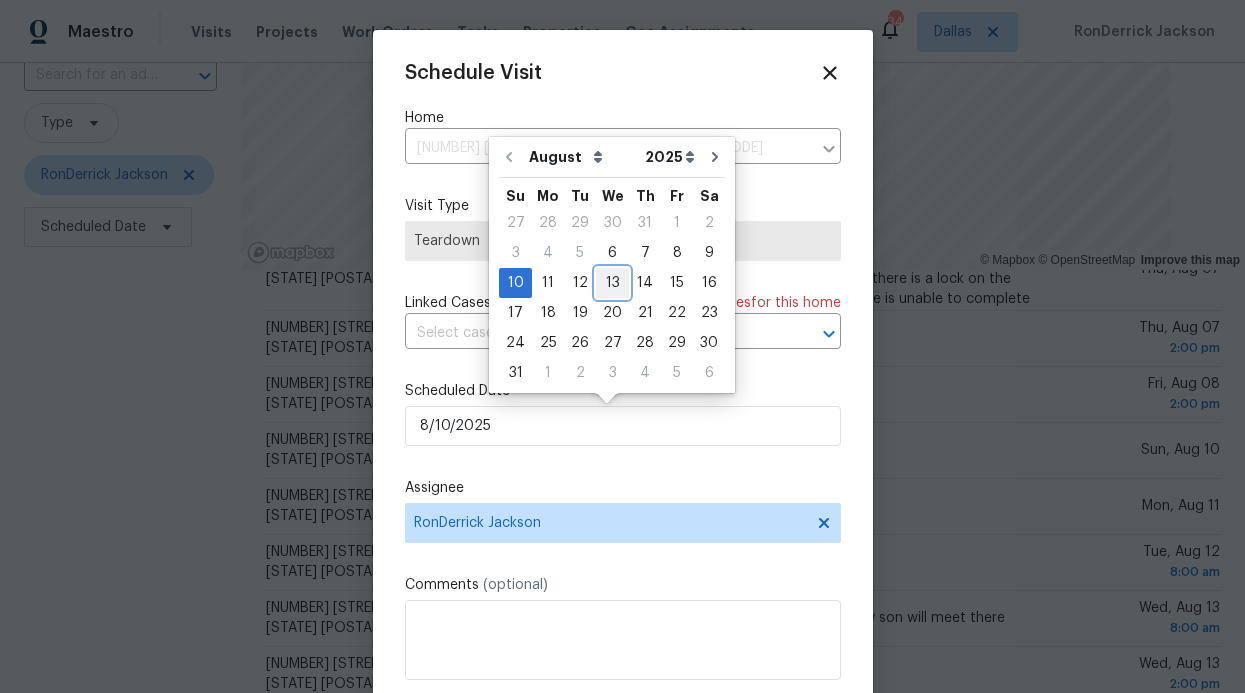 click on "13" at bounding box center [612, 283] 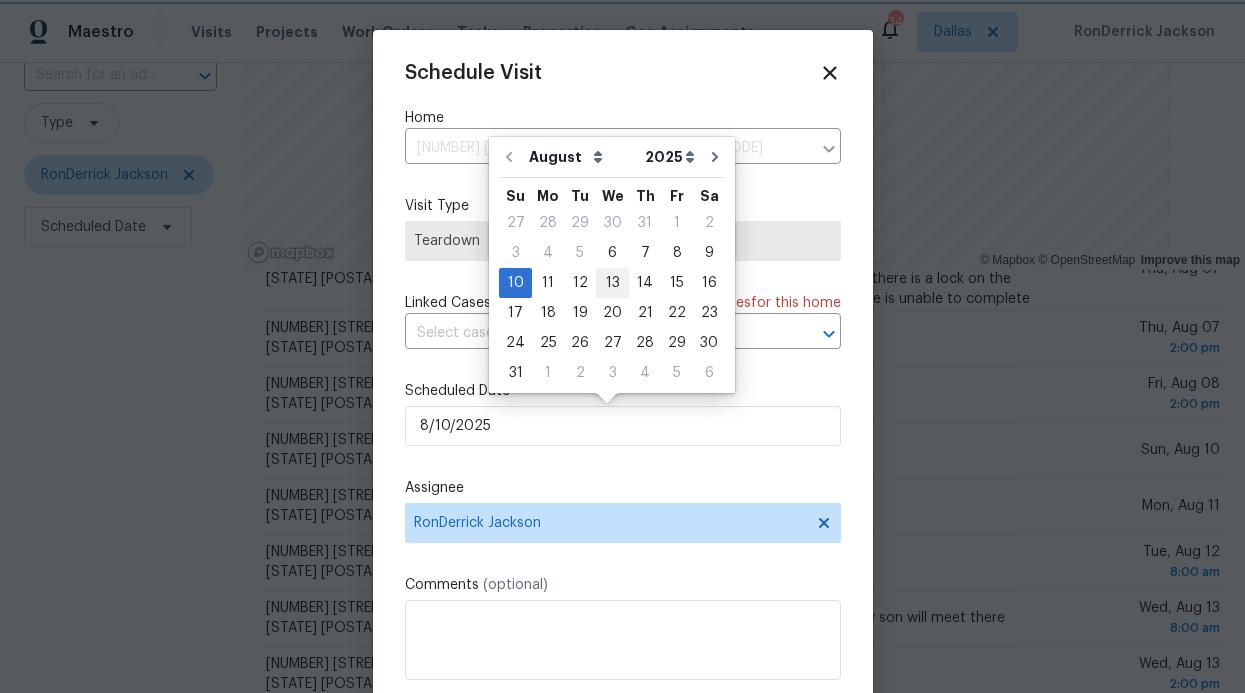 type on "8/13/2025" 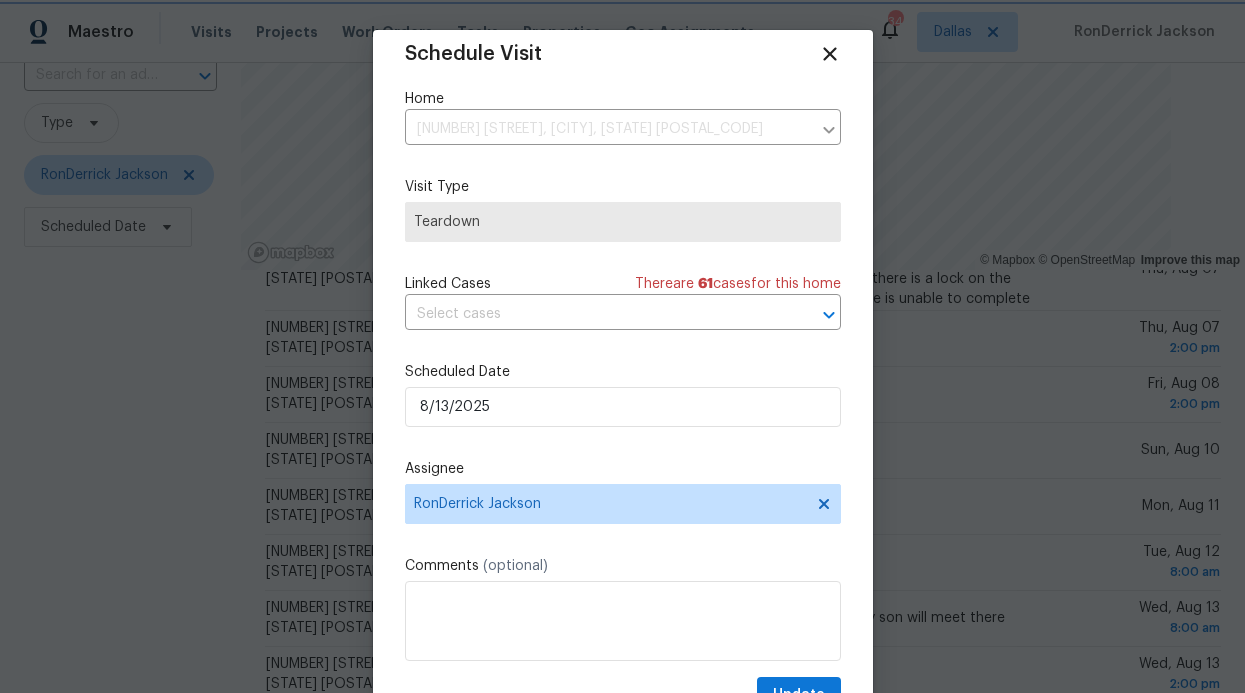 scroll, scrollTop: 36, scrollLeft: 0, axis: vertical 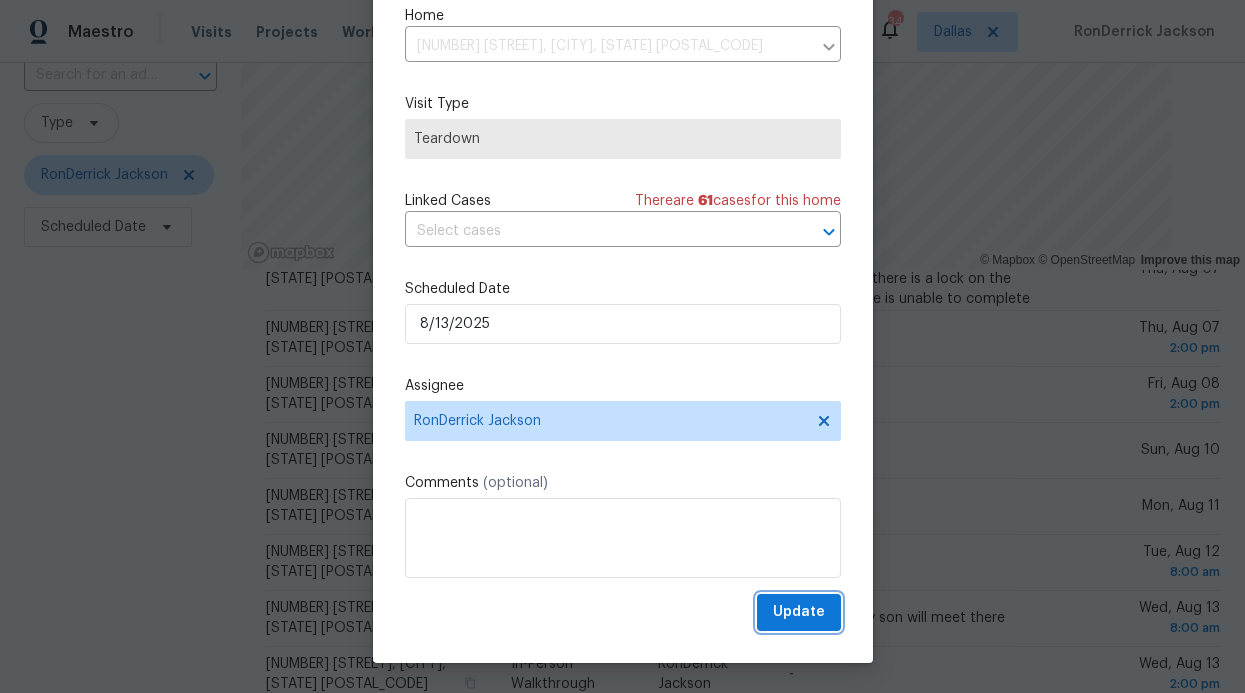 click on "Update" at bounding box center [799, 612] 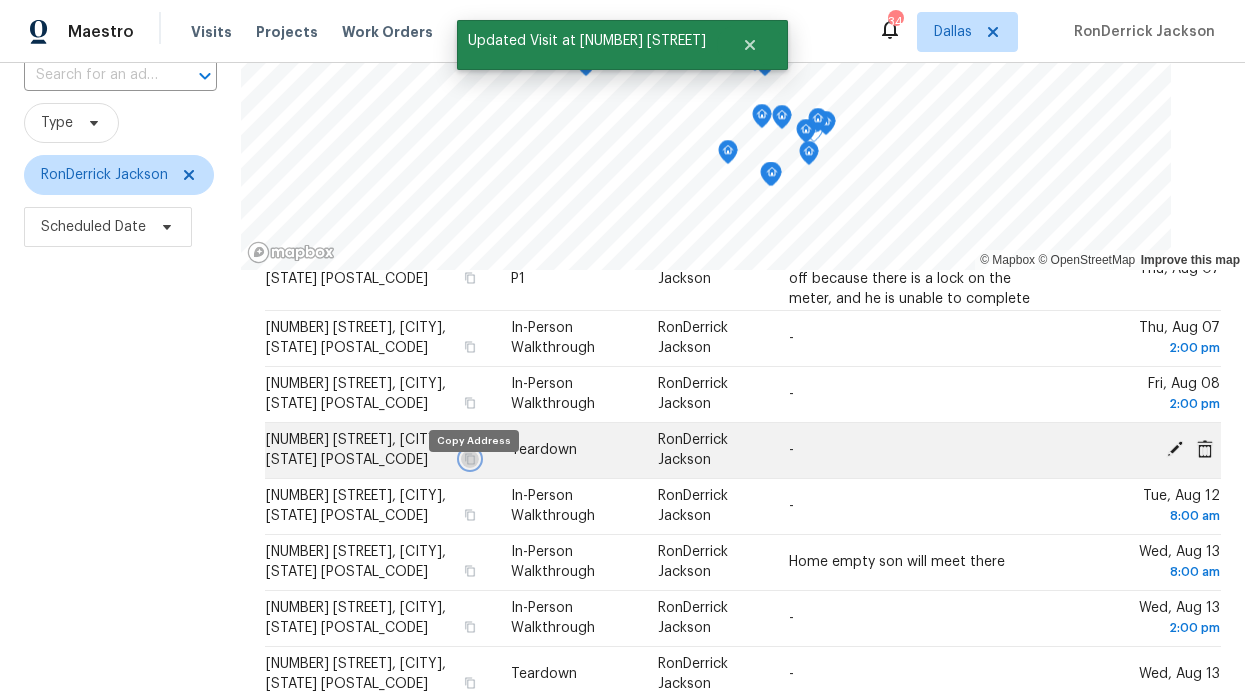 click 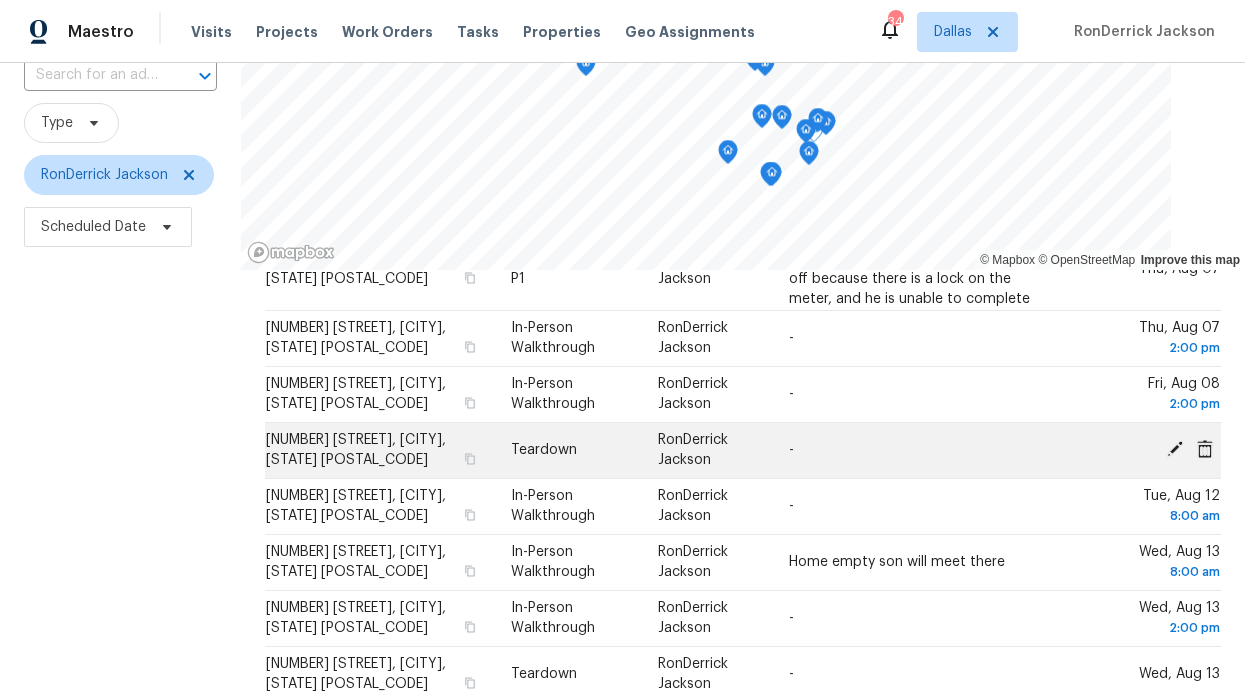 click 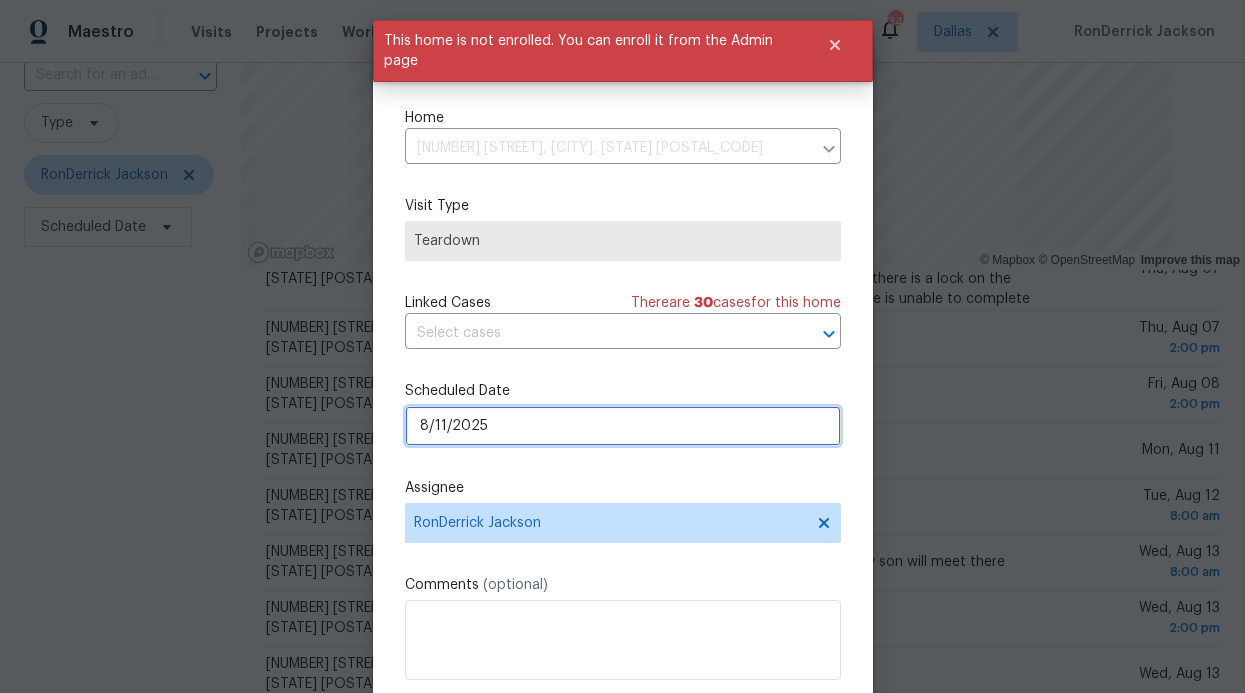click on "8/11/2025" at bounding box center (623, 426) 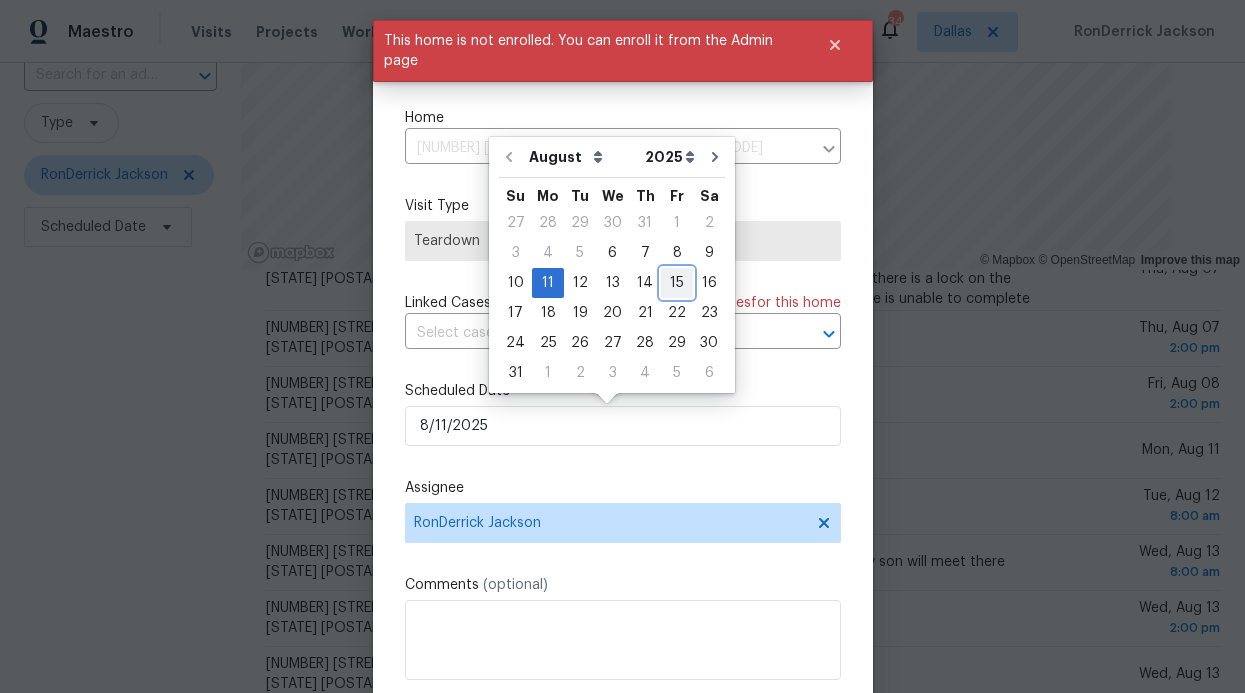 click on "15" at bounding box center (677, 283) 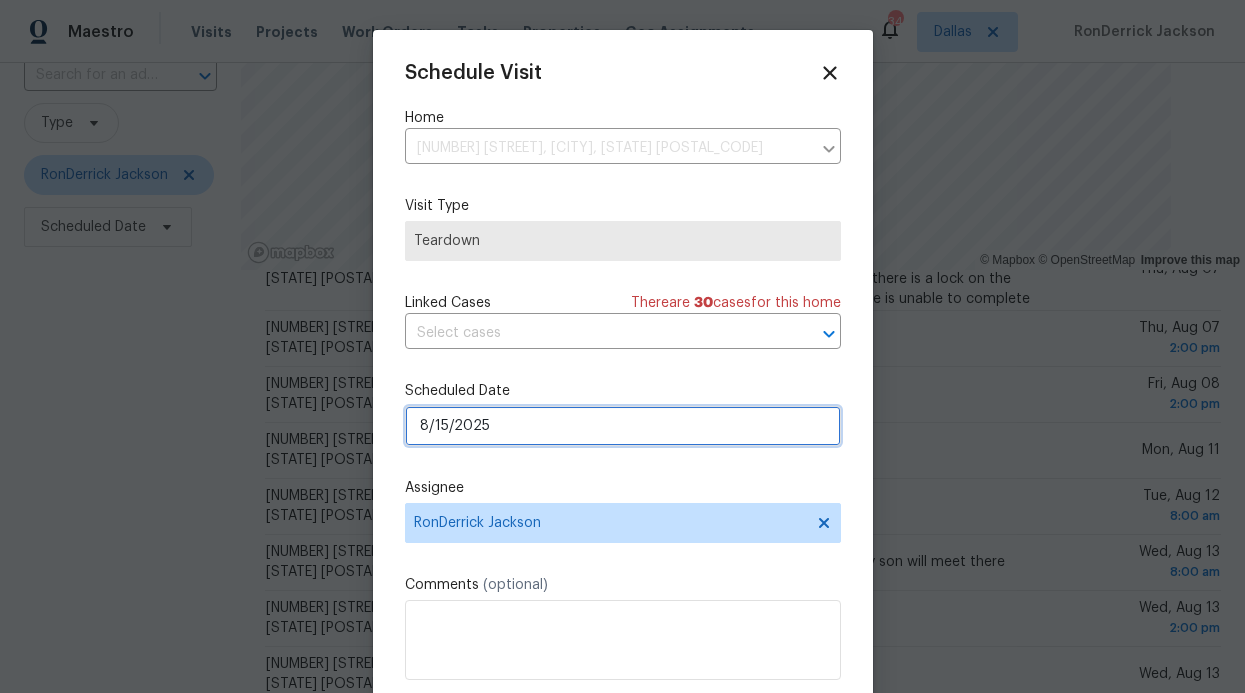 click on "8/15/2025" at bounding box center [623, 426] 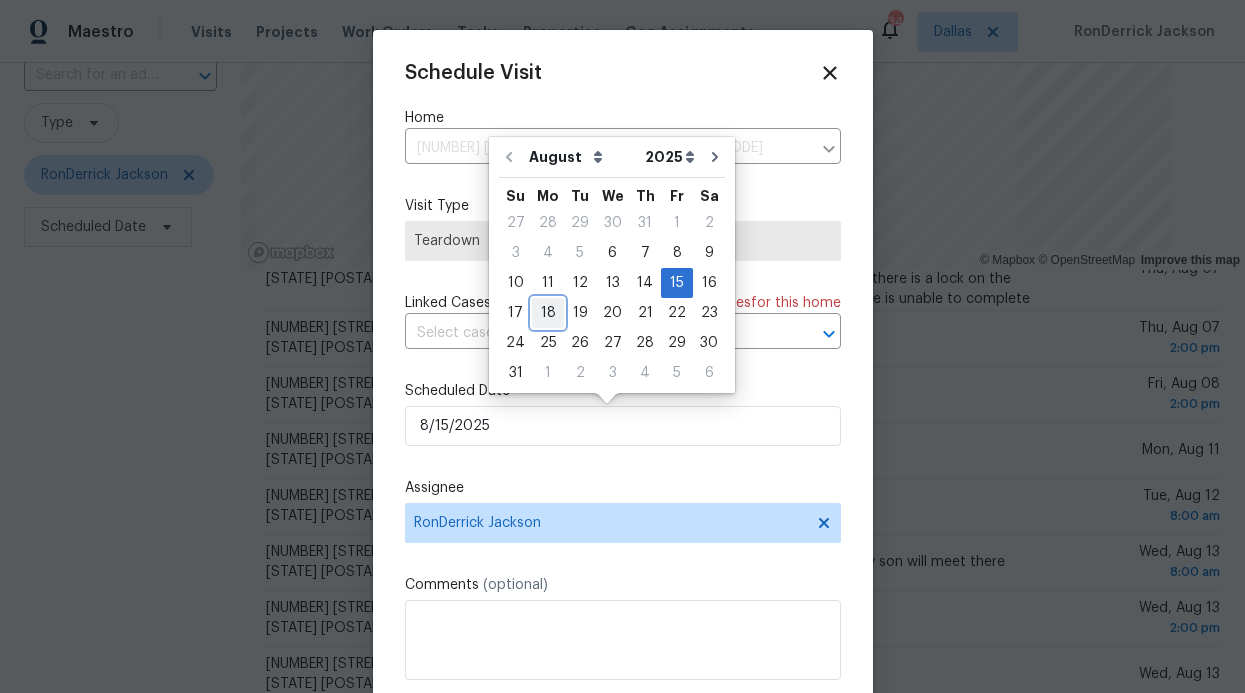 click on "18" at bounding box center [548, 313] 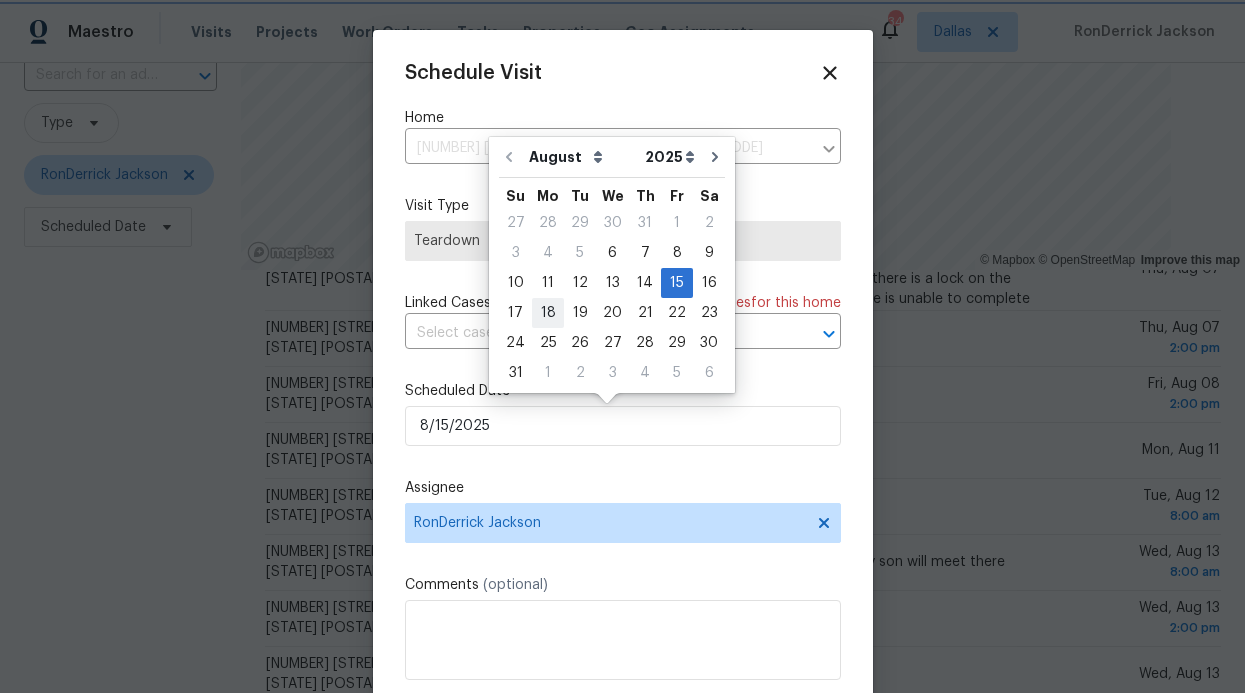 type on "8/18/2025" 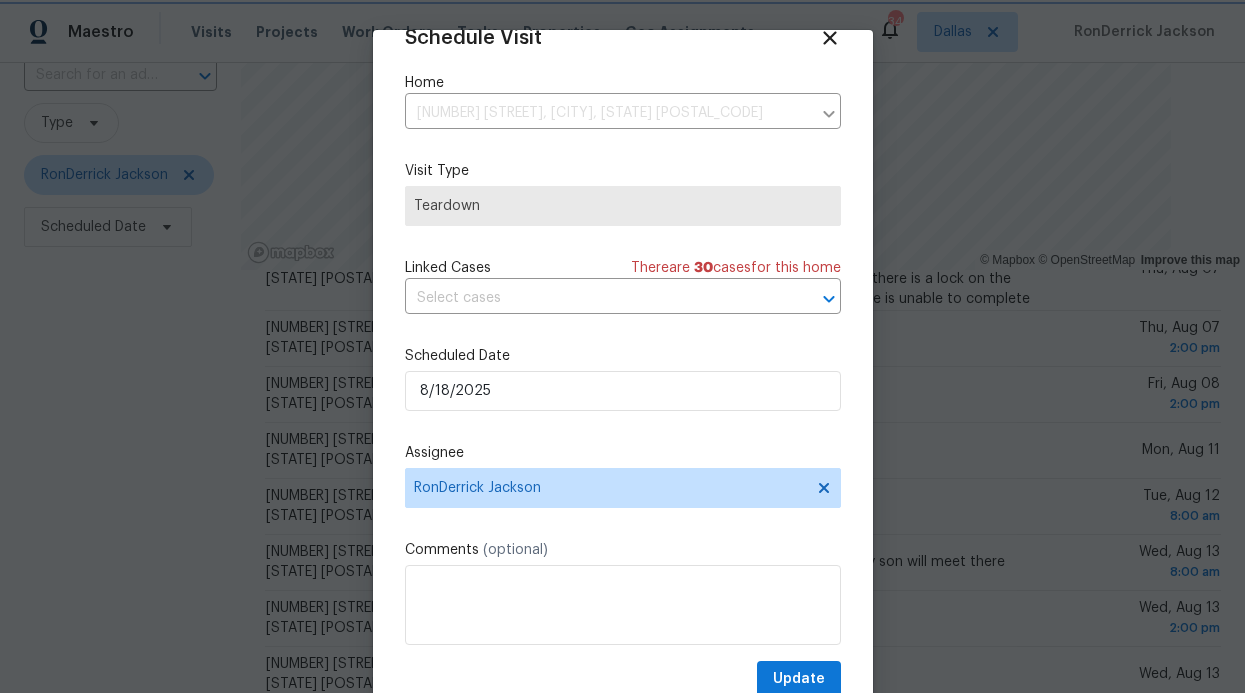scroll, scrollTop: 36, scrollLeft: 0, axis: vertical 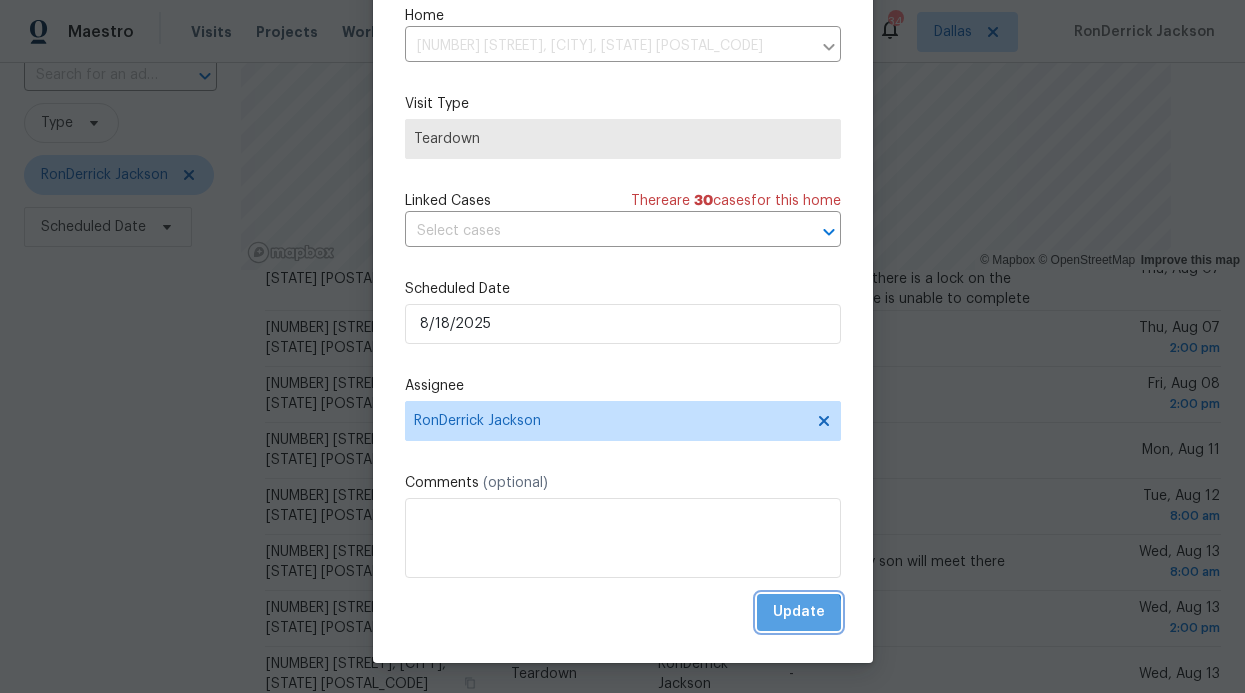 click on "Update" at bounding box center (799, 612) 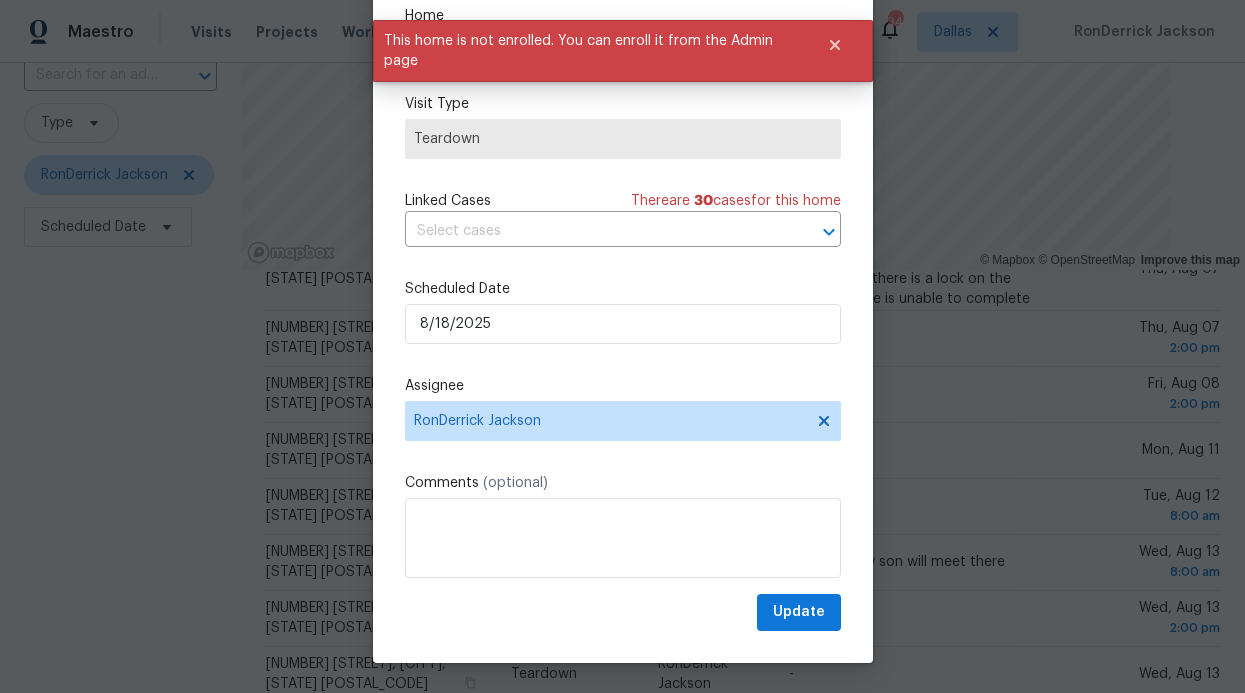 click on "There  are   30  case s  for this home" at bounding box center [736, 201] 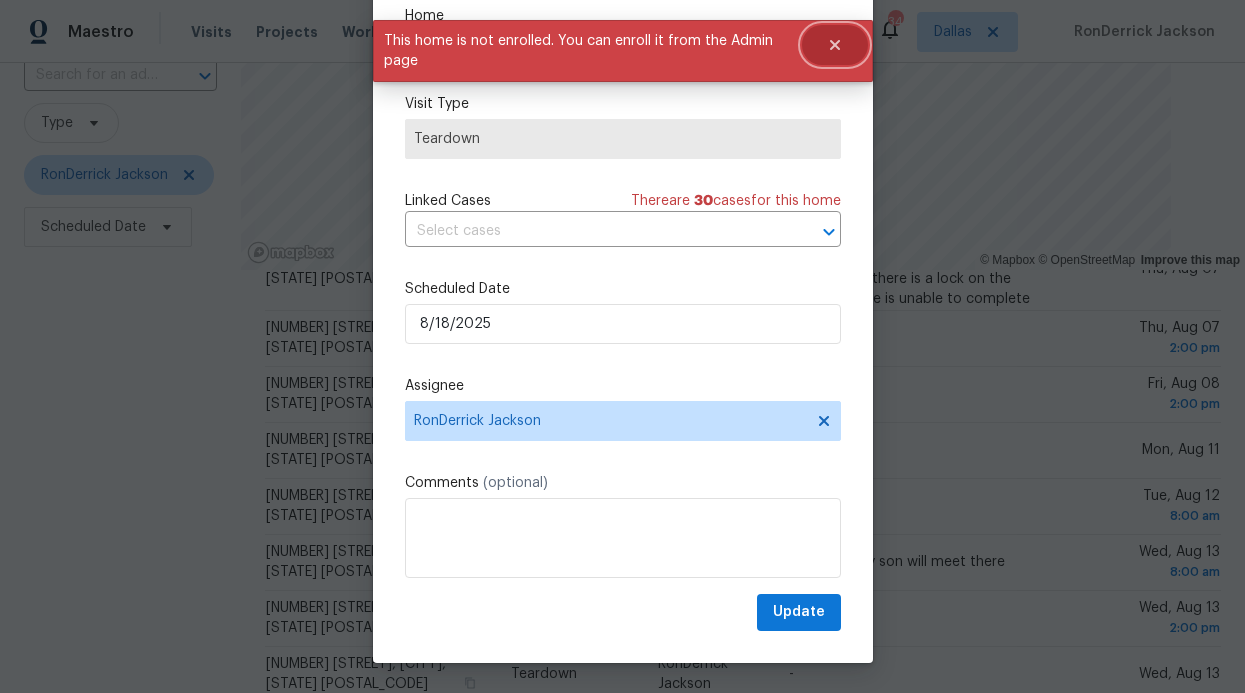 click at bounding box center (835, 45) 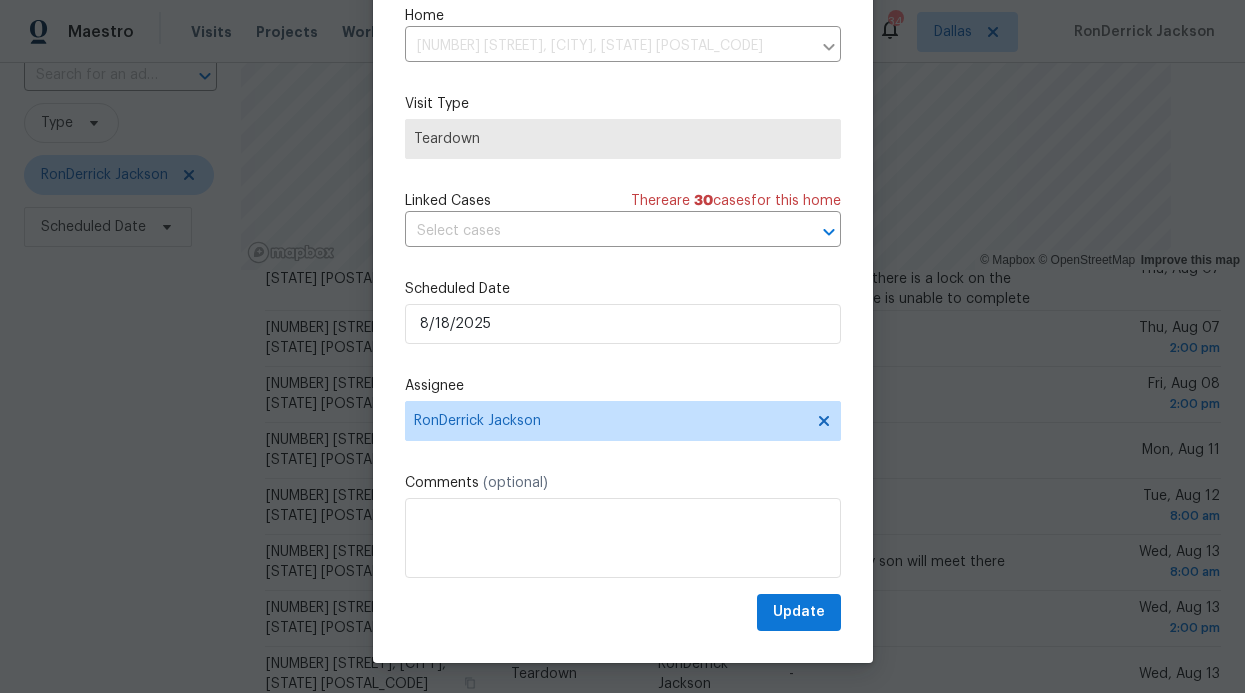 drag, startPoint x: 100, startPoint y: 191, endPoint x: 102, endPoint y: 201, distance: 10.198039 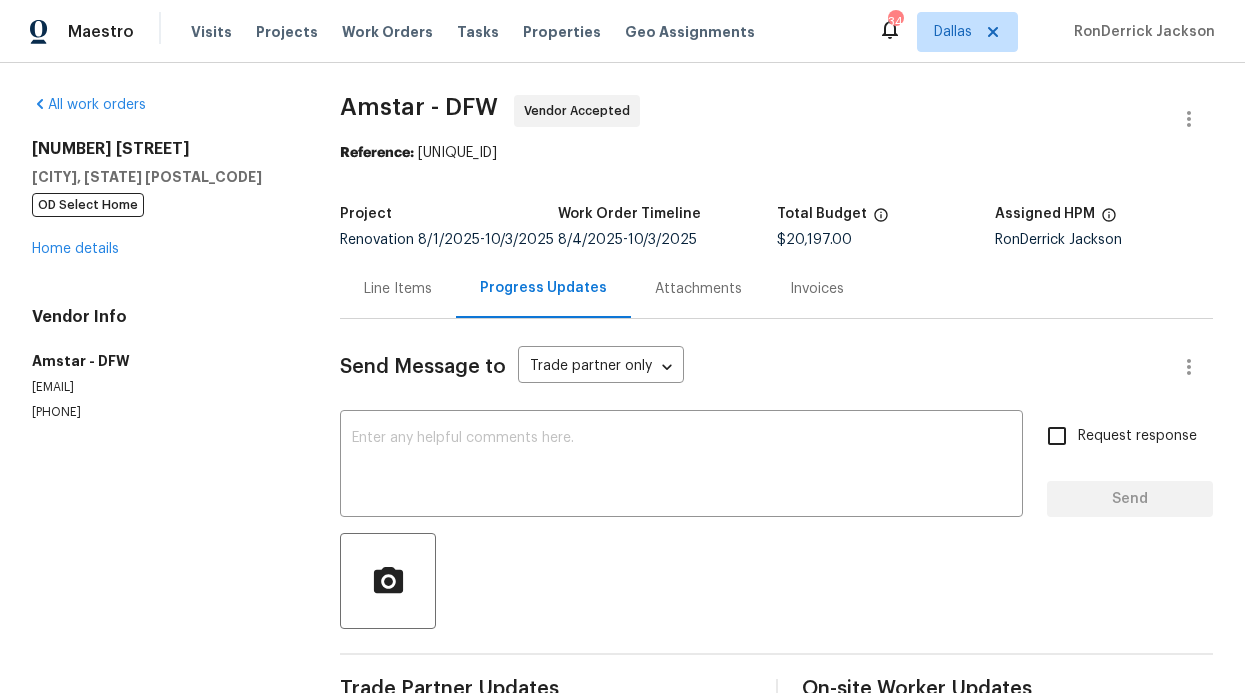 scroll, scrollTop: 0, scrollLeft: 0, axis: both 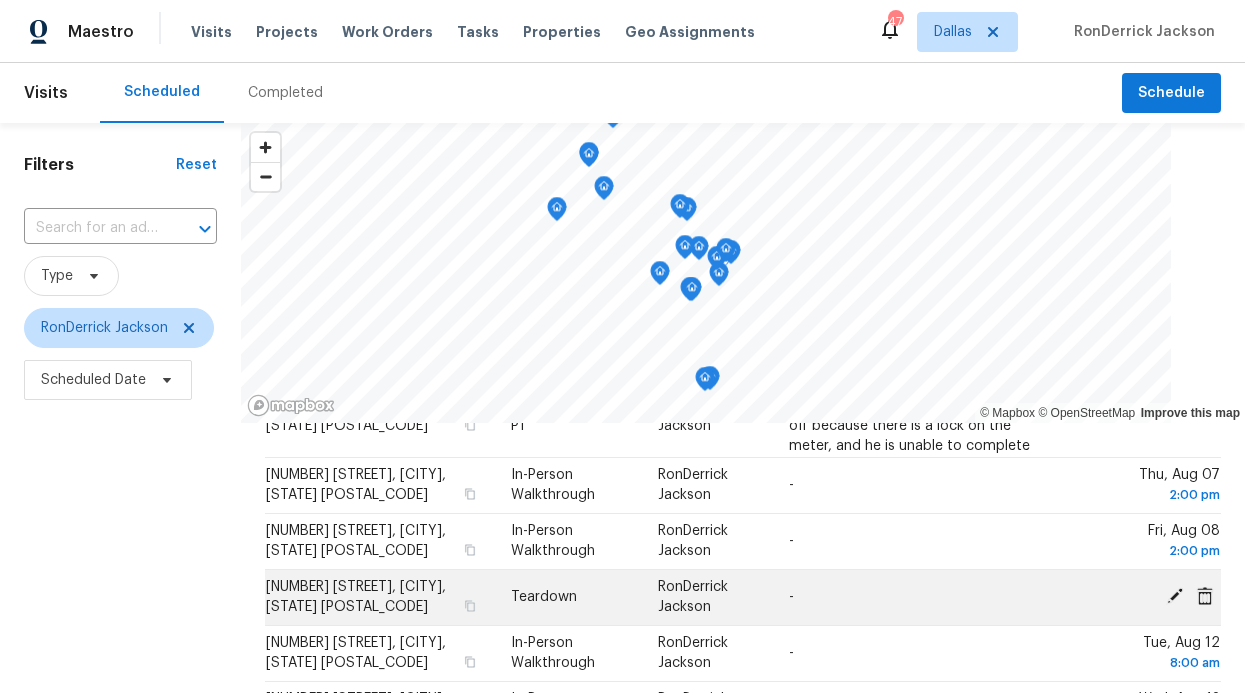 click 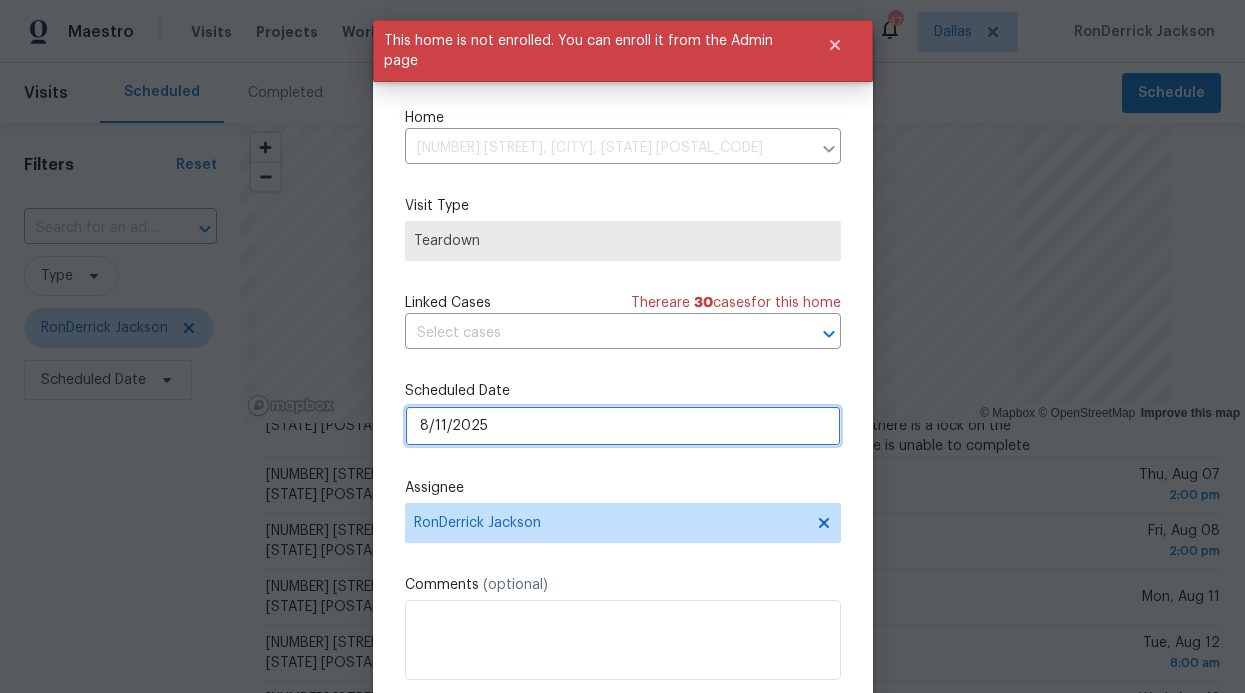 click on "8/11/2025" at bounding box center [623, 426] 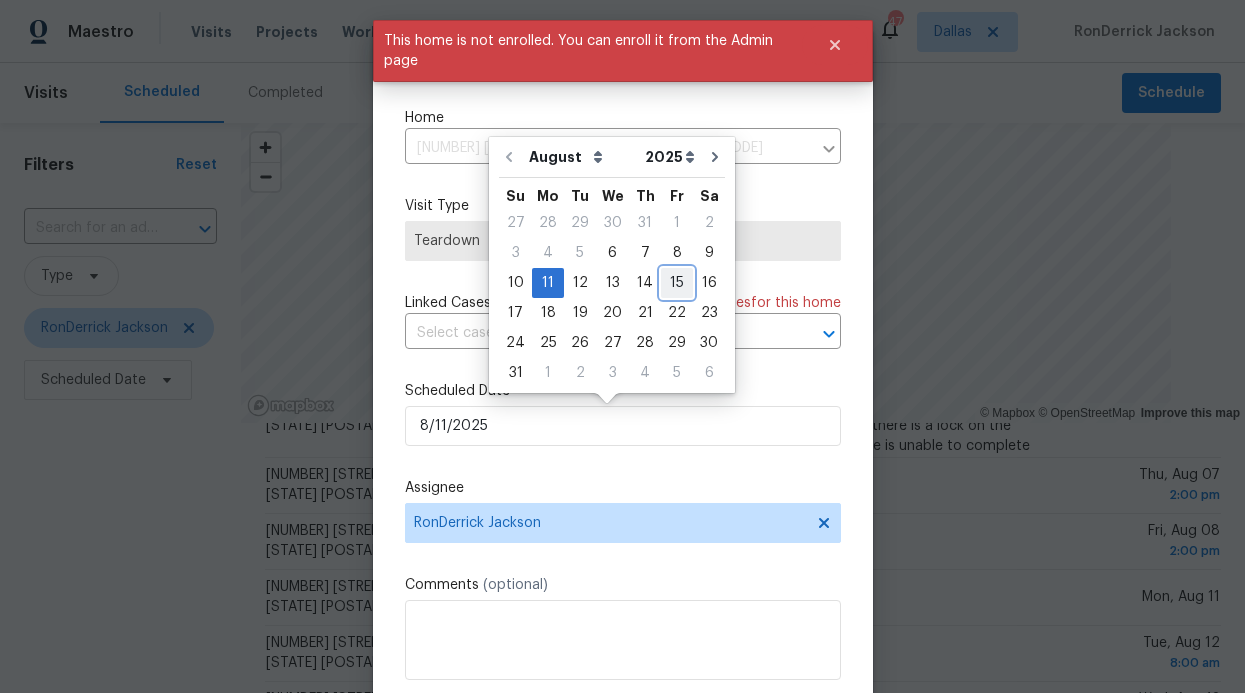 click on "15" at bounding box center (677, 283) 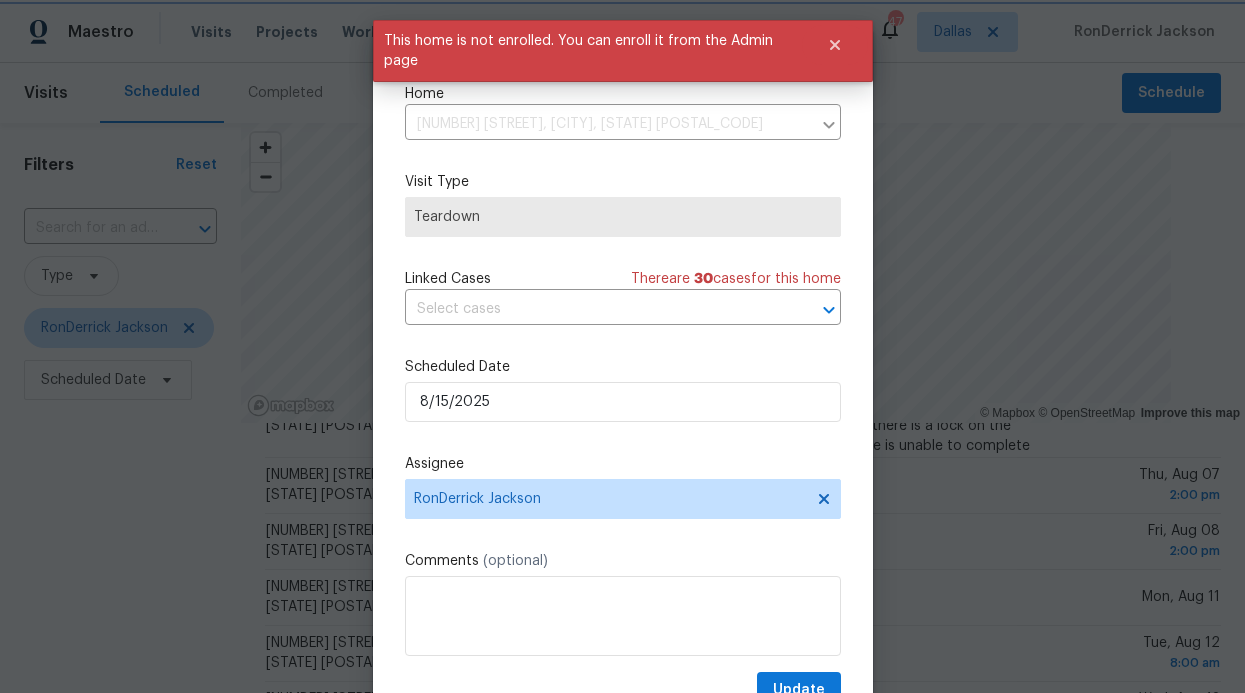 scroll, scrollTop: 36, scrollLeft: 0, axis: vertical 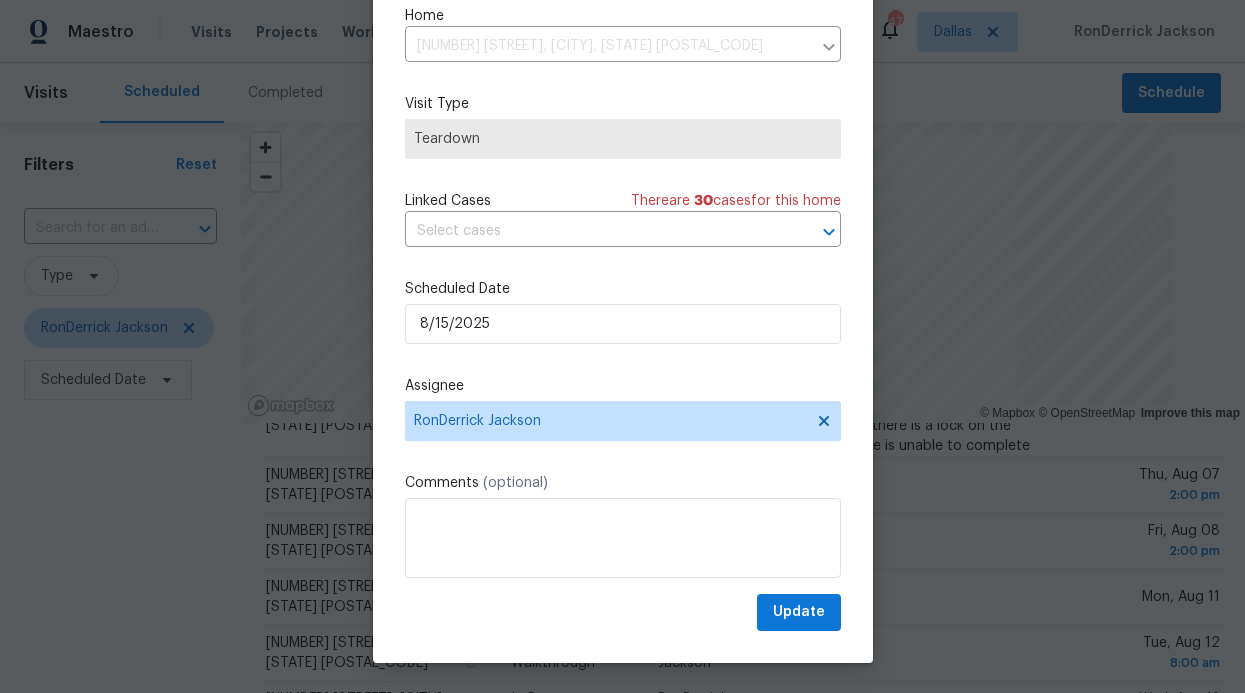 click on "Schedule Visit Home   3508 Bellwood Cir, Plano, TX 75074 ​ Visit Type   Teardown Linked Cases There  are   30  case s  for this home   ​ Scheduled Date   8/15/2025 Assignee   RonDerrick Jackson Comments   (optional) Update" at bounding box center (623, 313) 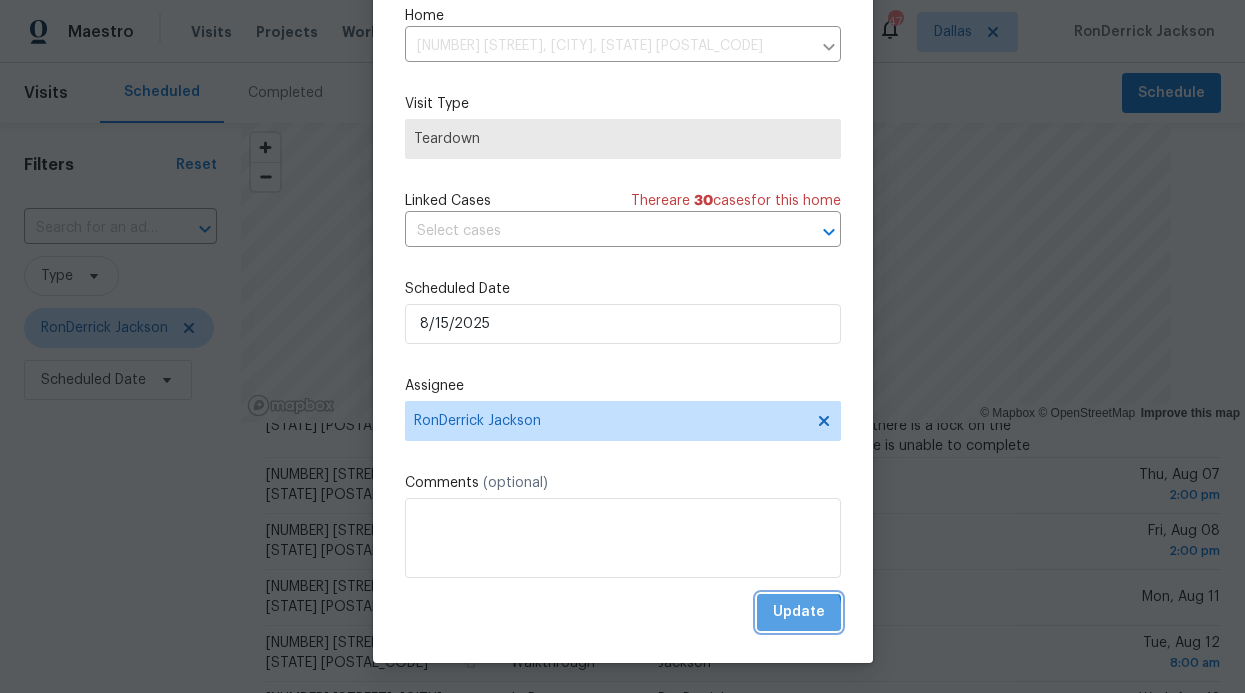 click on "Update" at bounding box center [799, 612] 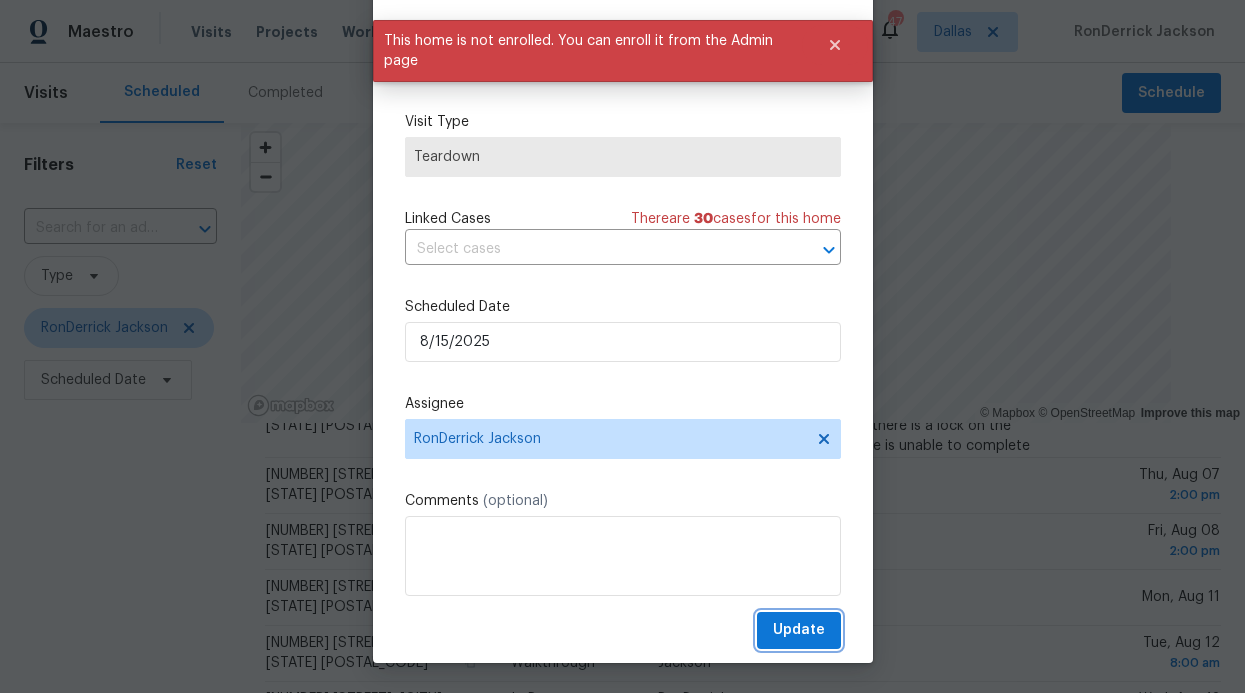 scroll, scrollTop: 0, scrollLeft: 0, axis: both 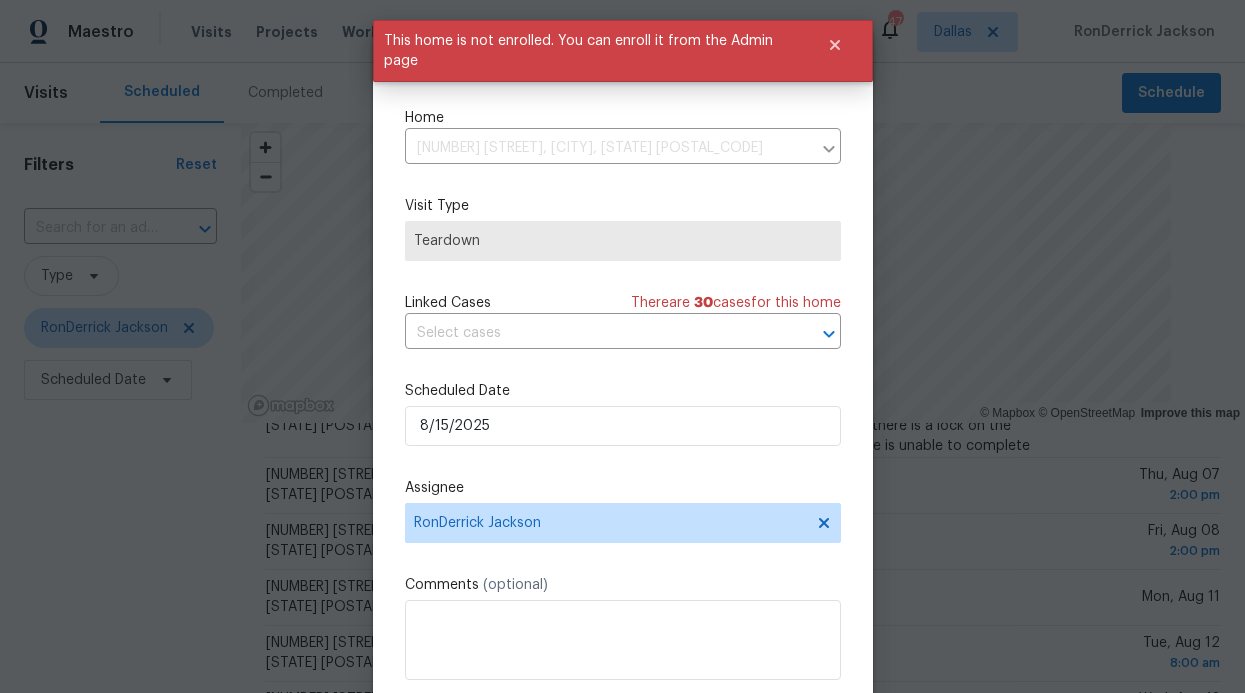 click on "Visit Type" at bounding box center (623, 206) 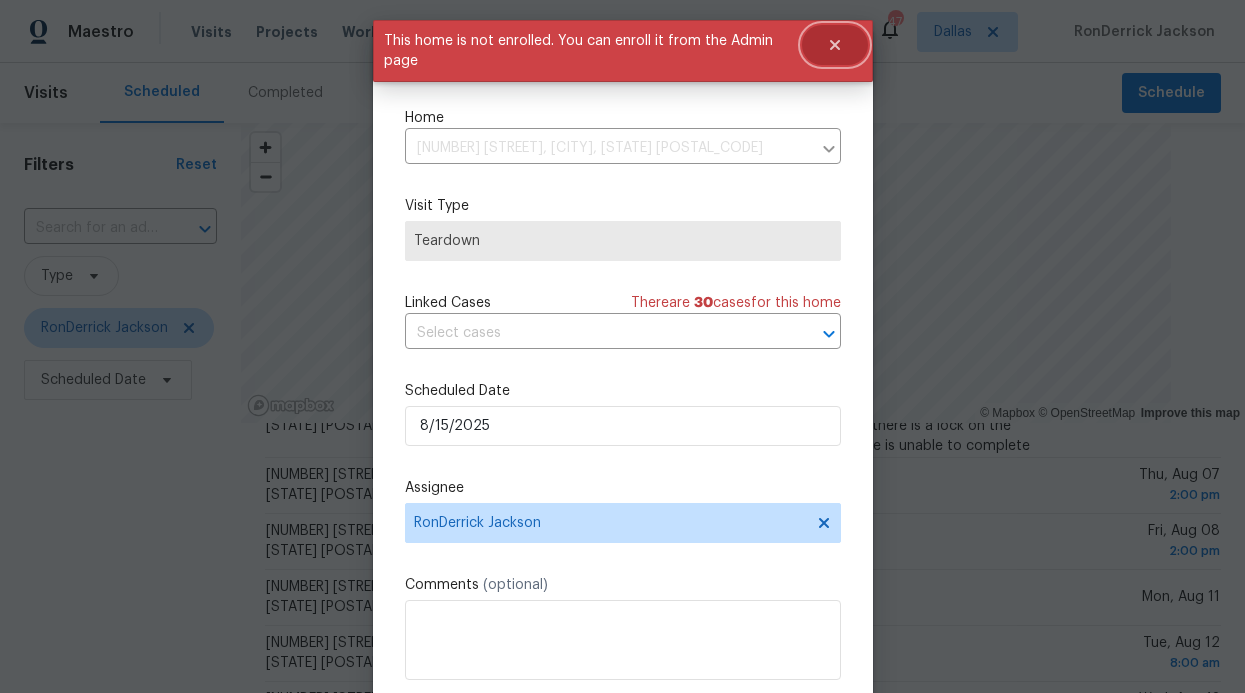click 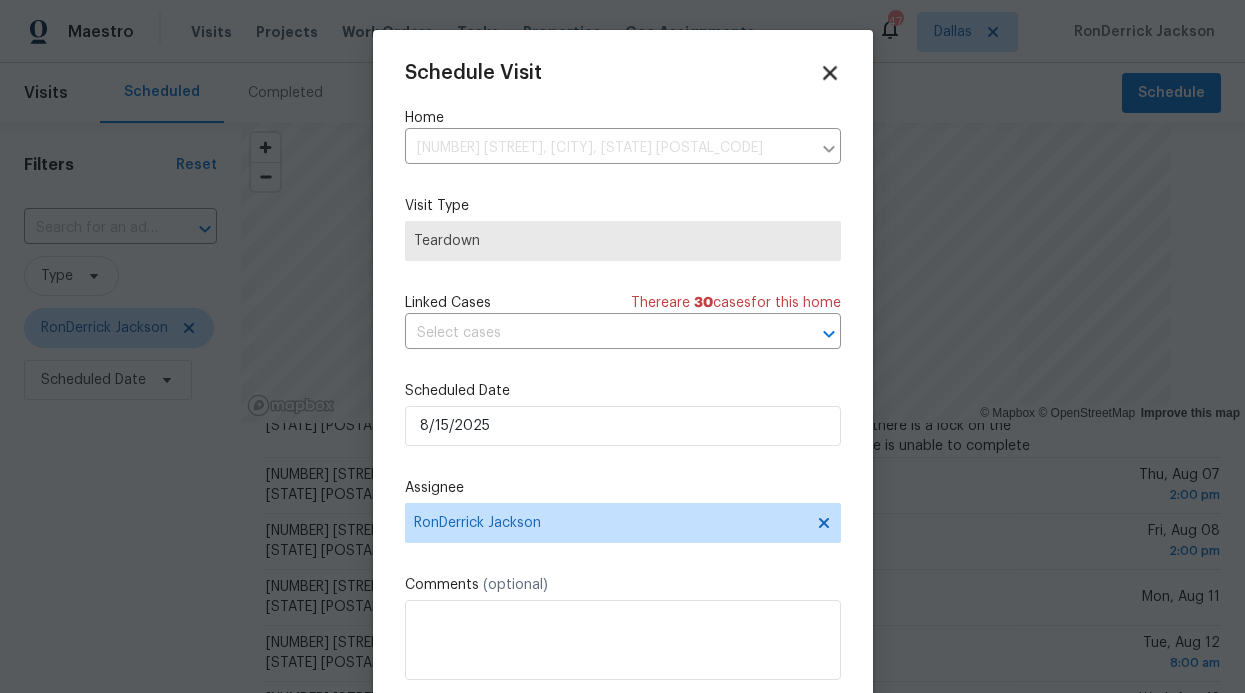 click 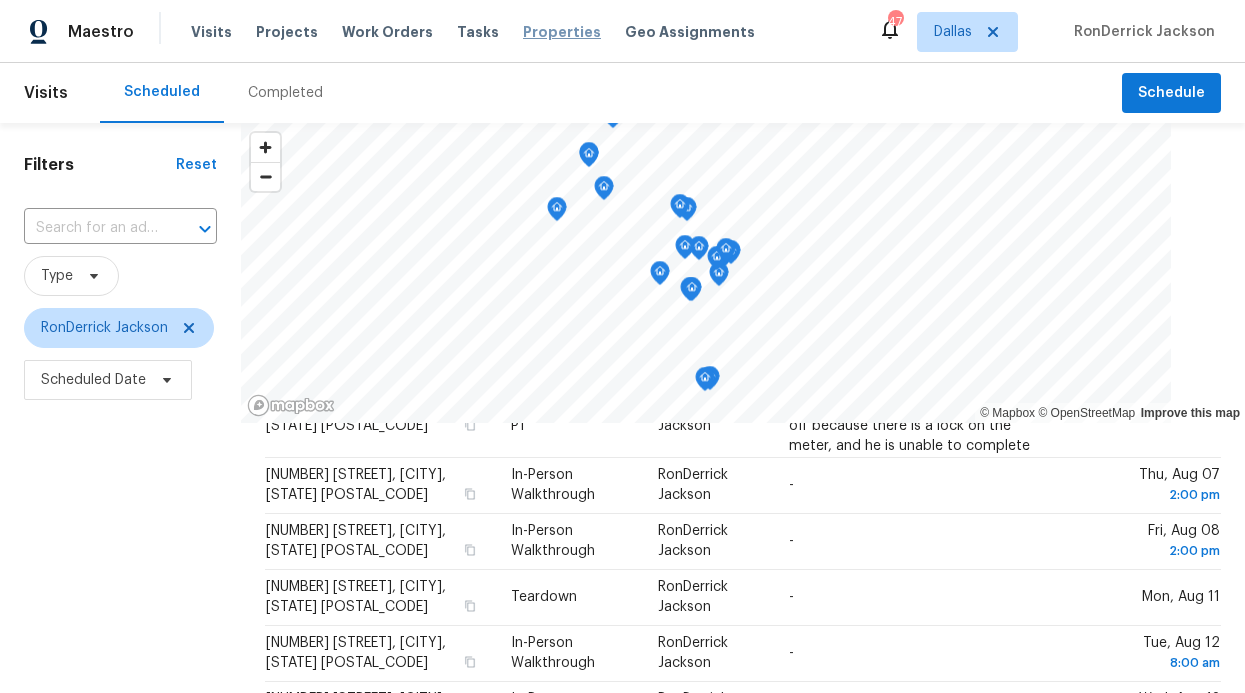 click on "Properties" at bounding box center (562, 32) 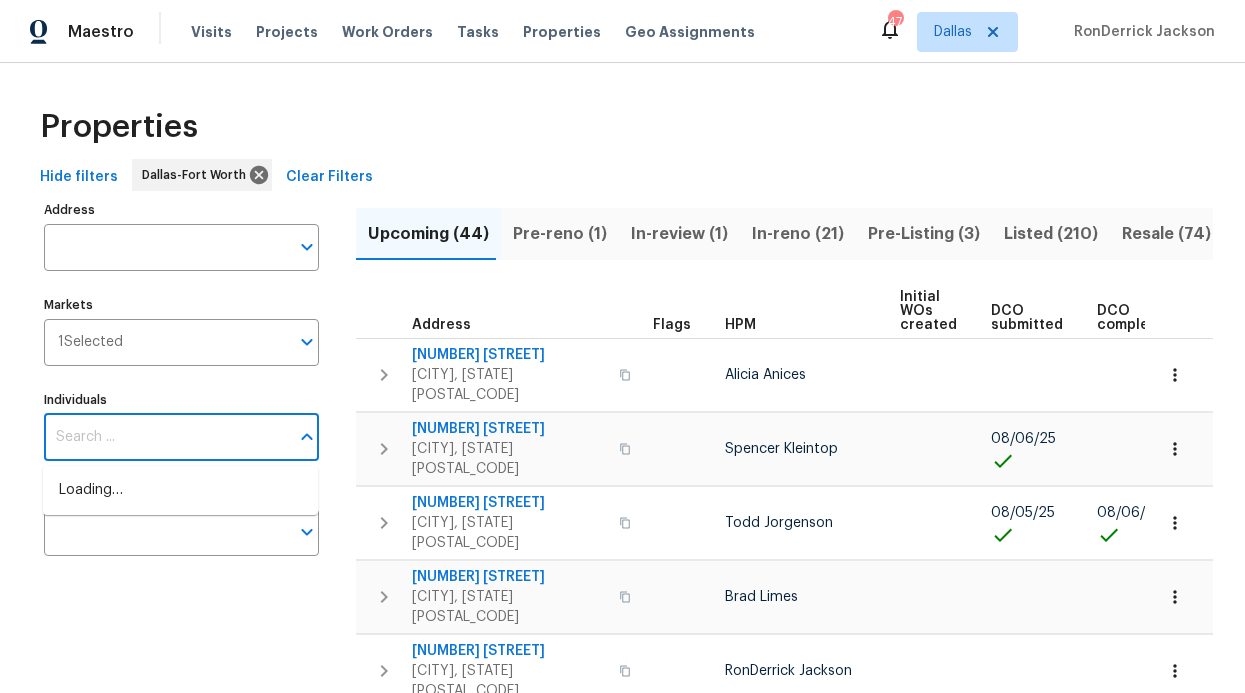 click on "Individuals" at bounding box center (166, 437) 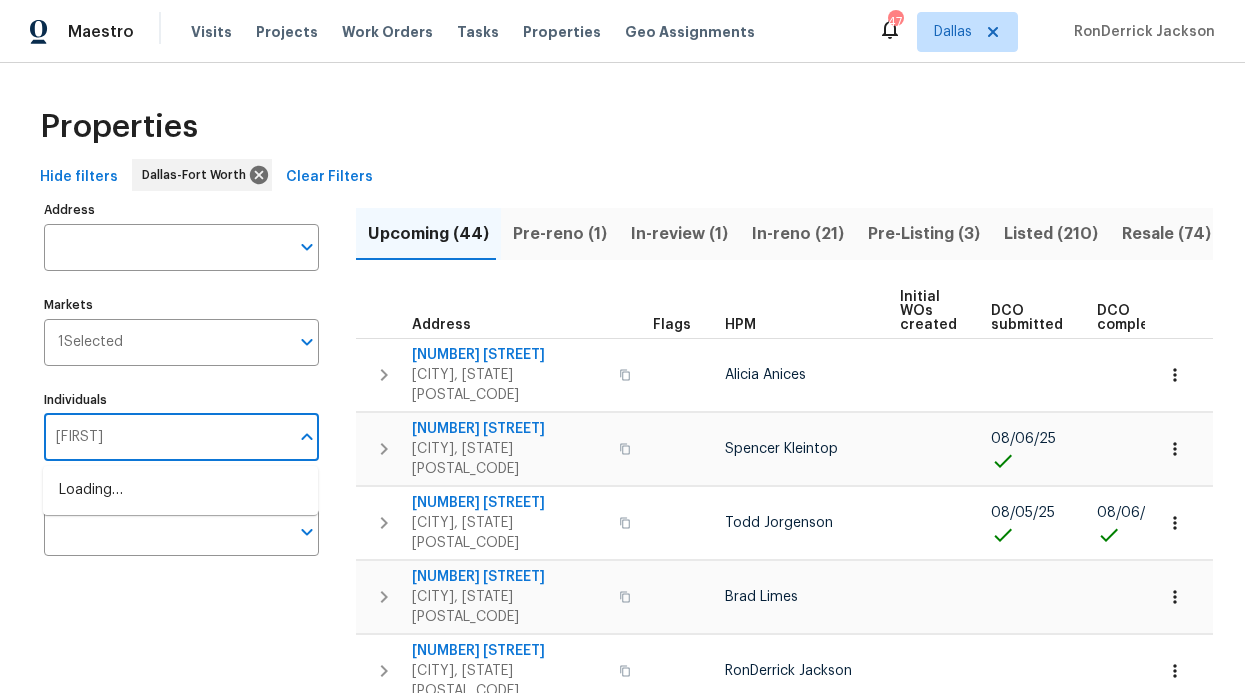 type on "Ronderrick" 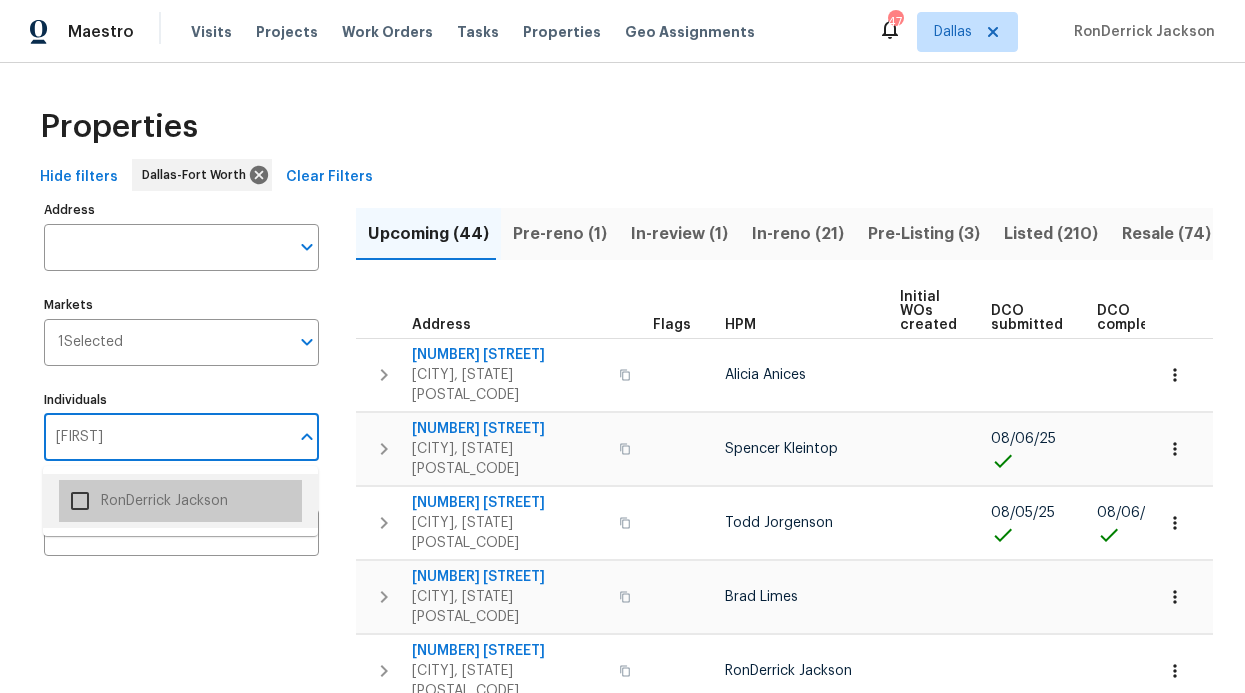 click on "RonDerrick Jackson" at bounding box center (180, 501) 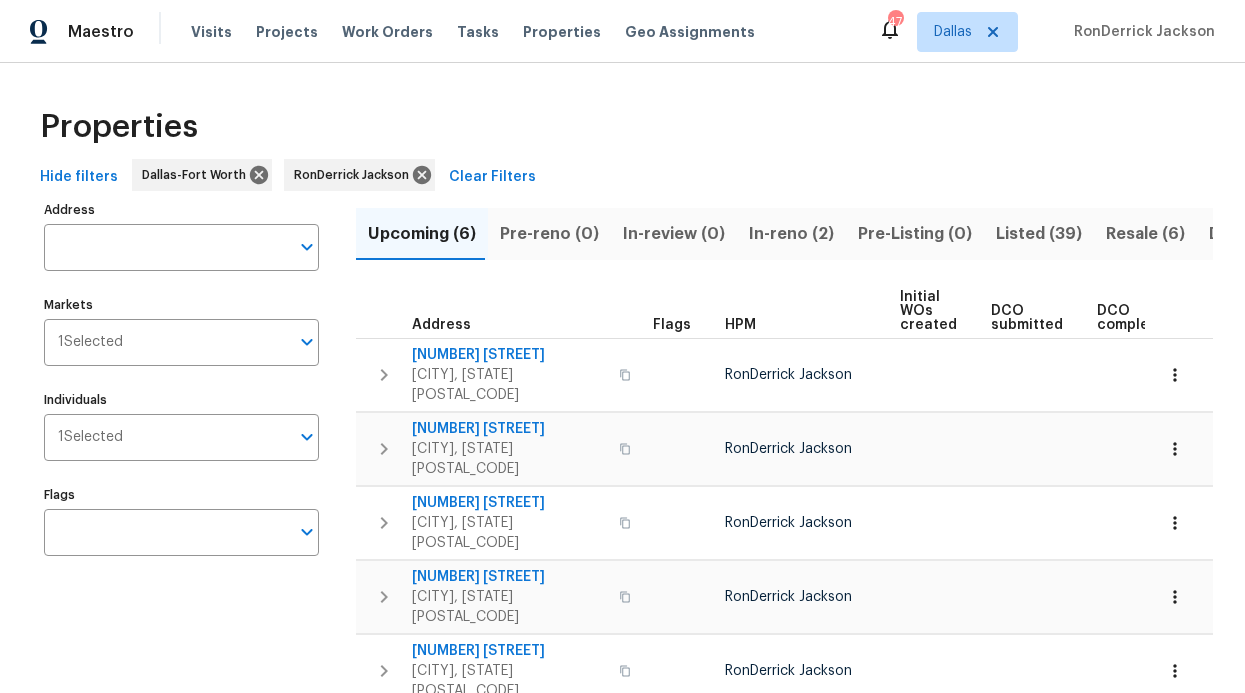 click on "In-reno (2)" at bounding box center (791, 234) 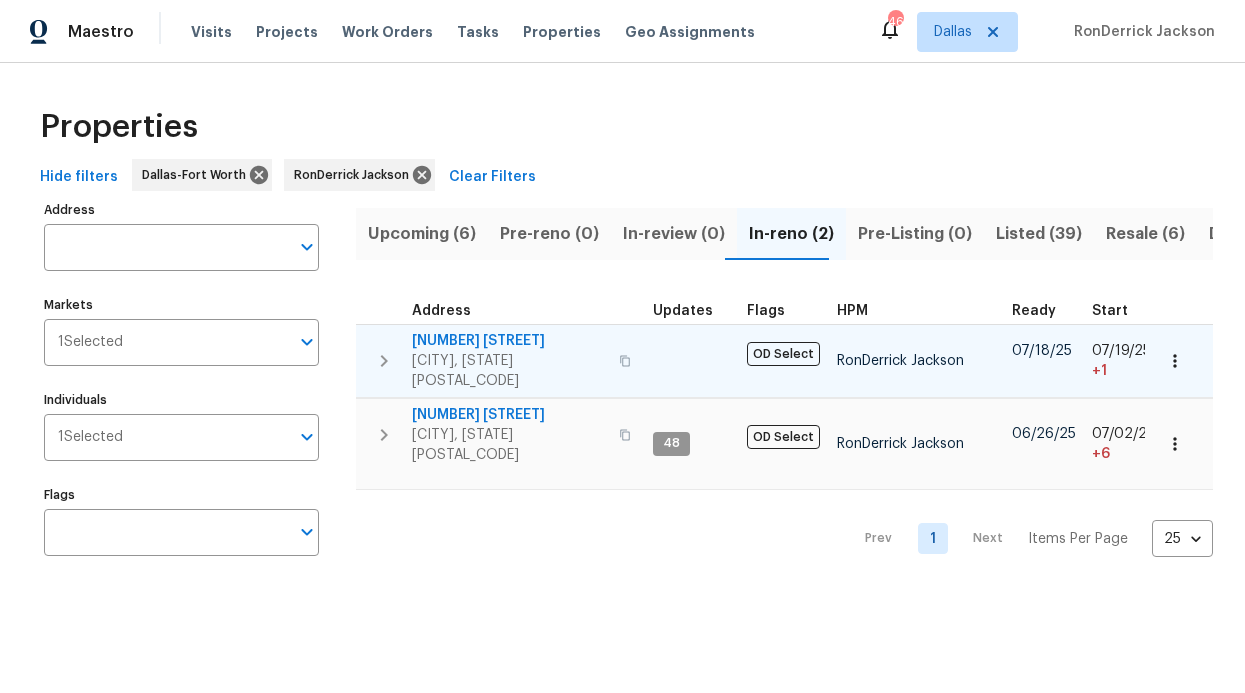 click on "[NUMBER] [STREET]" at bounding box center (509, 341) 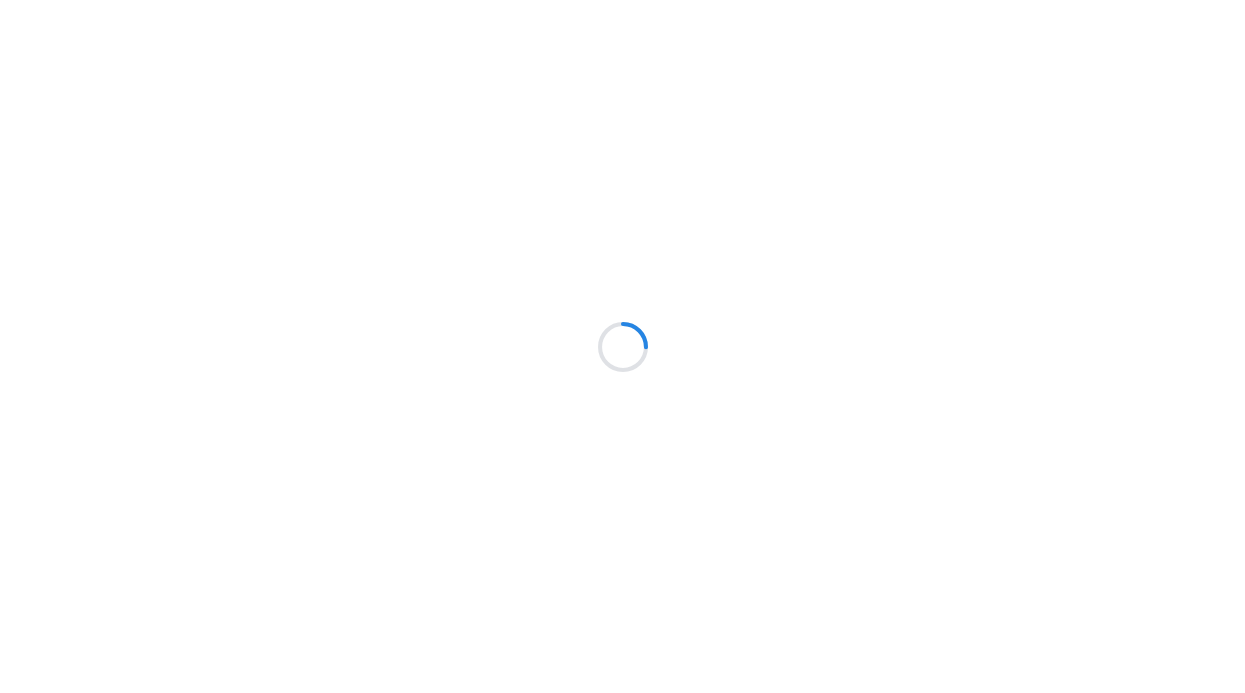 scroll, scrollTop: 0, scrollLeft: 0, axis: both 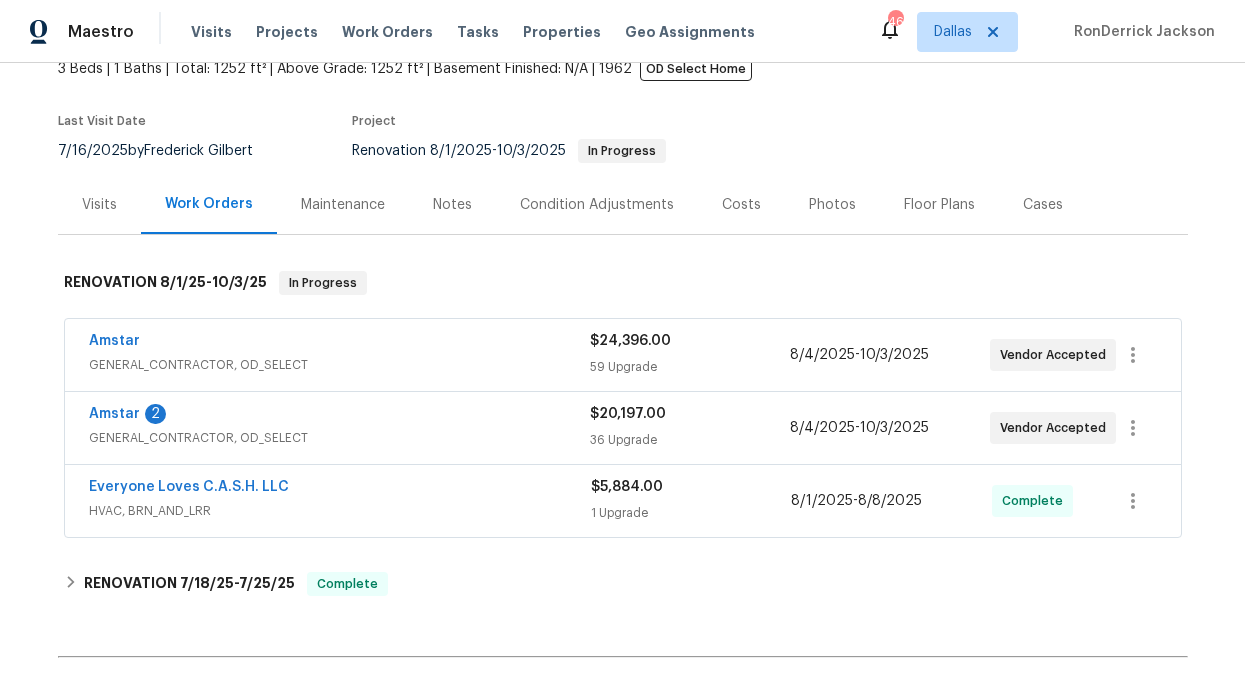 click on "Amstar" at bounding box center [114, 414] 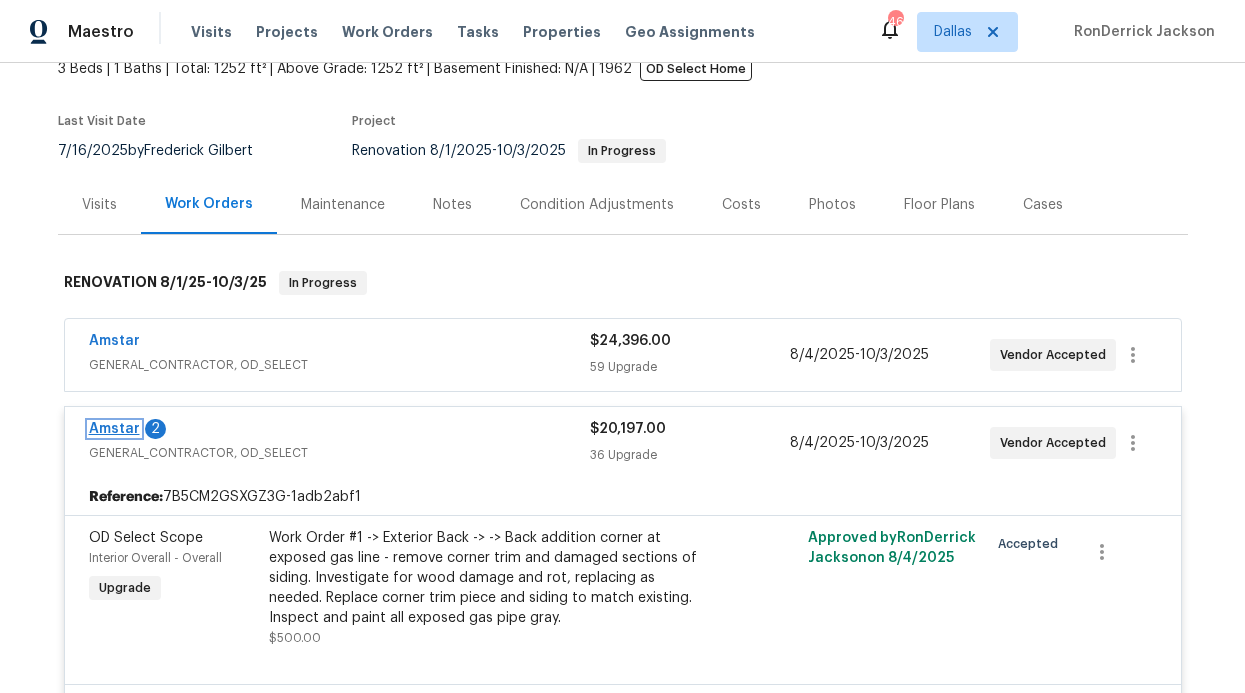 click on "Amstar" at bounding box center [114, 429] 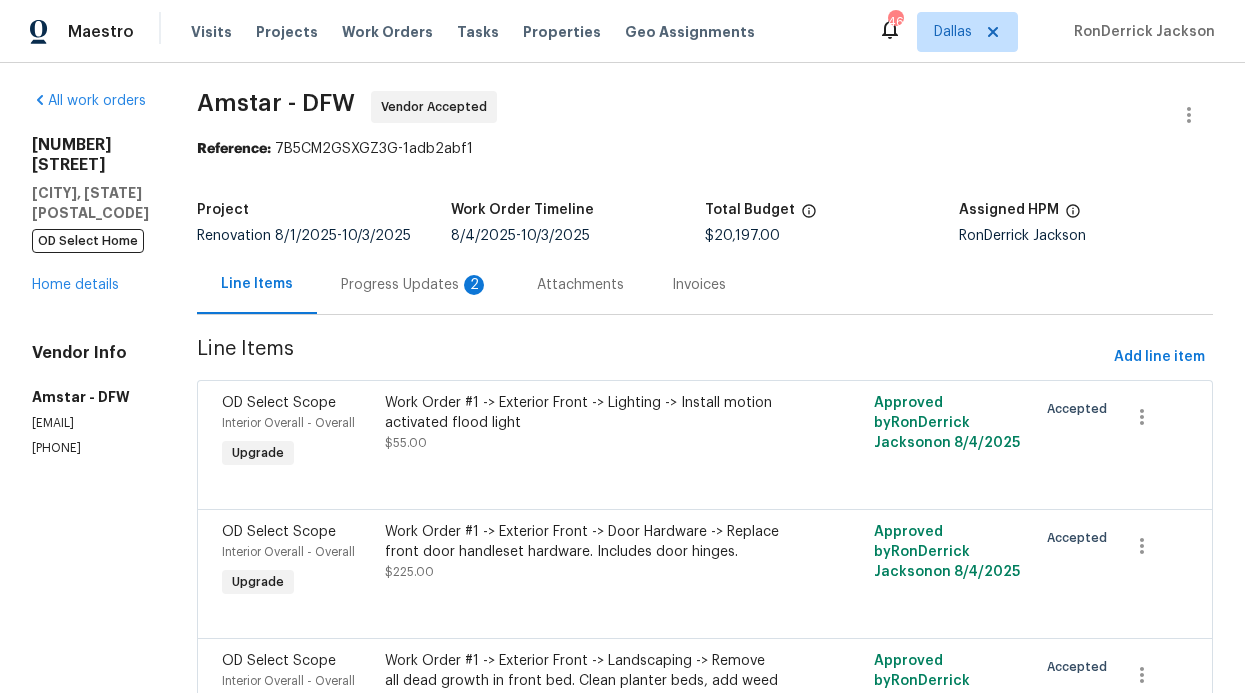 click on "Progress Updates 2" at bounding box center (415, 285) 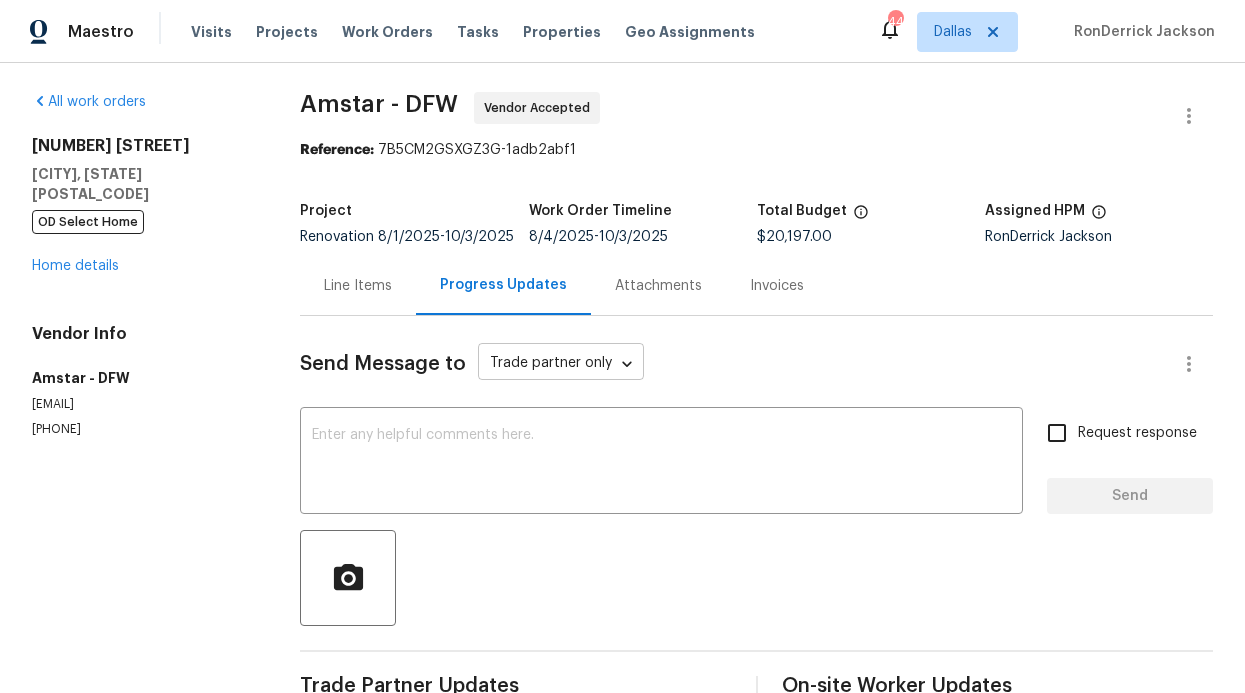 scroll, scrollTop: 4, scrollLeft: 0, axis: vertical 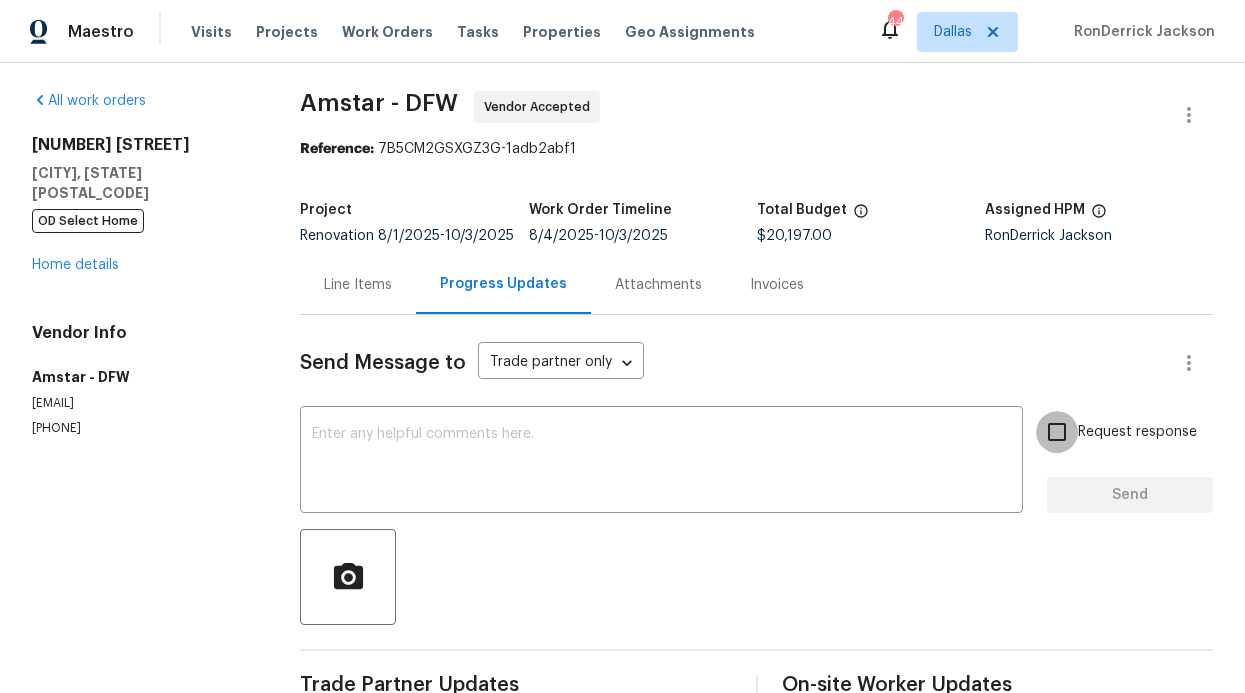 click on "Request response" at bounding box center (1057, 432) 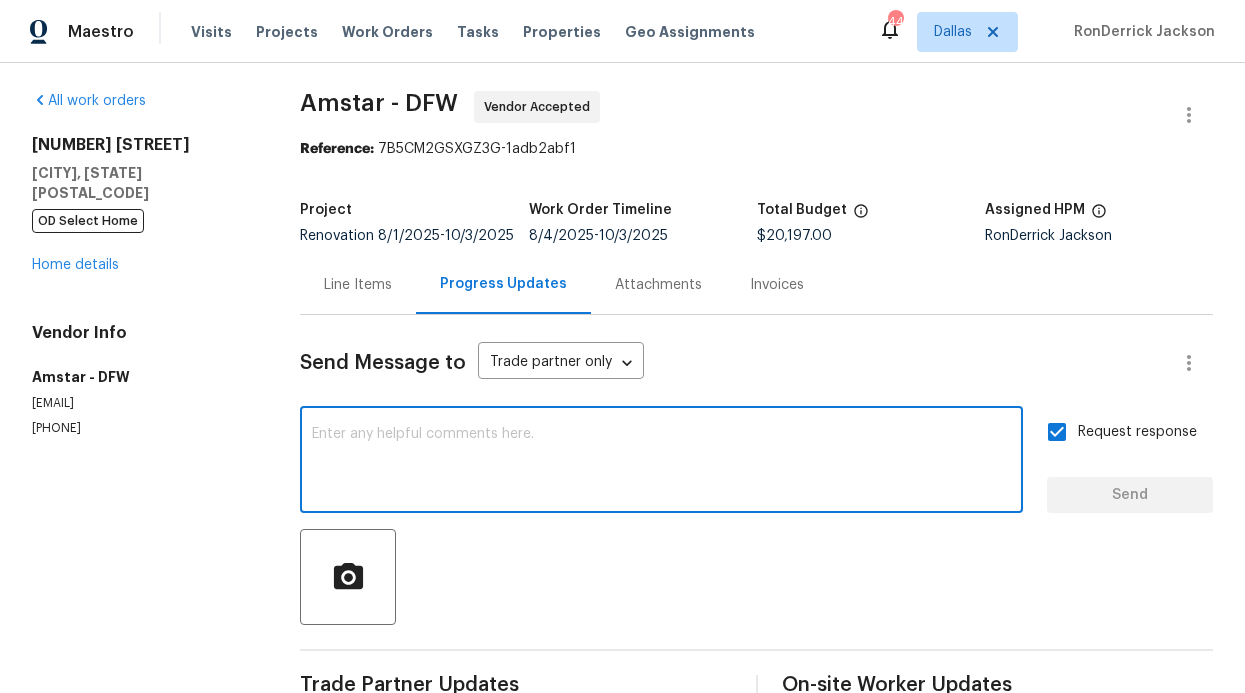 paste on "https://docs.google.com/spreadsheets/d/1GuoDzqzpo4CNfaNdIrWorihyJyKWdQ3UX9HHuPa7A18/edit?gid=1055490116#gid=1055490116" 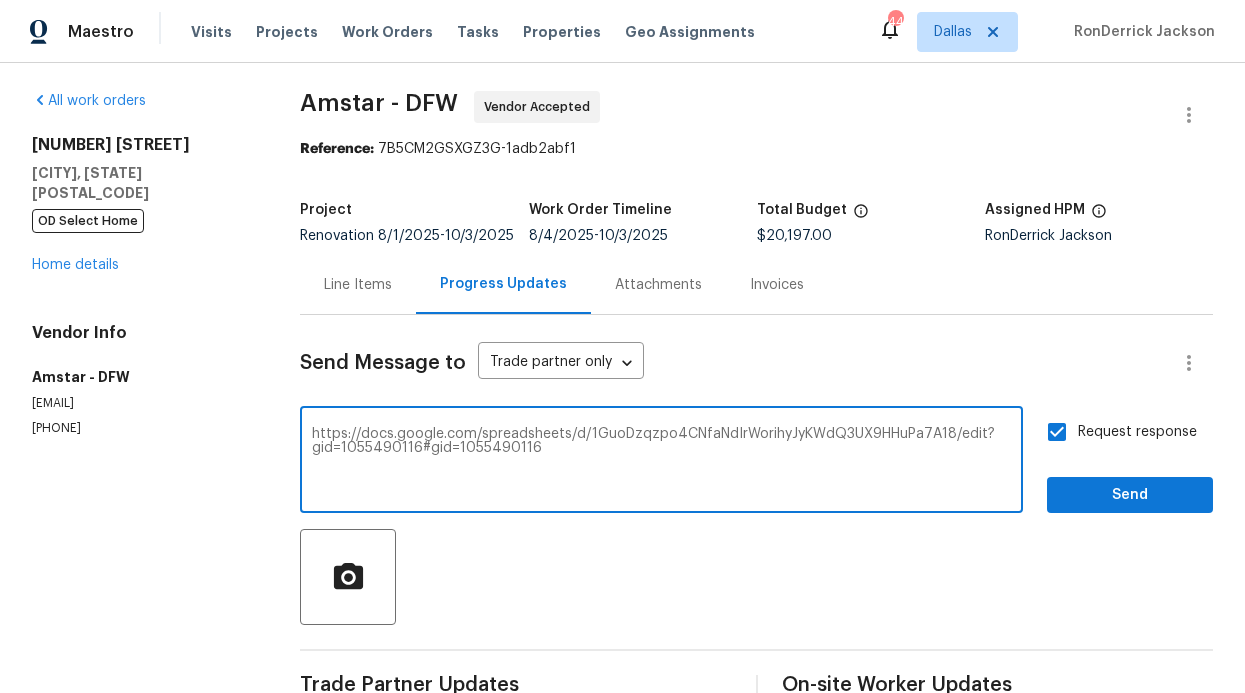 type on "https://docs.google.com/spreadsheets/d/1GuoDzqzpo4CNfaNdIrWorihyJyKWdQ3UX9HHuPa7A18/edit?gid=1055490116#gid=1055490116" 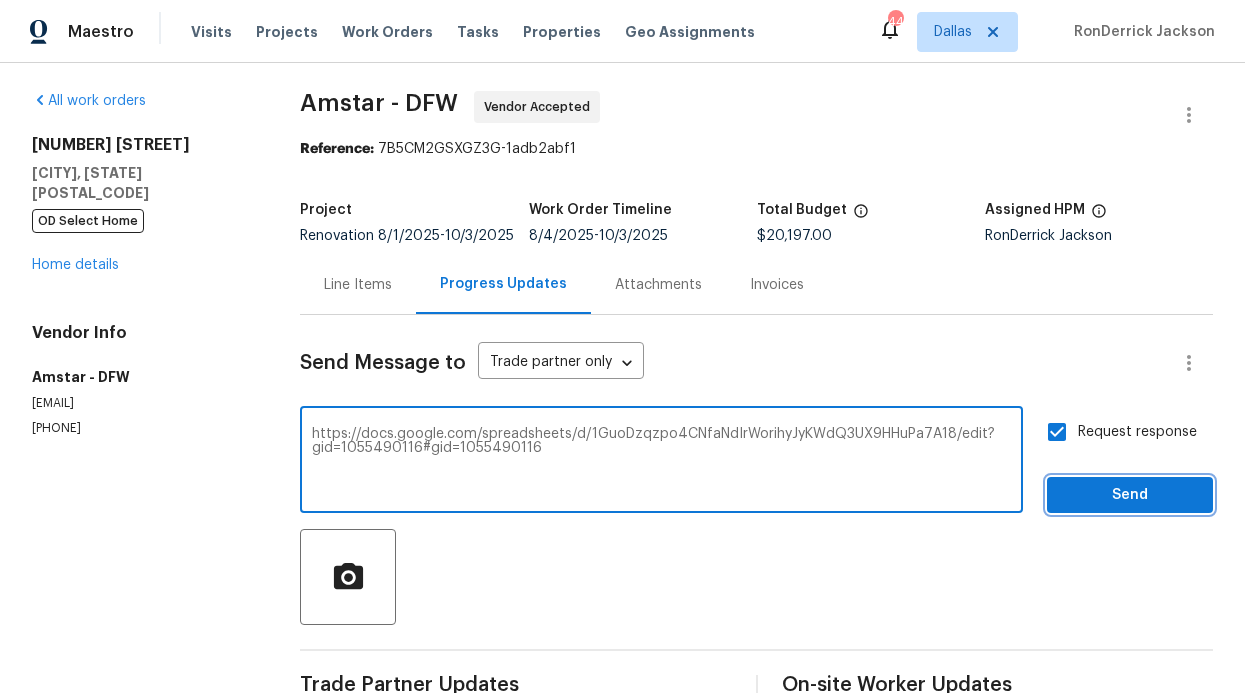 click on "Send" at bounding box center (1130, 495) 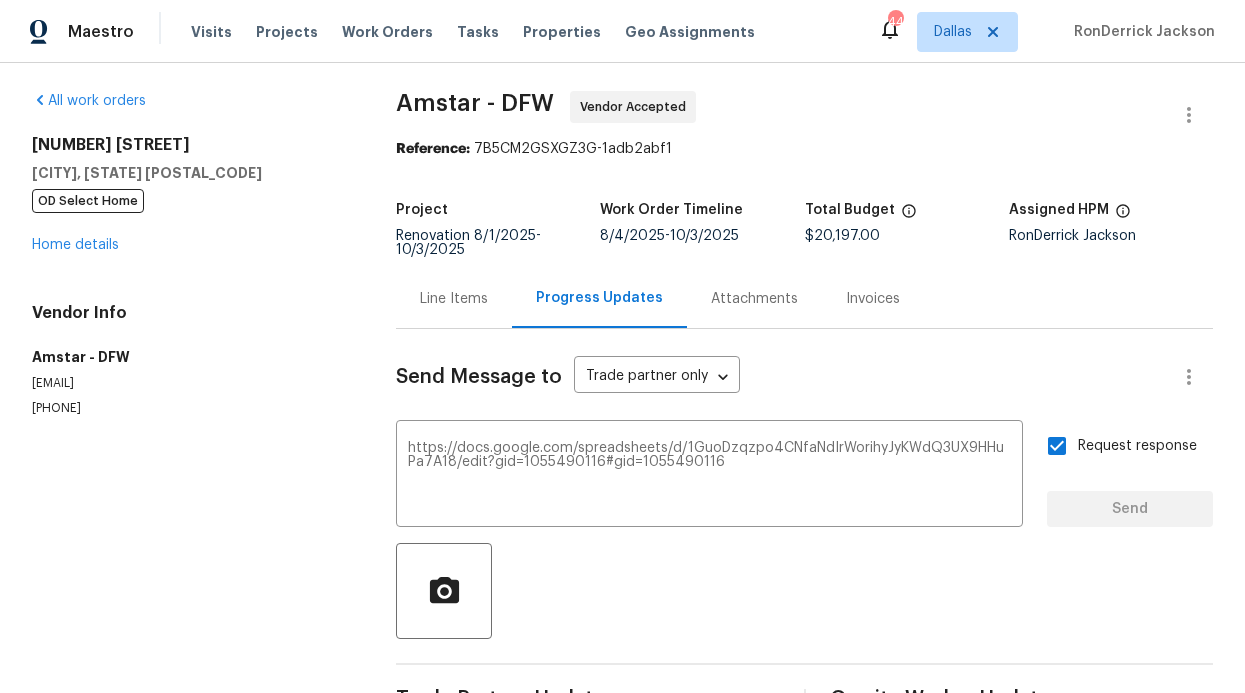 type 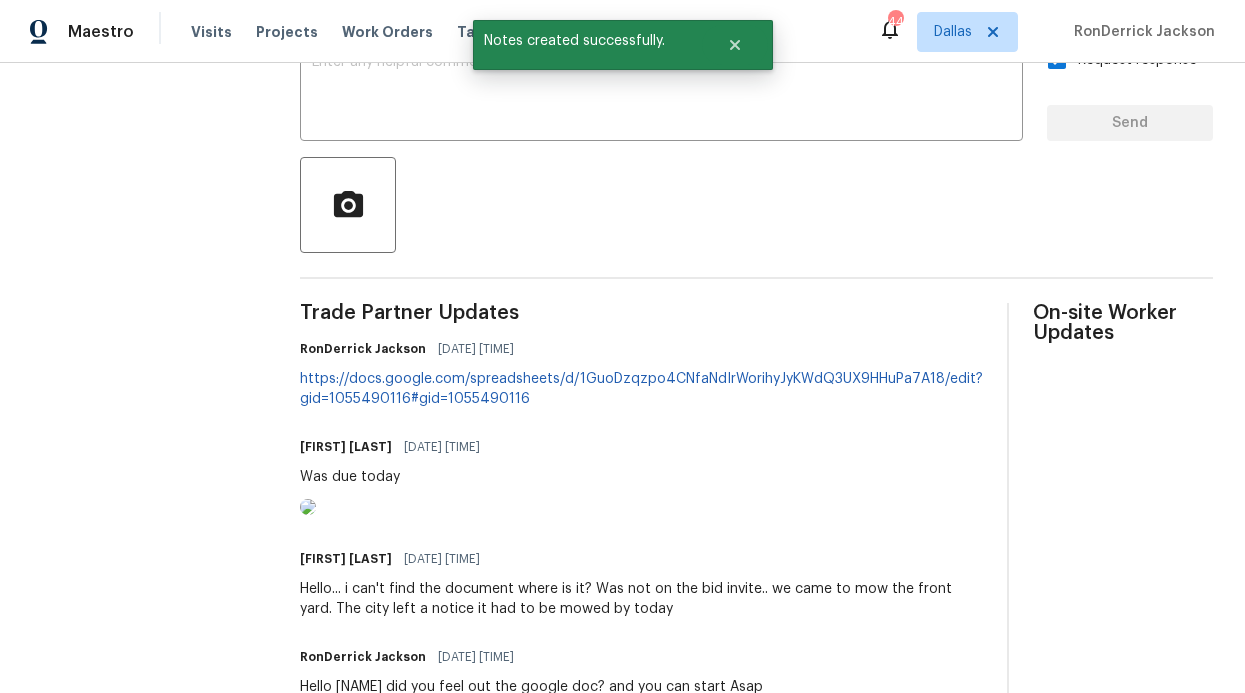 scroll, scrollTop: 460, scrollLeft: 0, axis: vertical 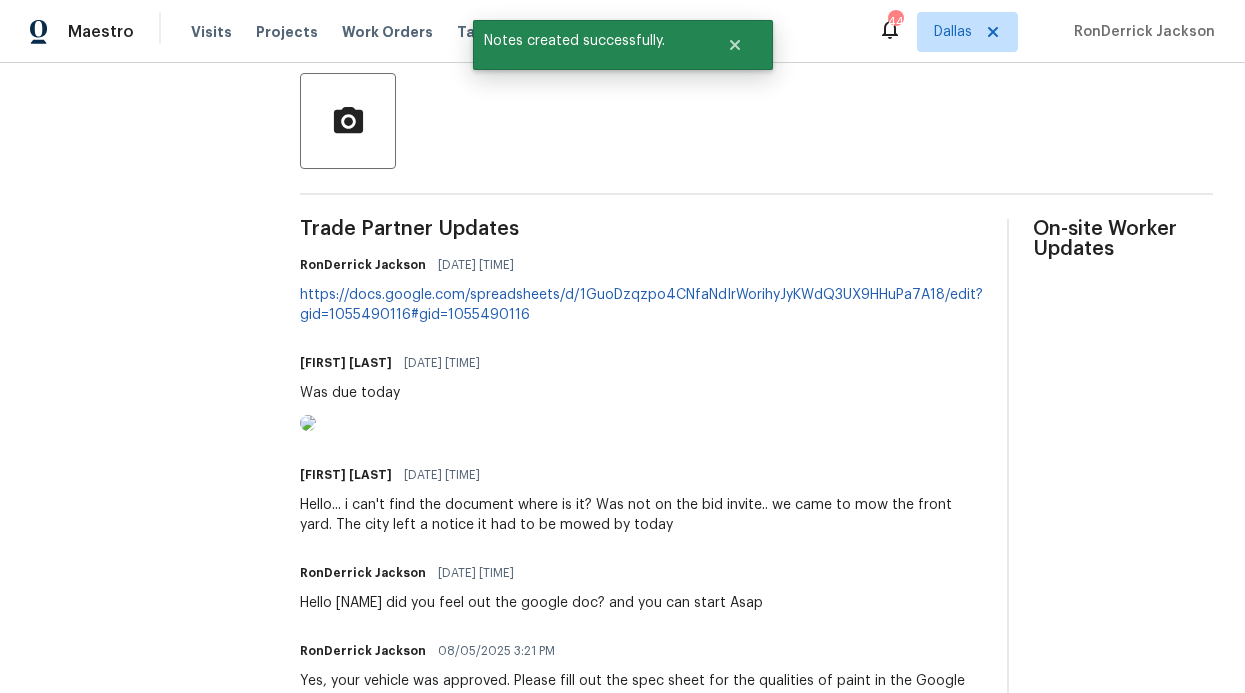 click at bounding box center [308, 423] 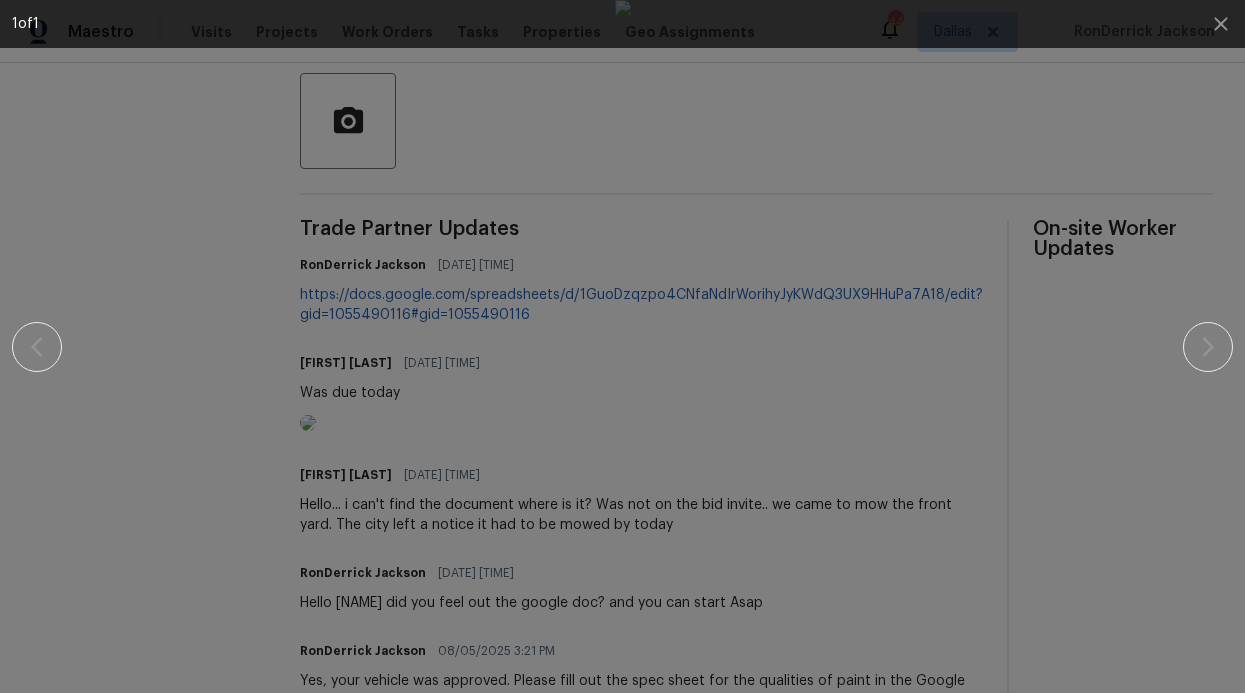 click at bounding box center [622, 346] 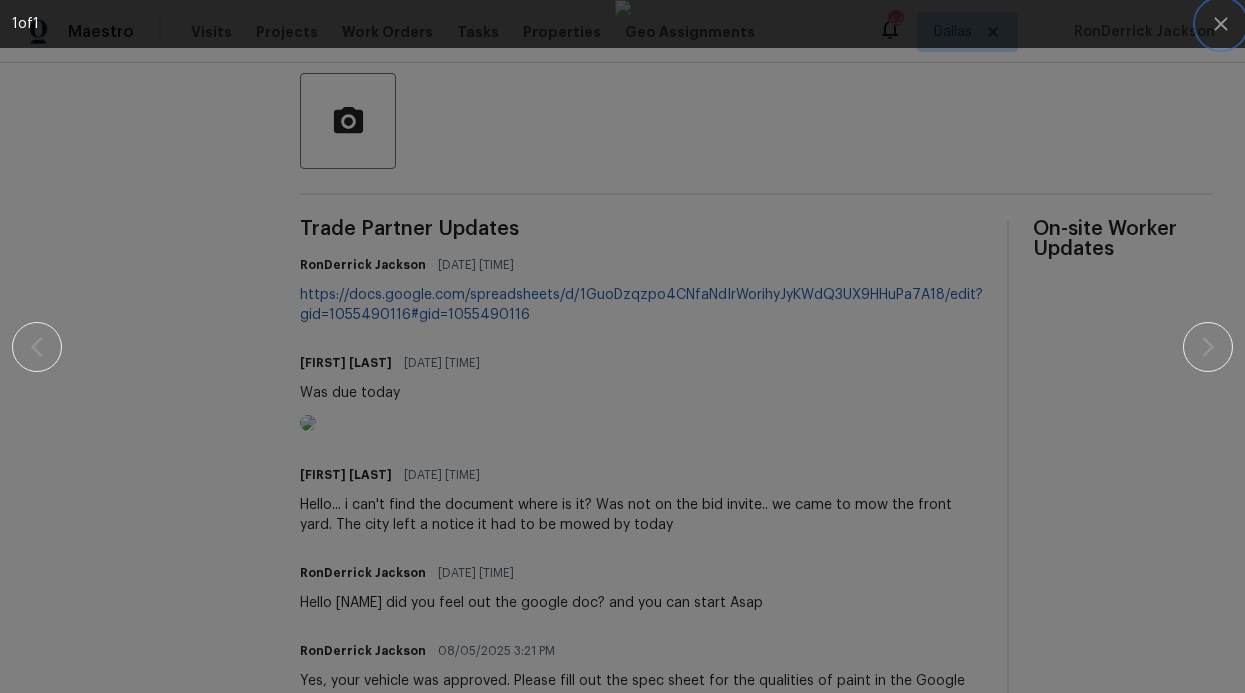 click 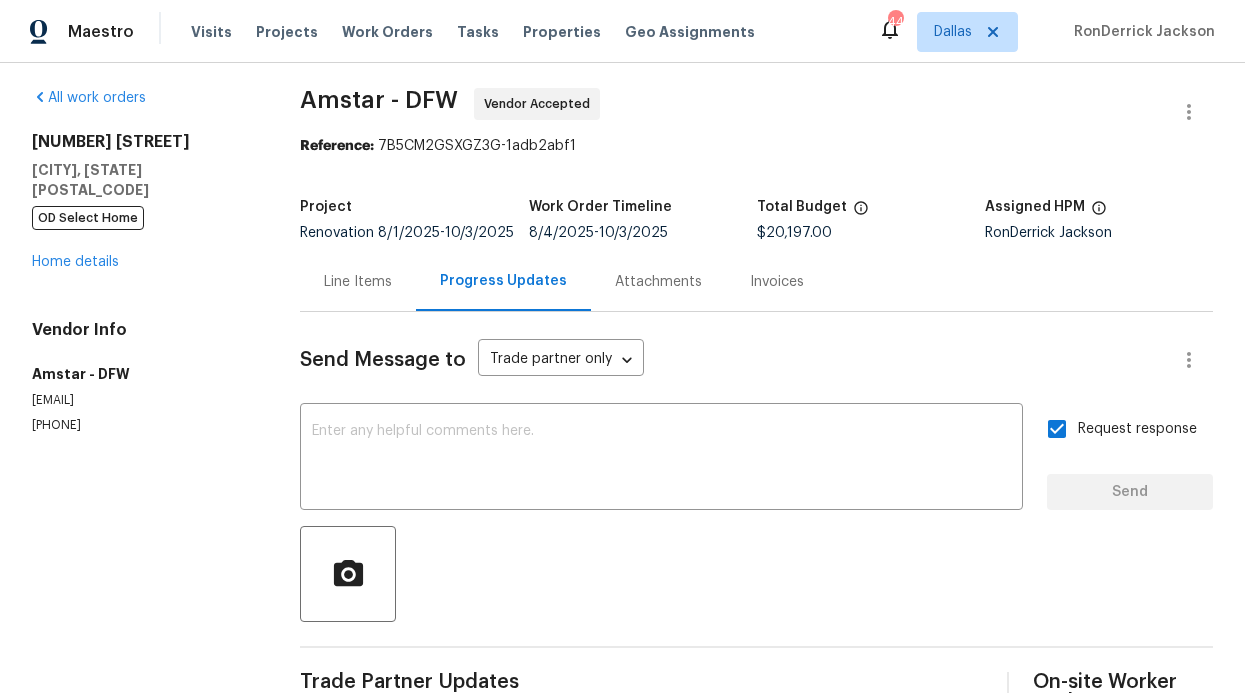 scroll, scrollTop: 0, scrollLeft: 0, axis: both 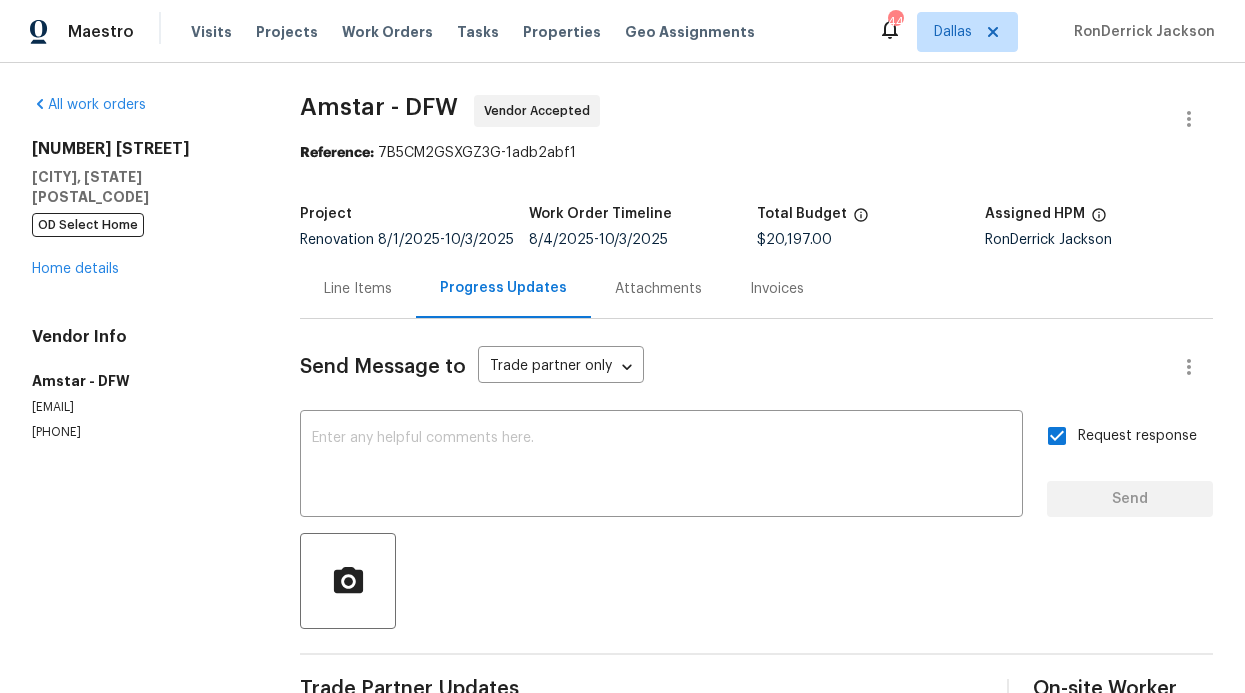 click on "Line Items" at bounding box center [358, 289] 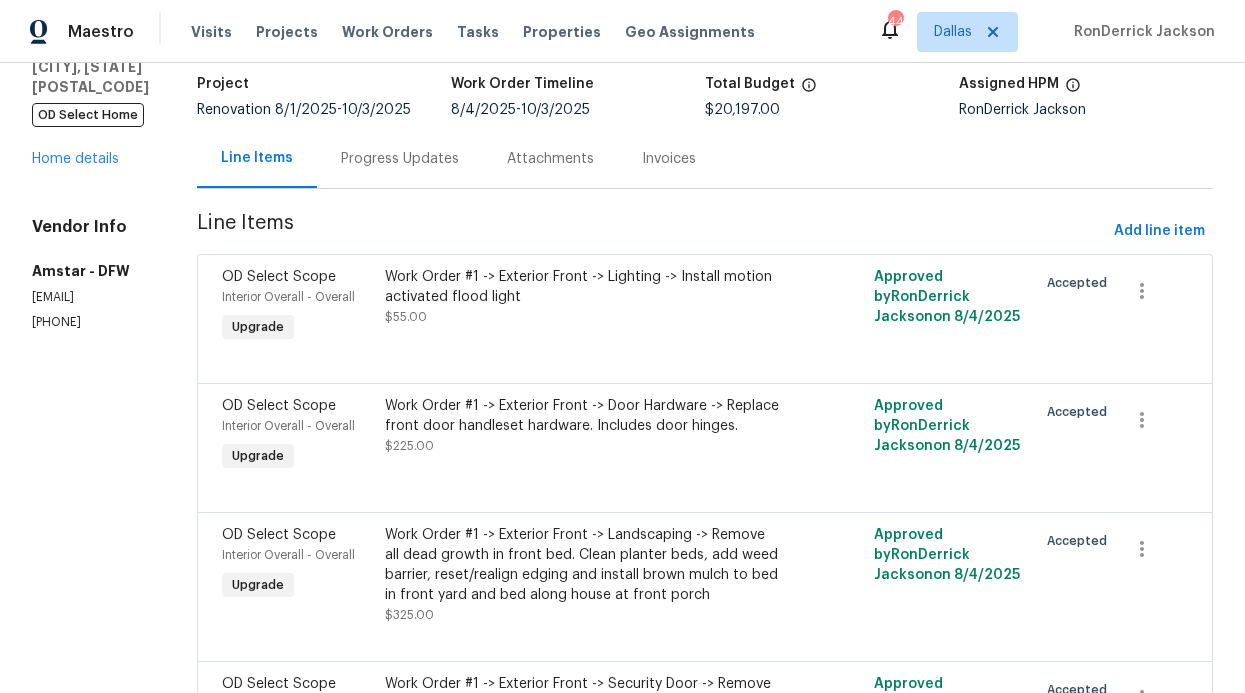 scroll, scrollTop: 0, scrollLeft: 0, axis: both 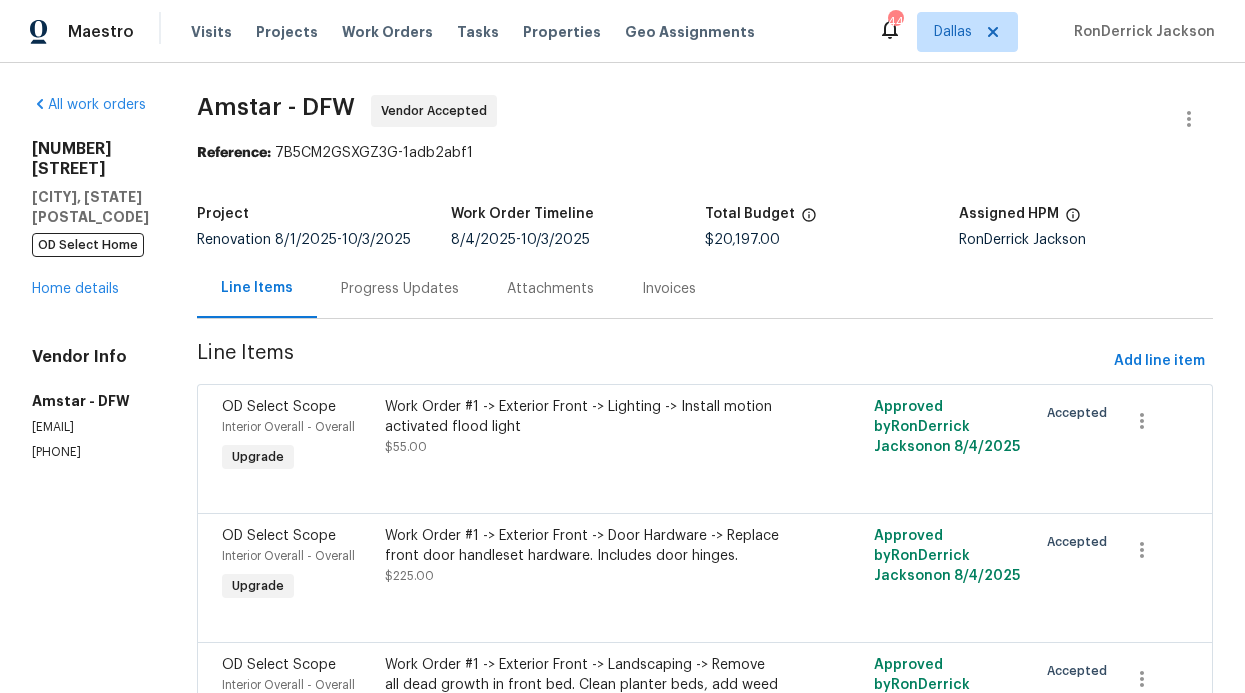 click on "[NUMBER] [STREET] [CITY], [STATE] [POSTAL_CODE] OD Select Home Home details" at bounding box center (90, 219) 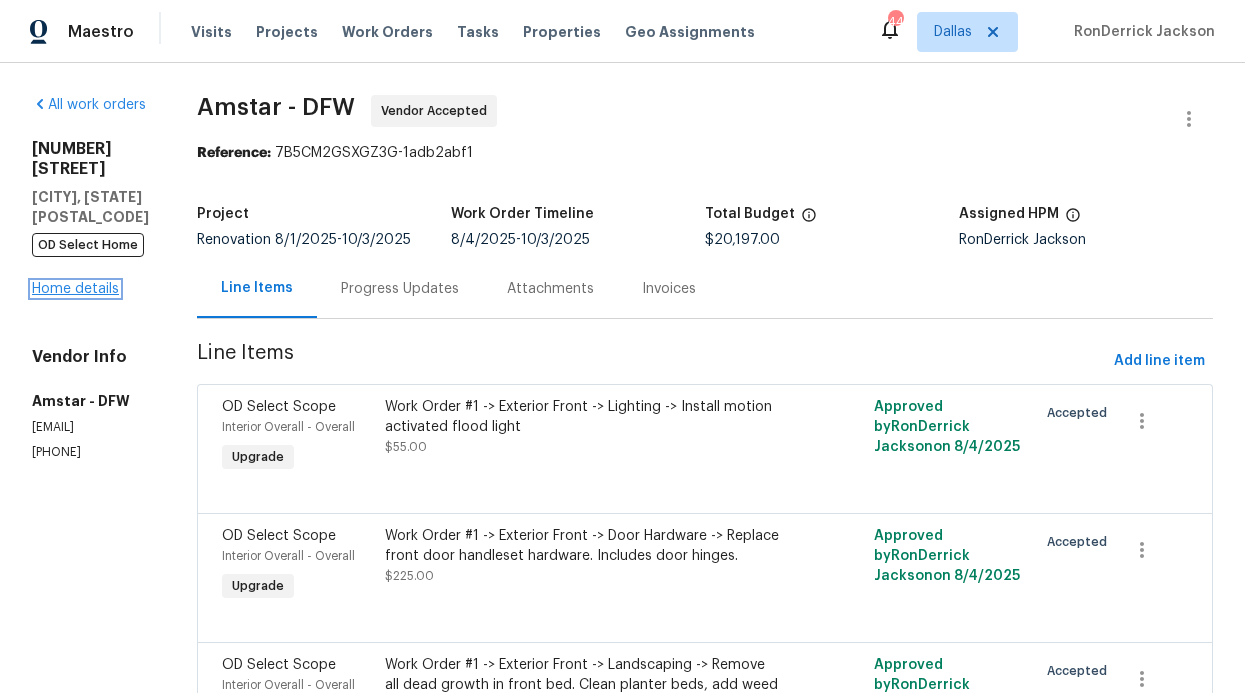 click on "Home details" at bounding box center (75, 289) 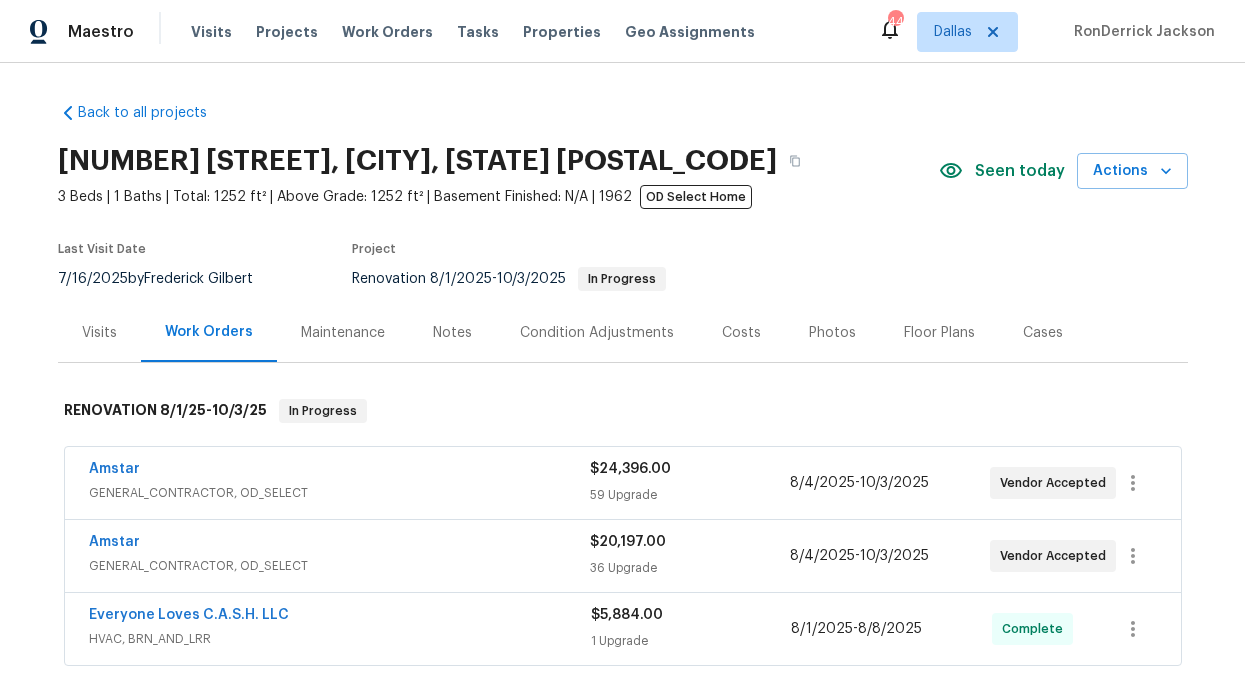 scroll, scrollTop: 364, scrollLeft: 0, axis: vertical 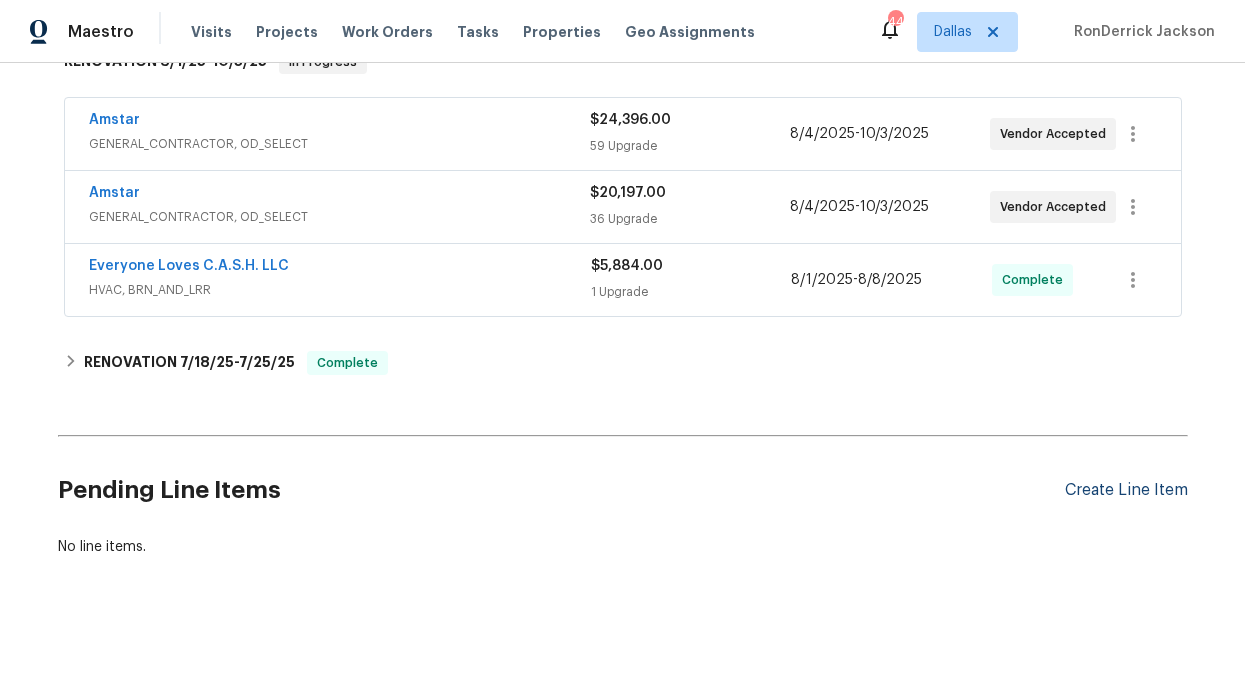 click on "Create Line Item" at bounding box center (1126, 490) 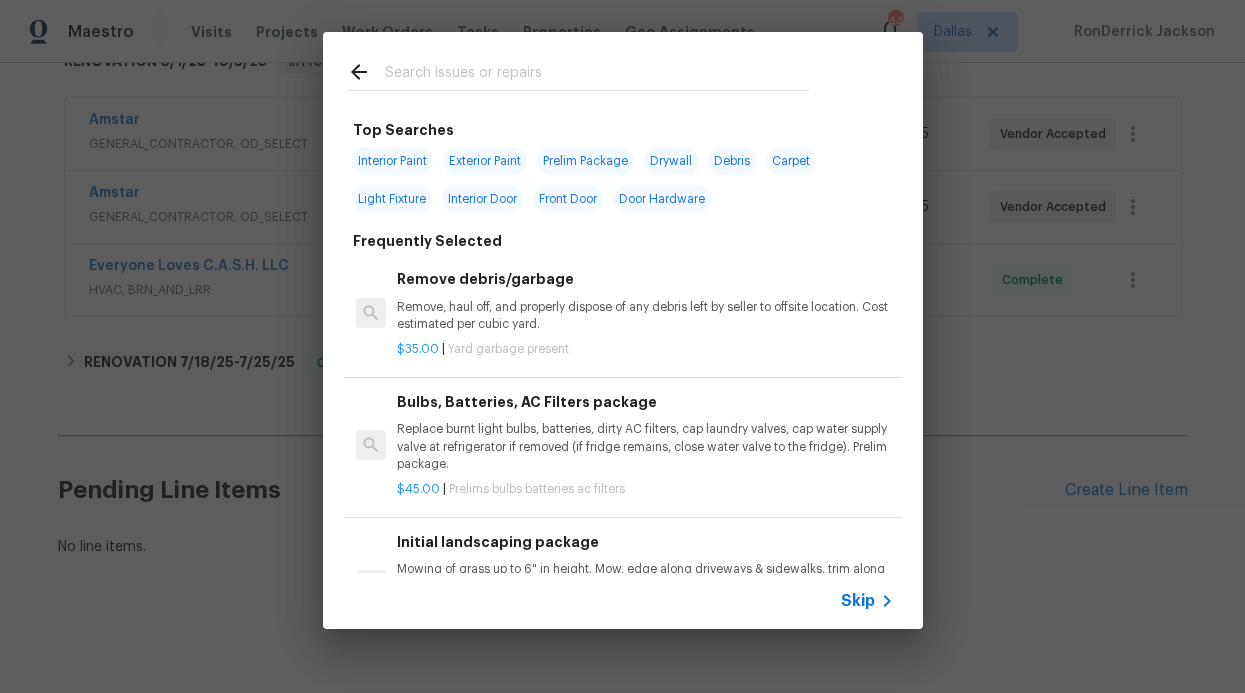 click at bounding box center [597, 75] 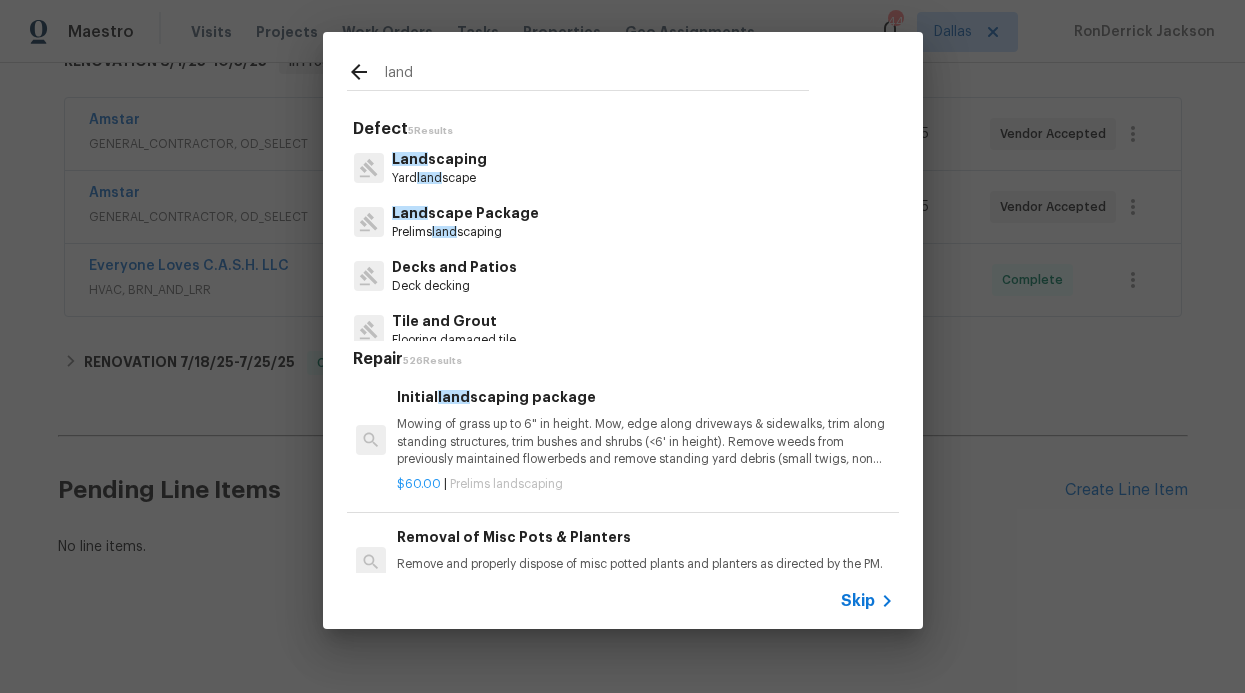 type on "land" 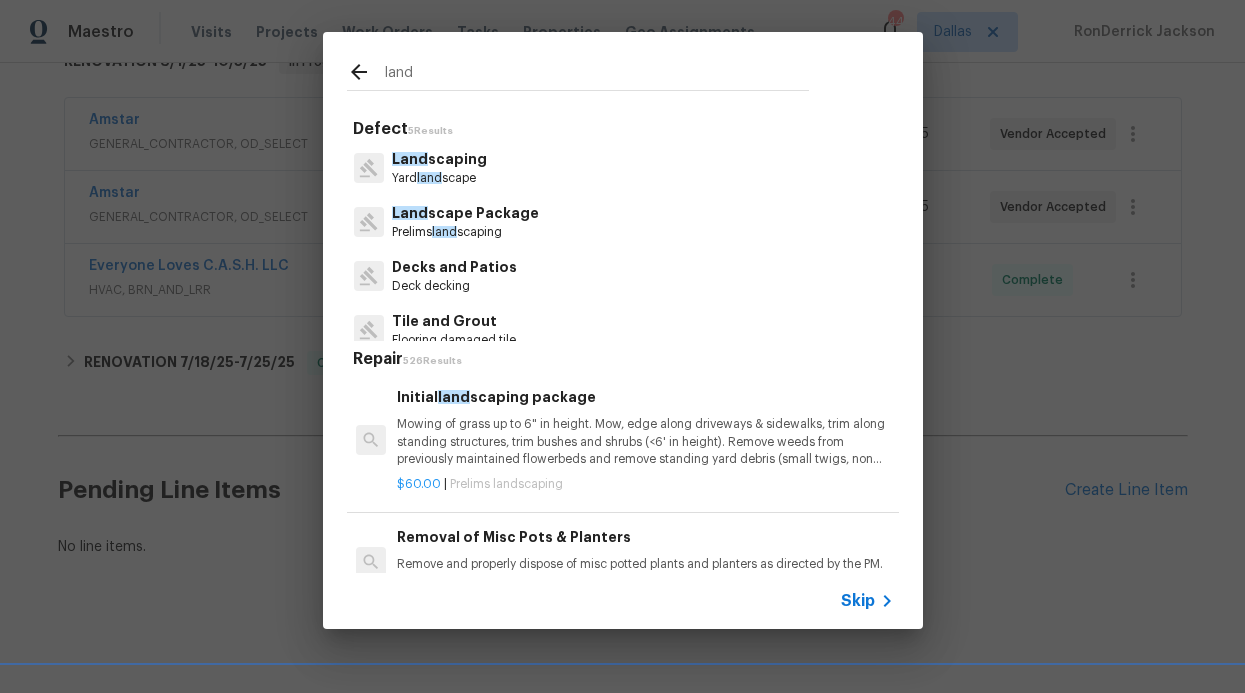 click on "Land scaping Yard  land scape" at bounding box center [623, 168] 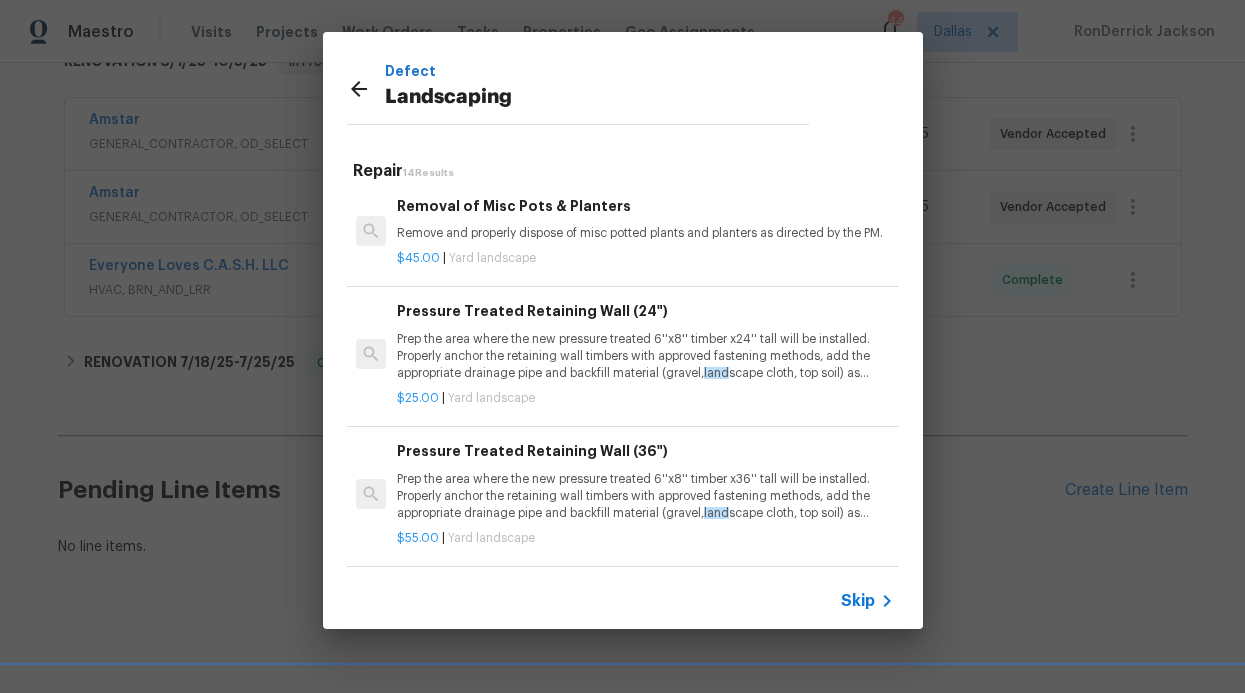 scroll, scrollTop: 344, scrollLeft: 0, axis: vertical 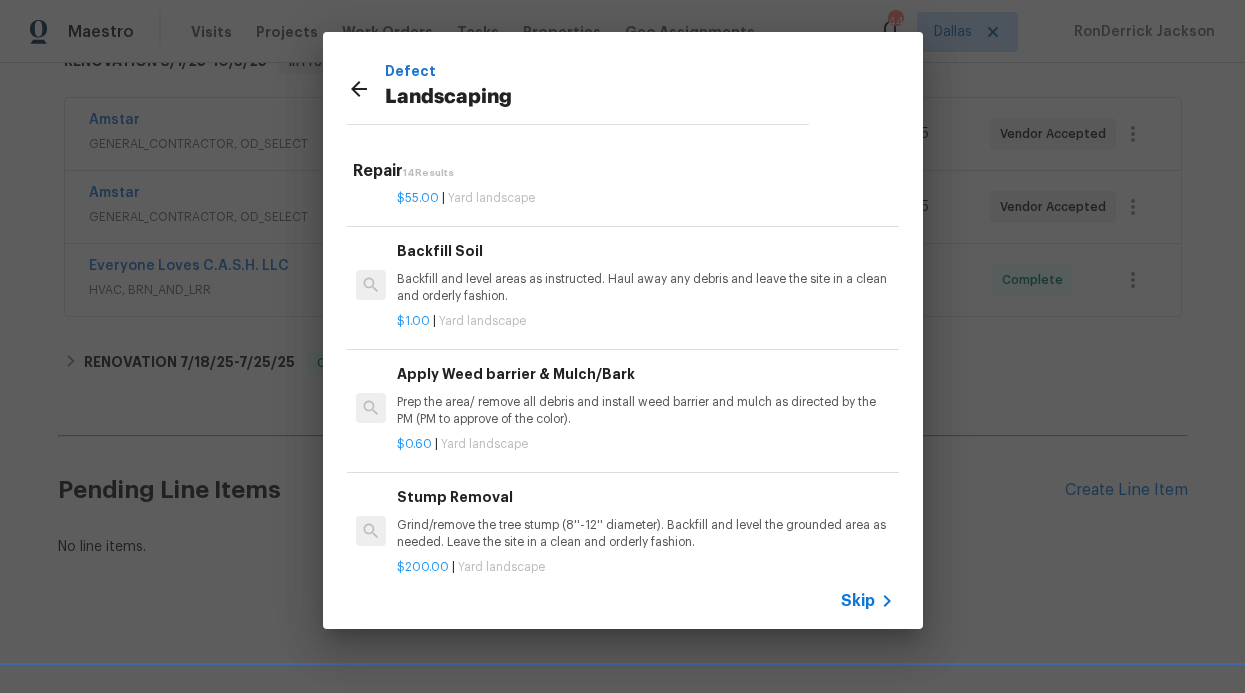 click on "Skip" at bounding box center [623, 601] 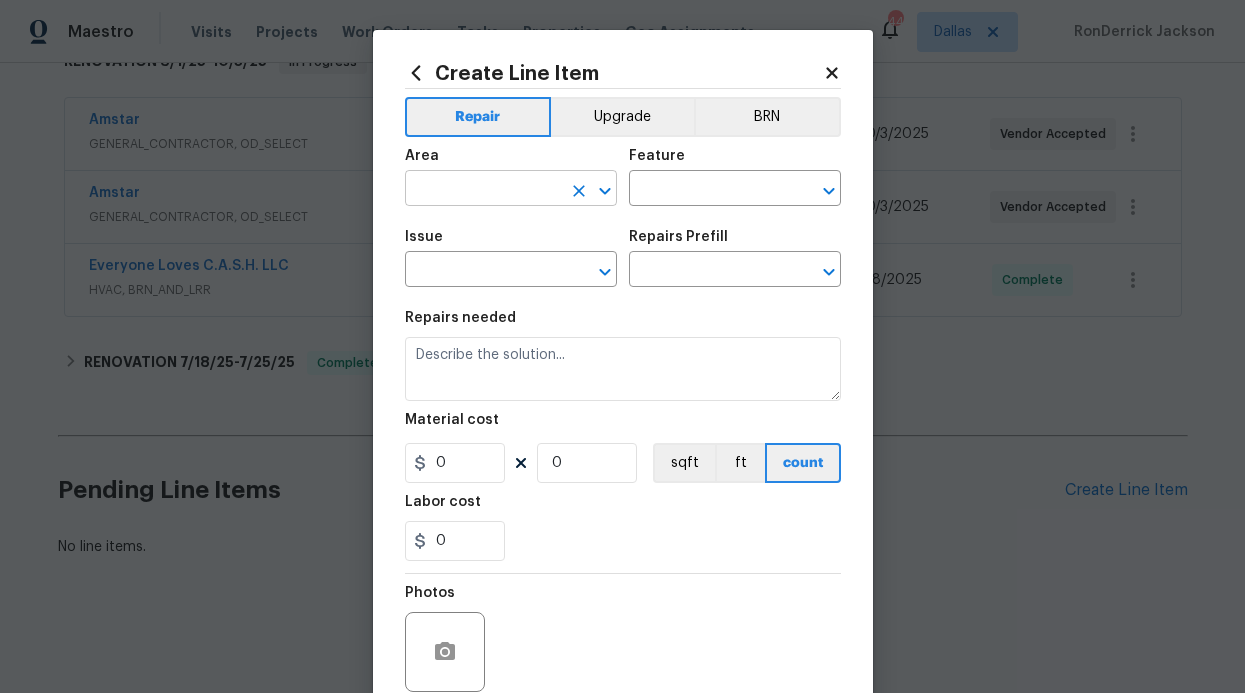 click at bounding box center [483, 190] 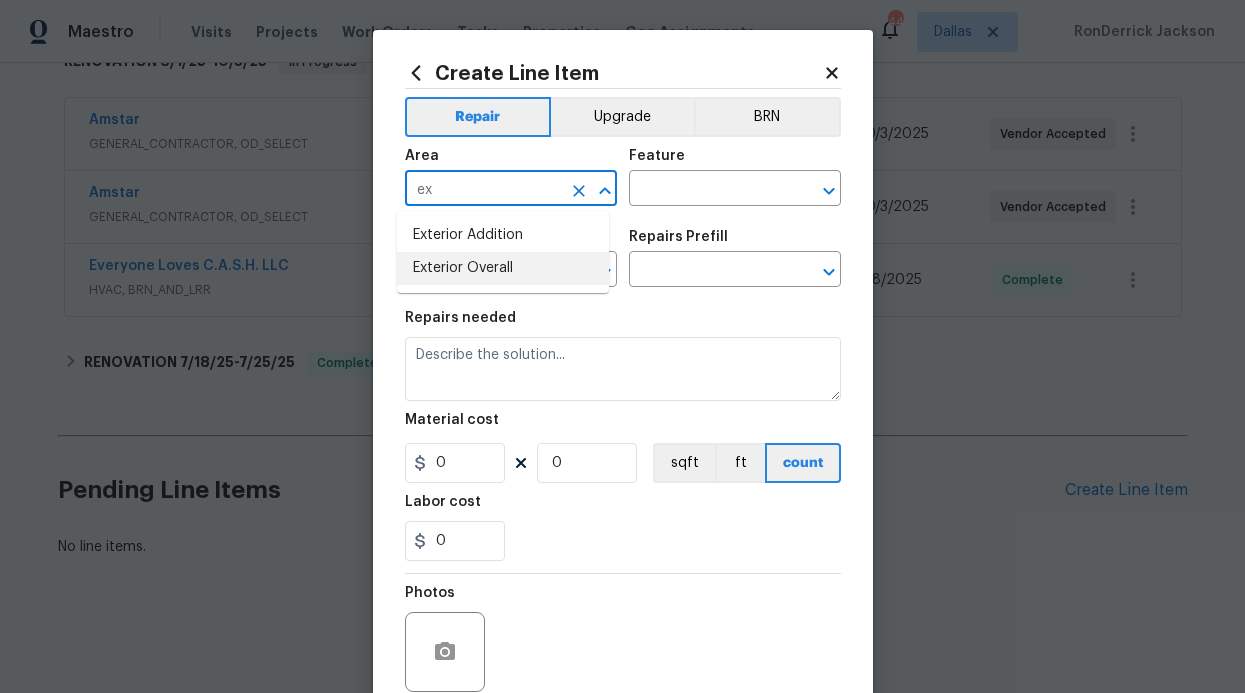 click on "Exterior Overall" at bounding box center [503, 268] 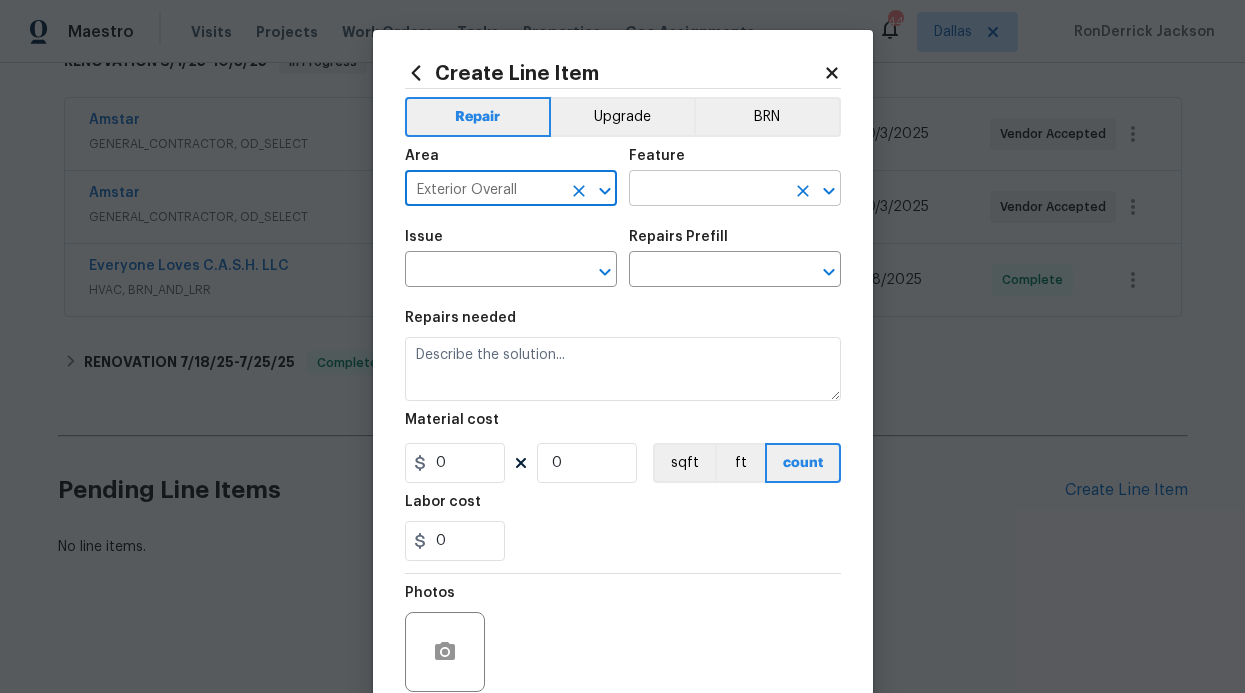 type on "Exterior Overall" 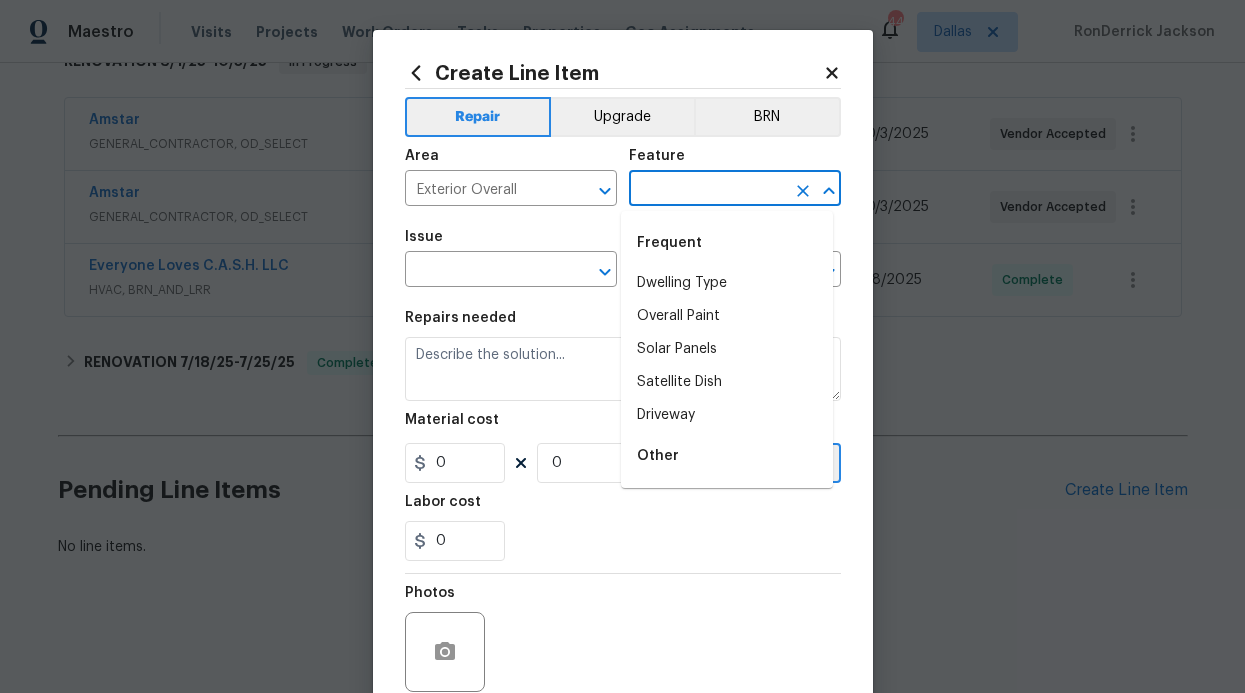 click at bounding box center [707, 190] 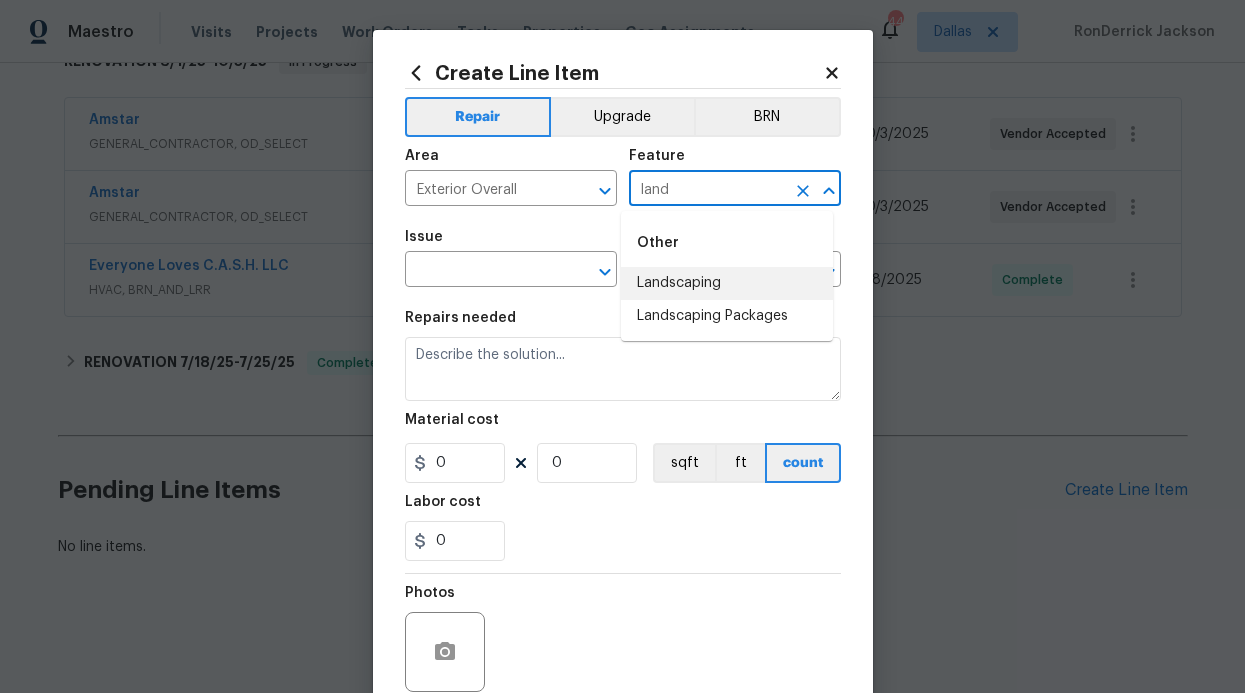 click on "Landscaping" at bounding box center (727, 283) 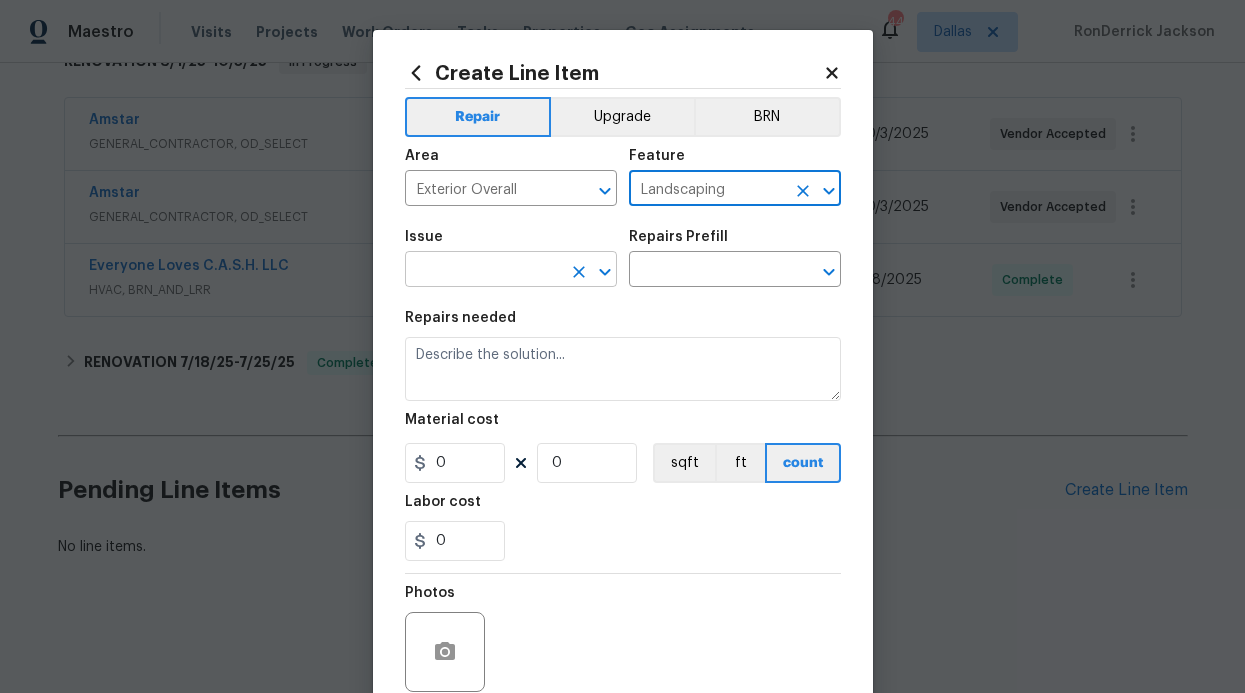 type on "Landscaping" 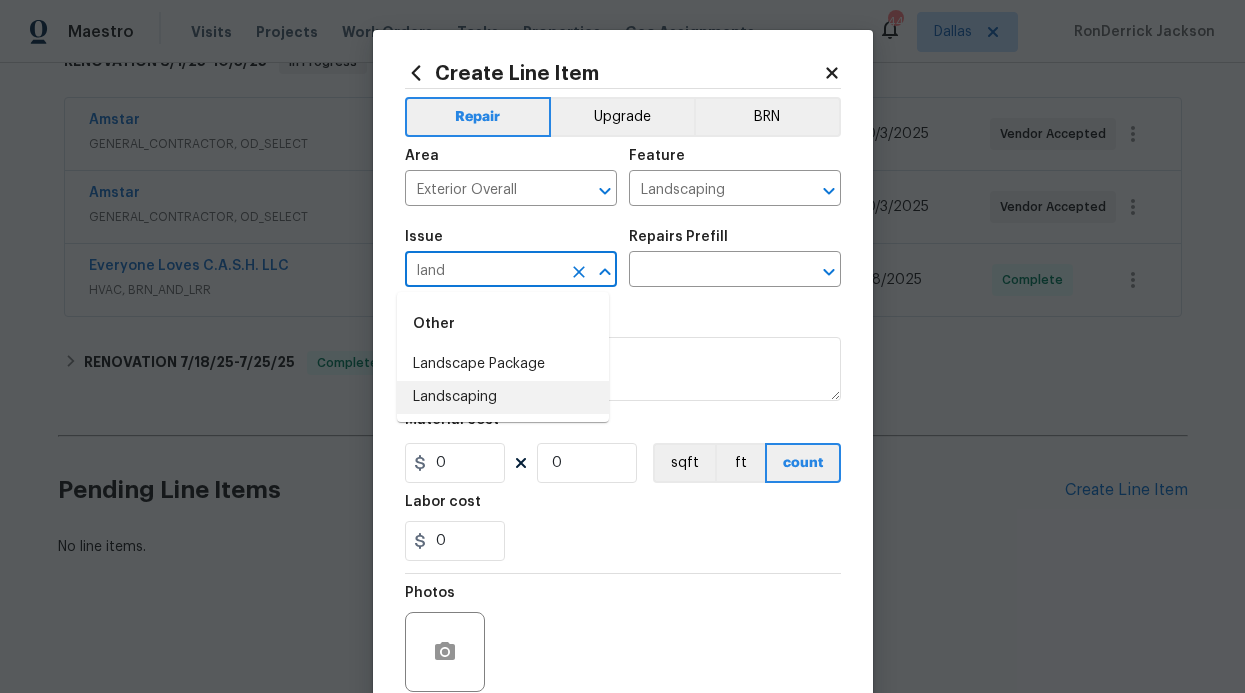 click on "Landscaping" at bounding box center [503, 397] 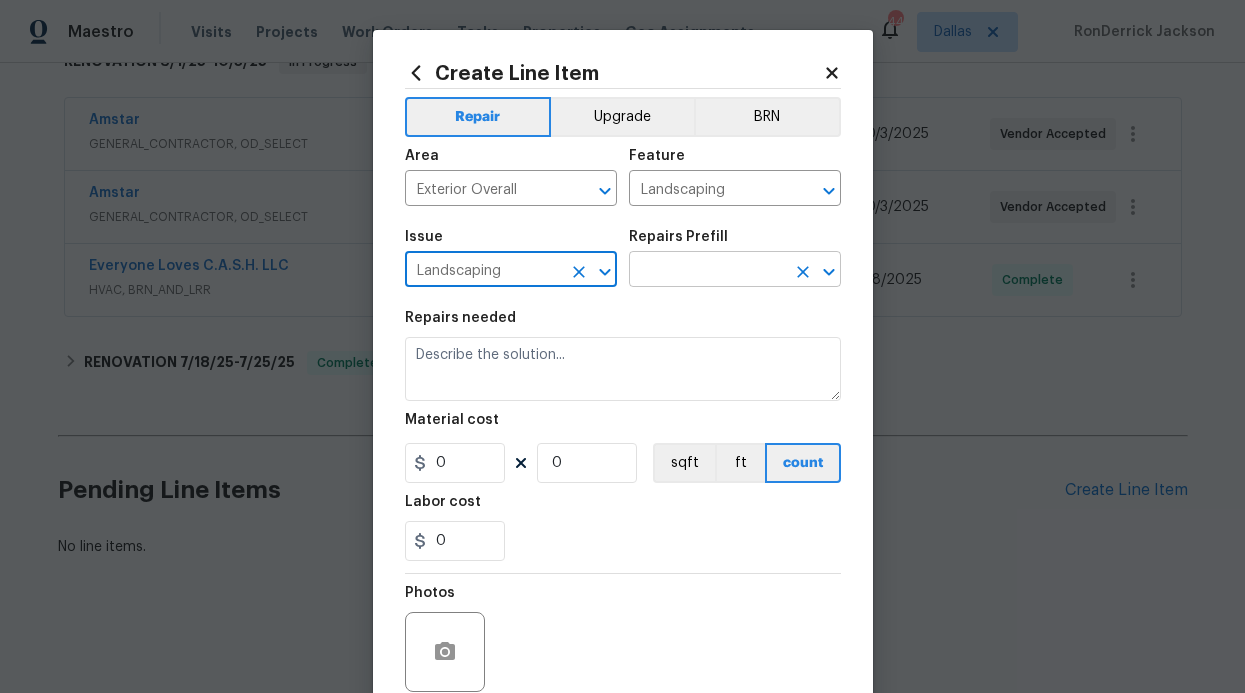 type on "Landscaping" 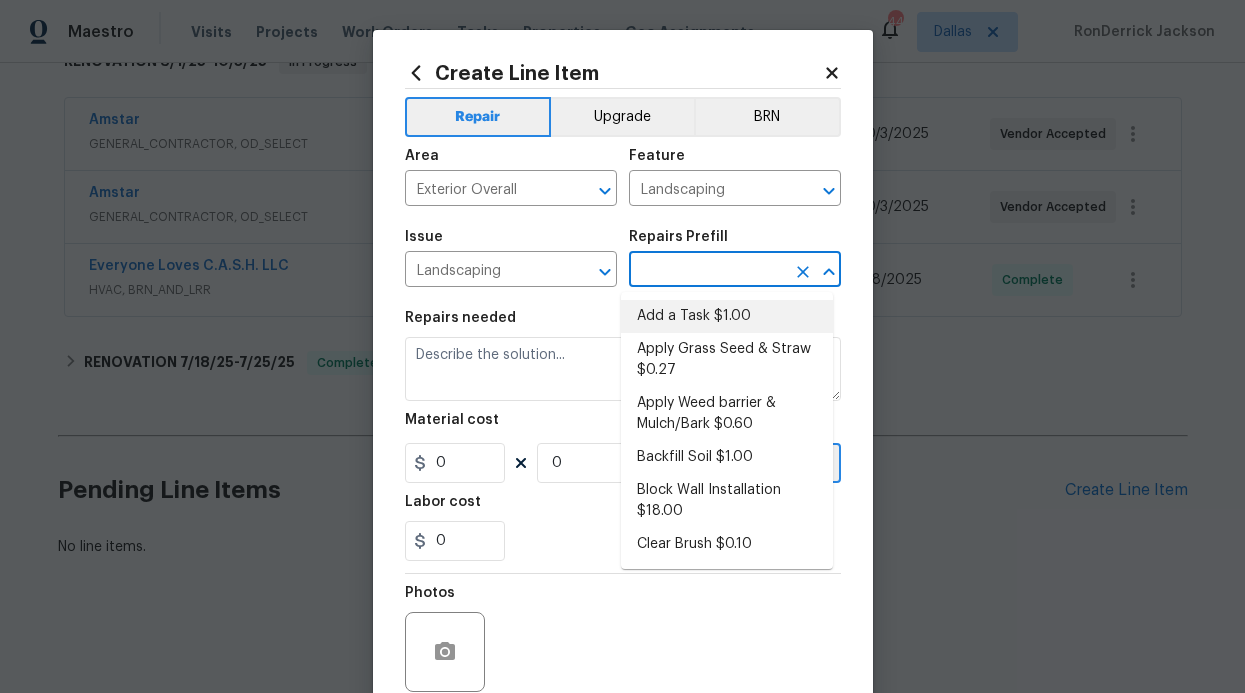 click on "Add a Task $1.00" at bounding box center (727, 316) 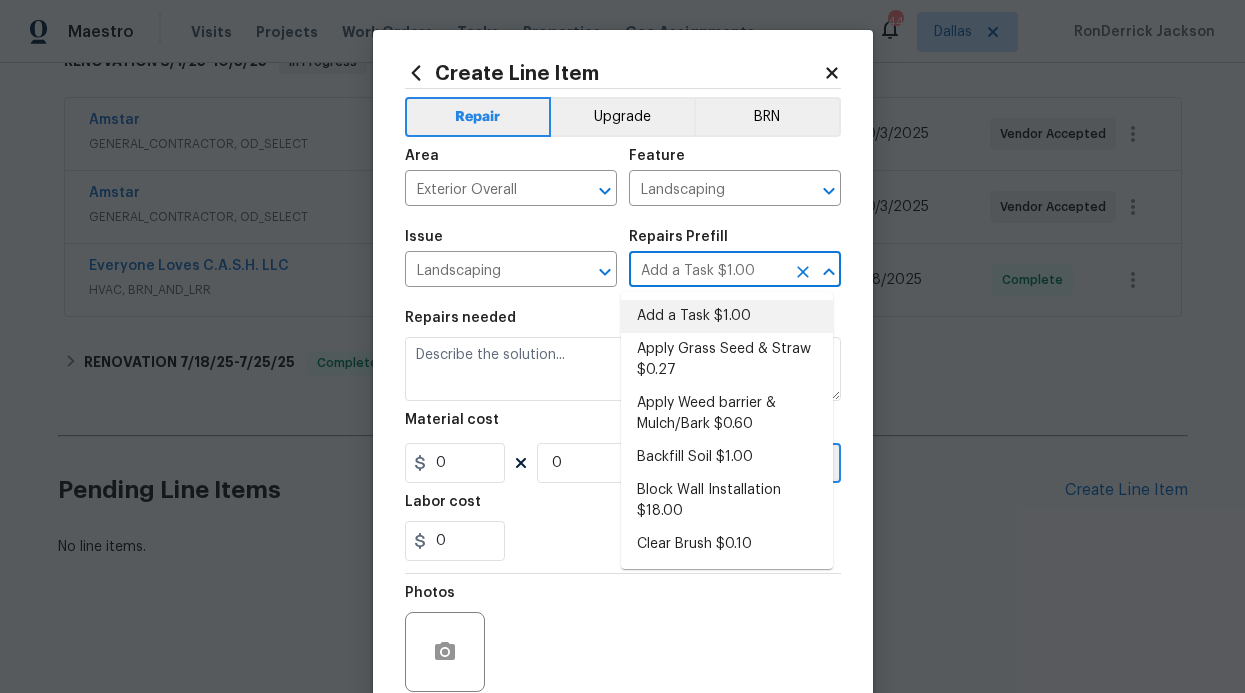 type on "HPM to detail" 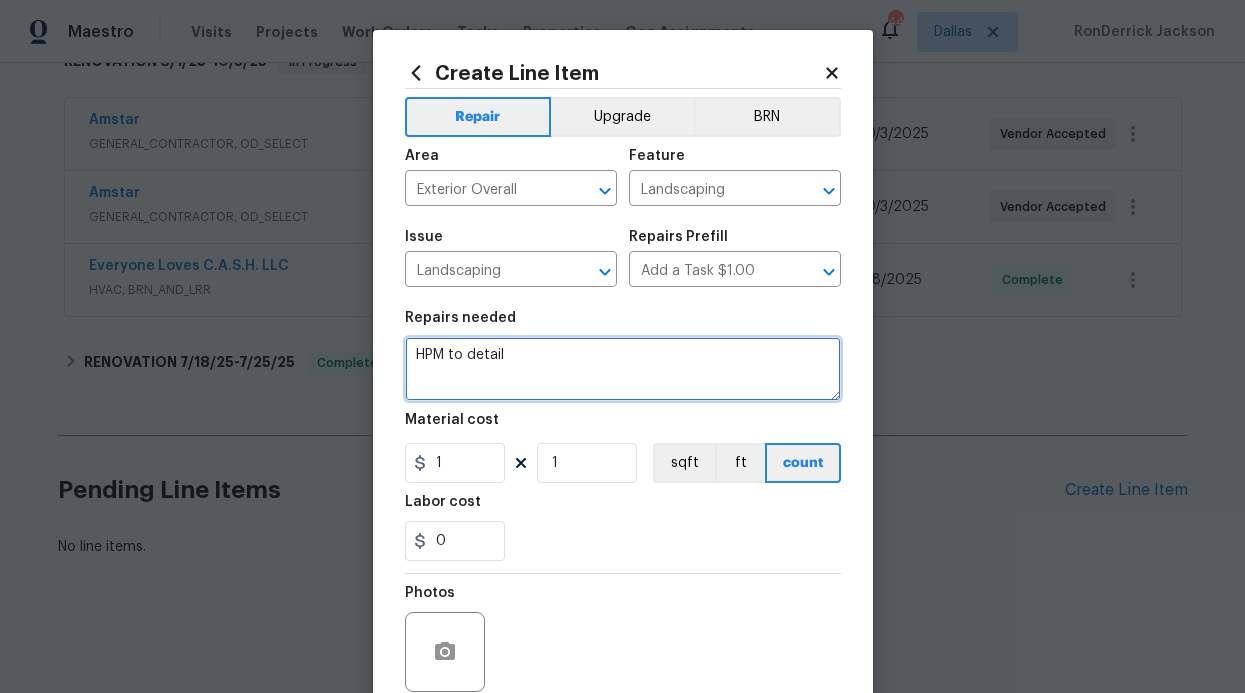 drag, startPoint x: 525, startPoint y: 354, endPoint x: 429, endPoint y: 354, distance: 96 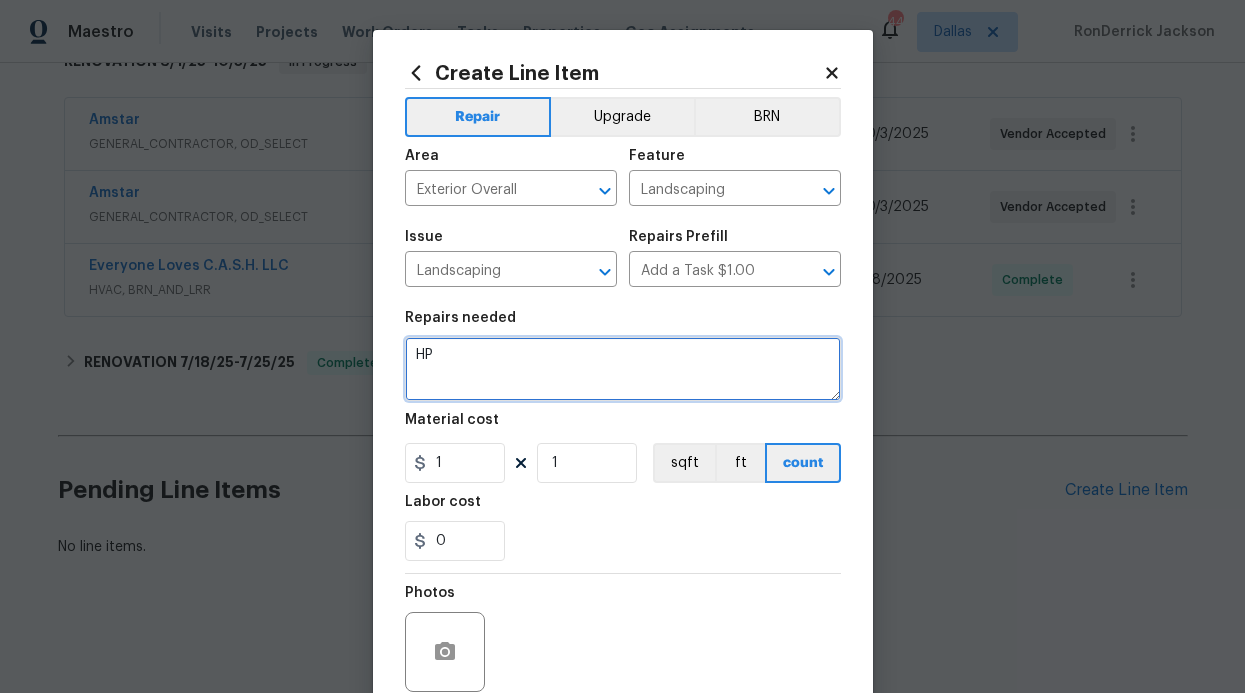 type on "H" 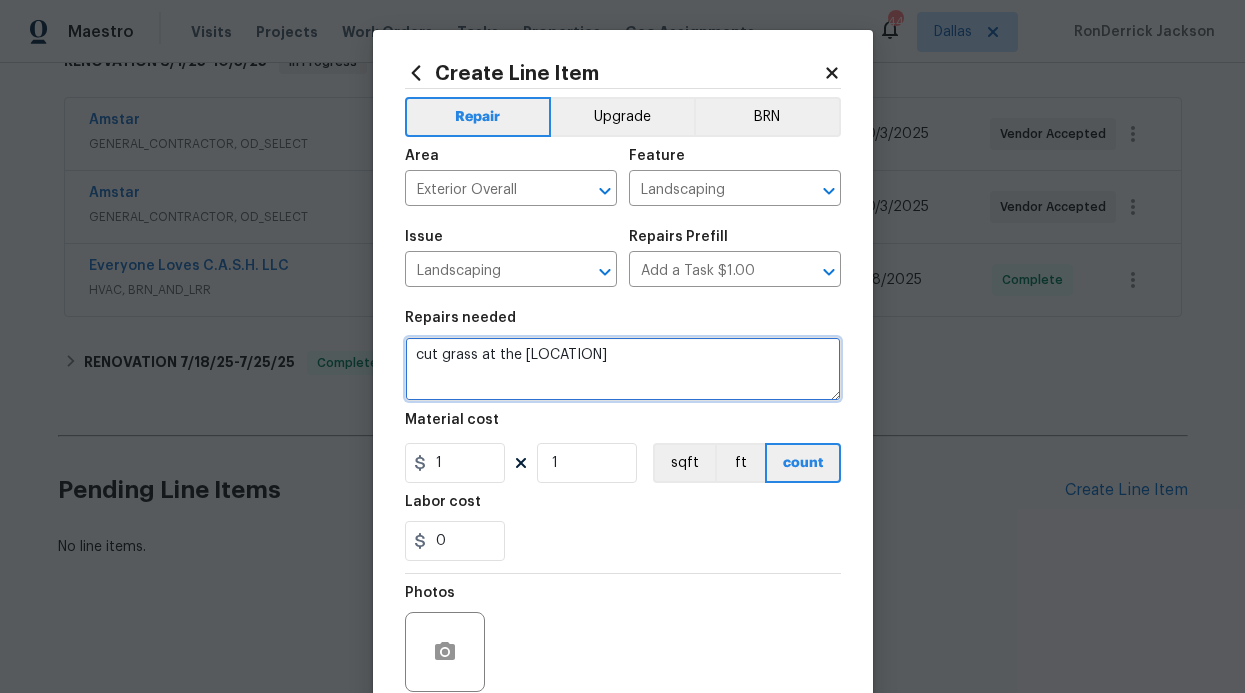 click on "cut grass at the [LOCATION]" at bounding box center (623, 369) 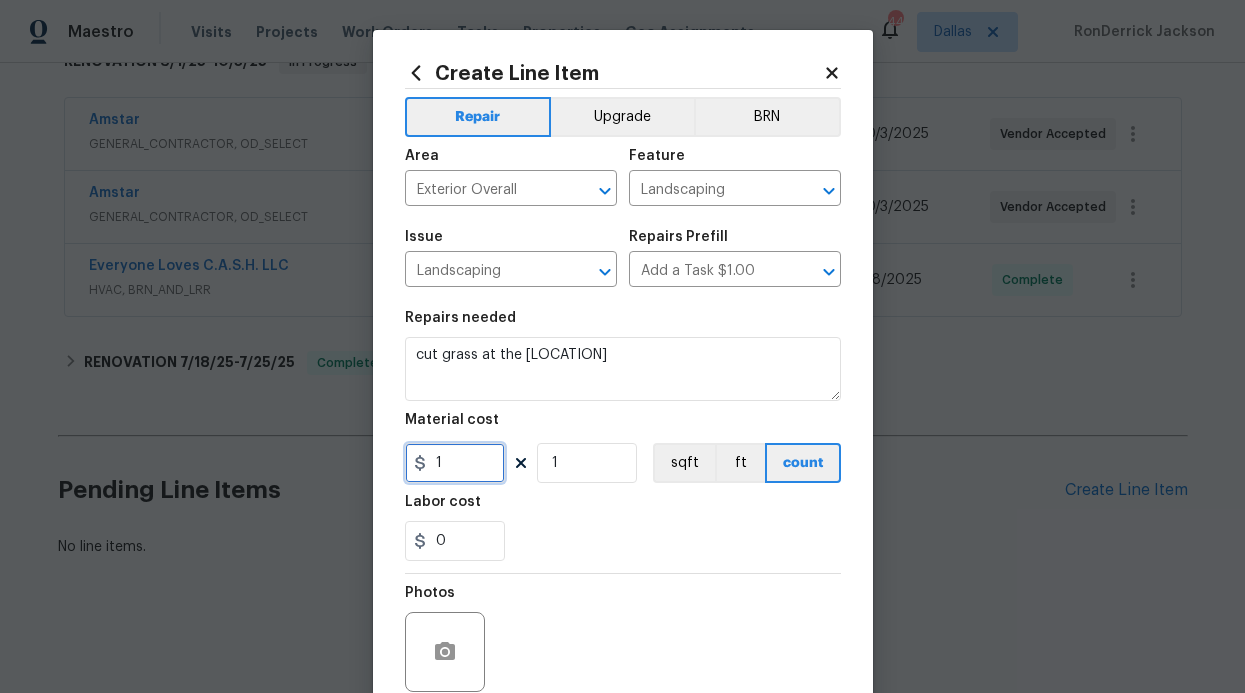 drag, startPoint x: 452, startPoint y: 463, endPoint x: 410, endPoint y: 463, distance: 42 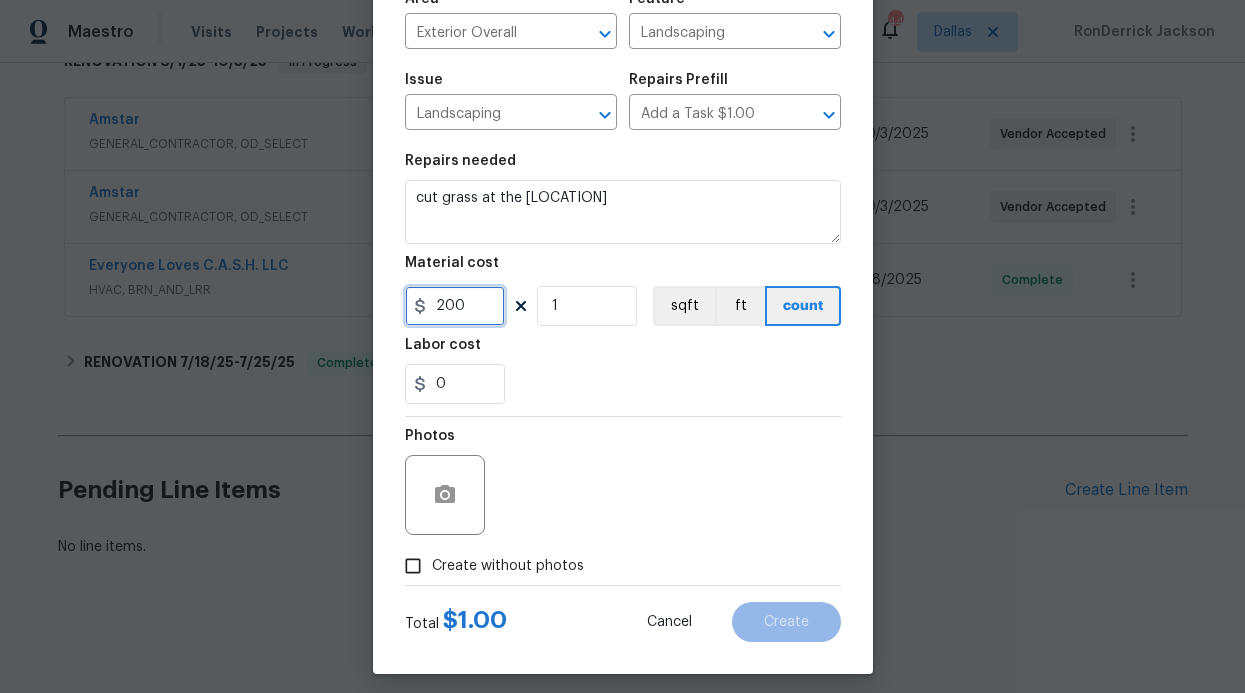 scroll, scrollTop: 169, scrollLeft: 0, axis: vertical 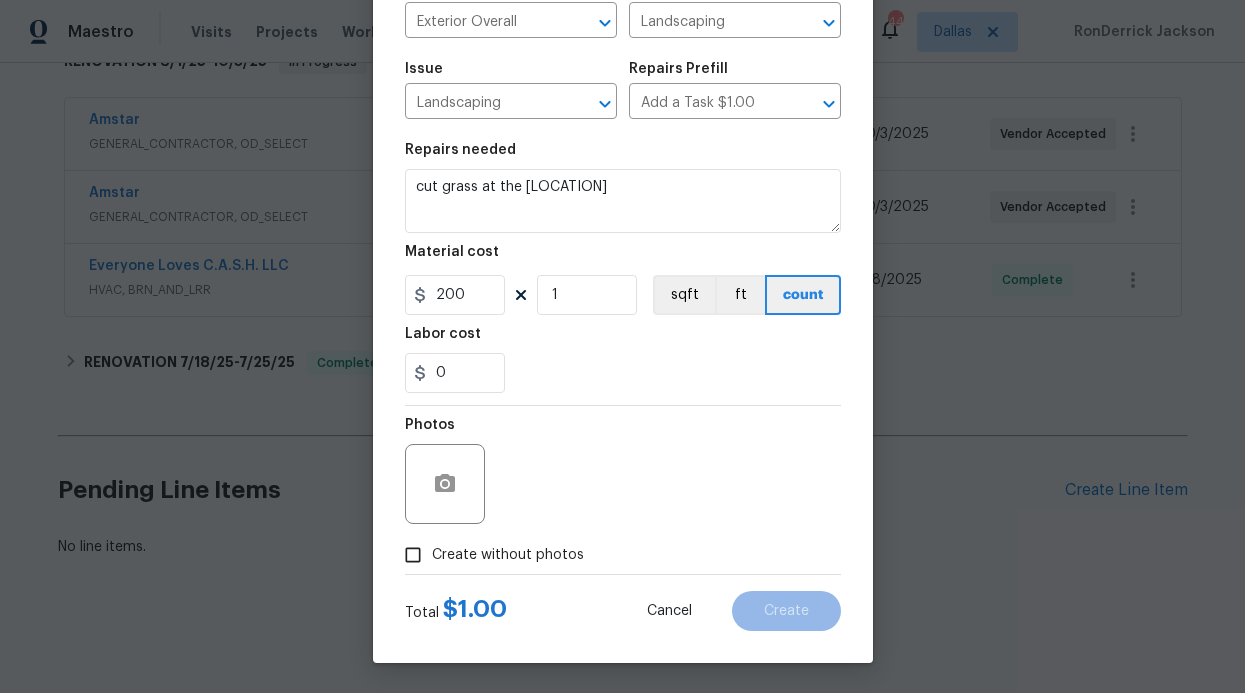 type on "200" 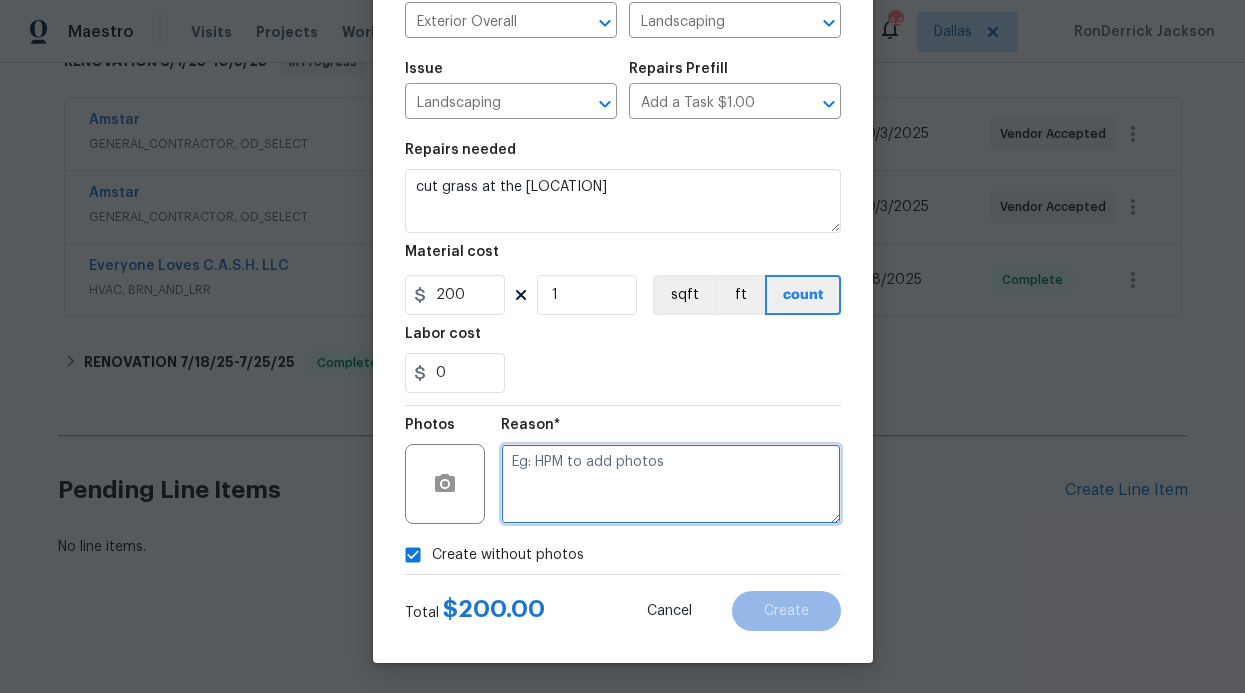 click at bounding box center [671, 484] 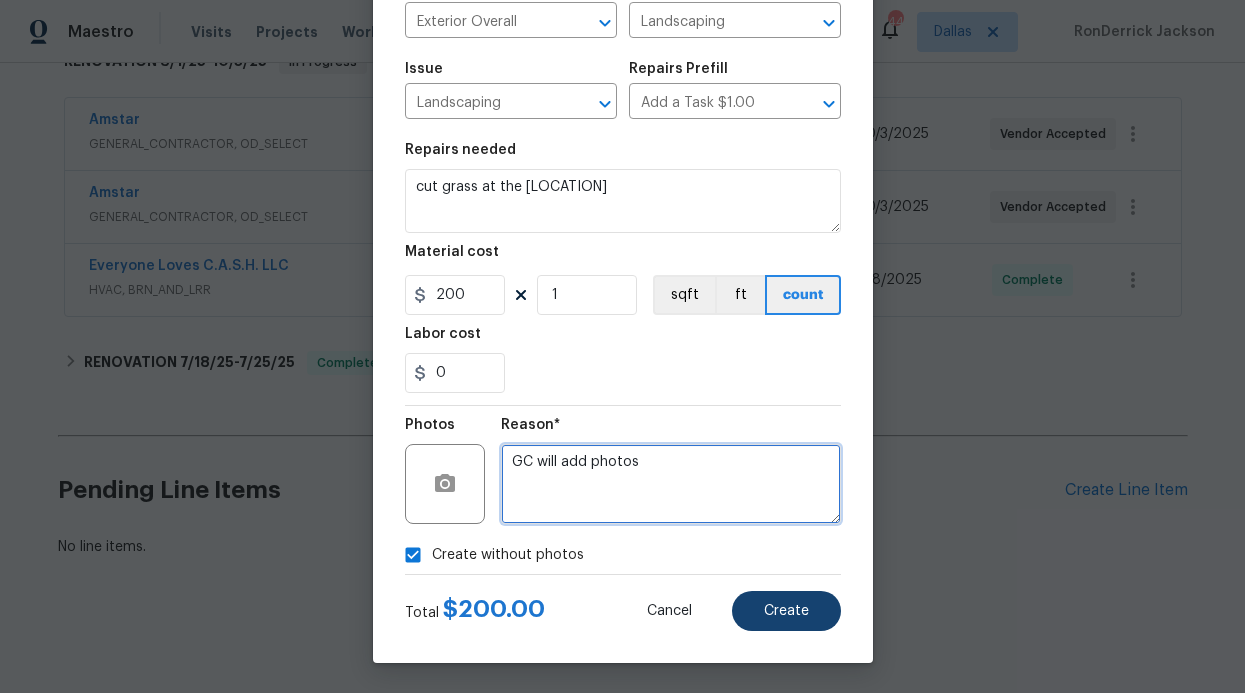 type on "GC will add photos" 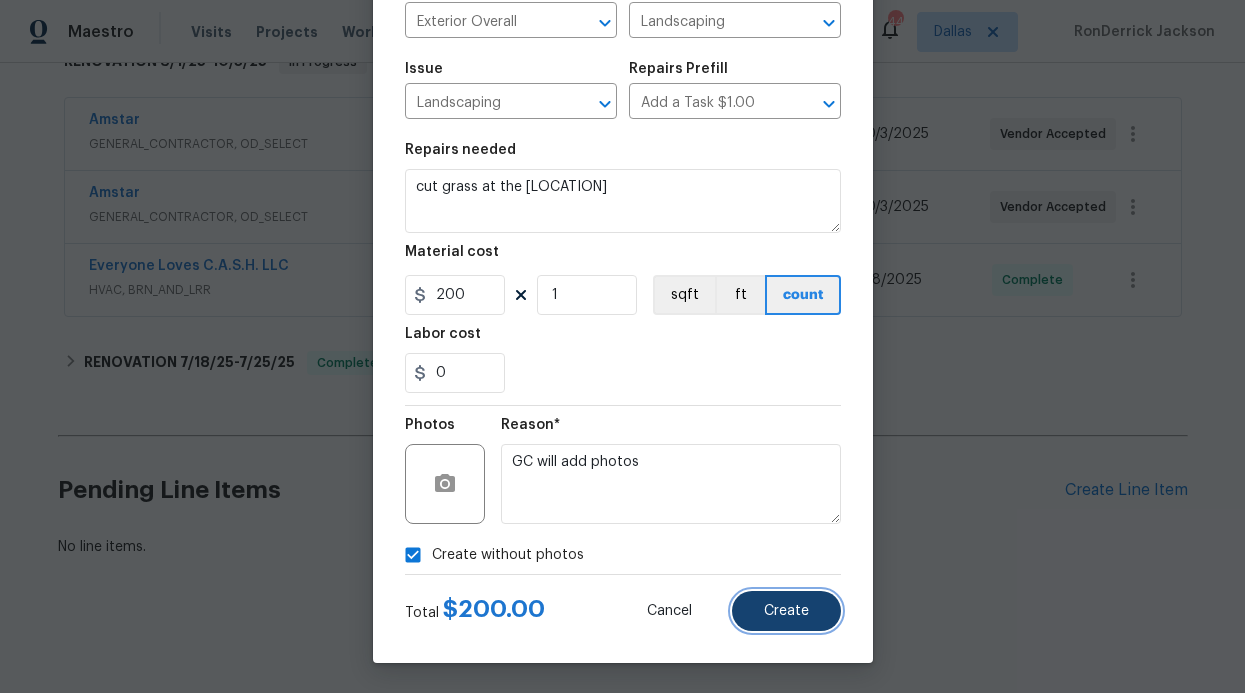 click on "Create" at bounding box center [786, 611] 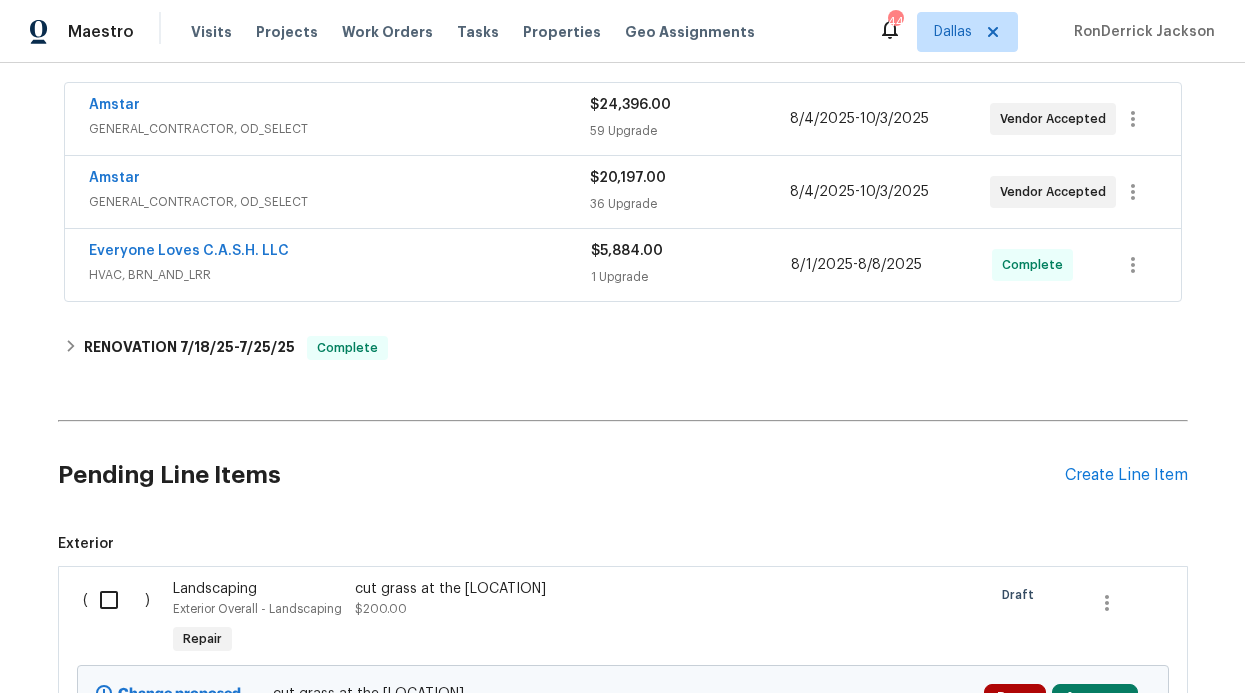 click at bounding box center (116, 600) 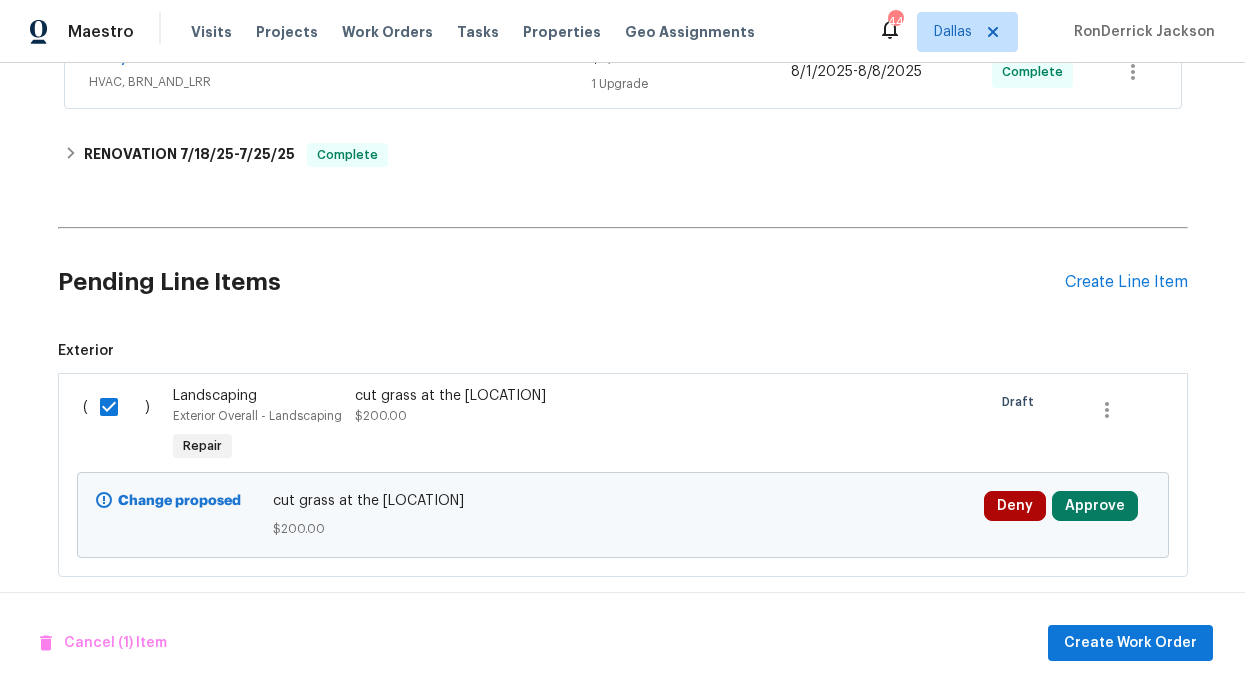 scroll, scrollTop: 558, scrollLeft: 0, axis: vertical 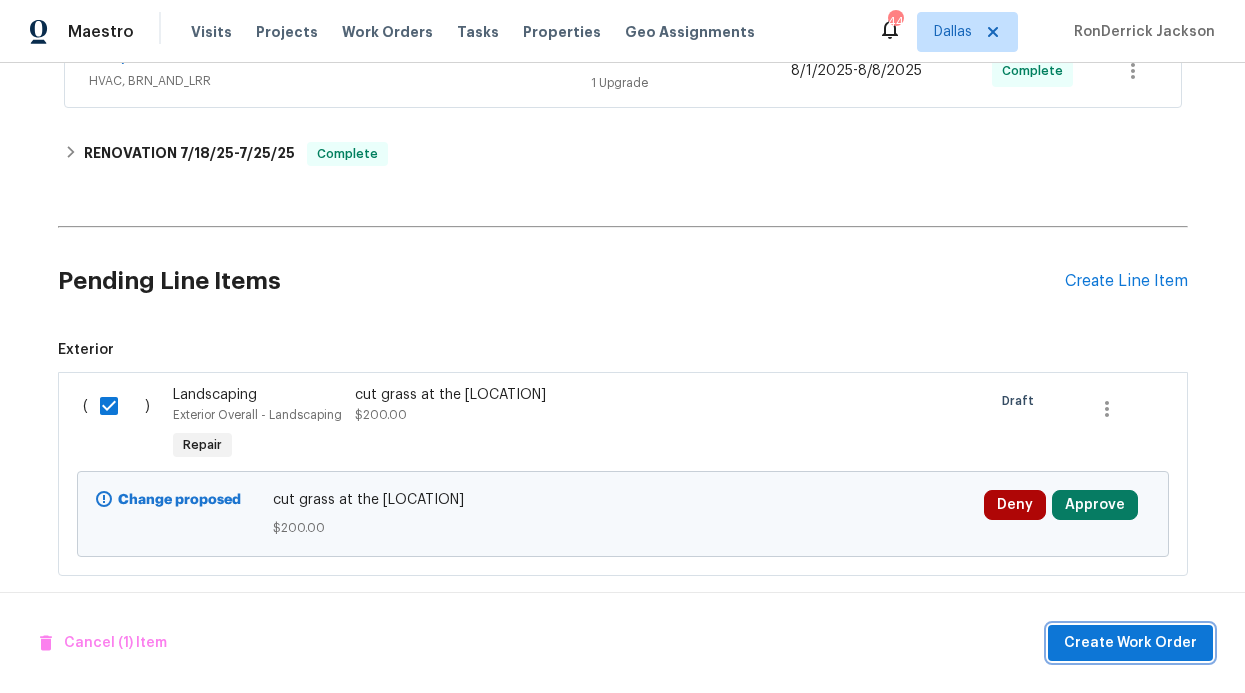 click on "Create Work Order" at bounding box center [1130, 643] 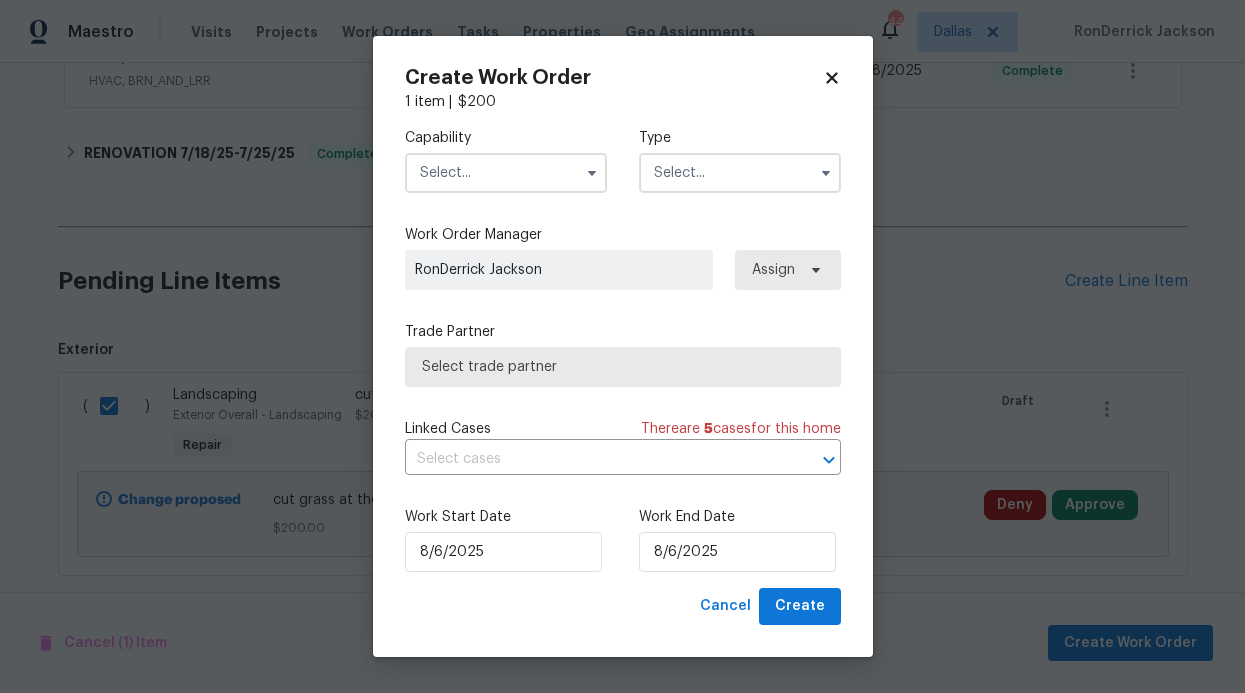 click at bounding box center [506, 173] 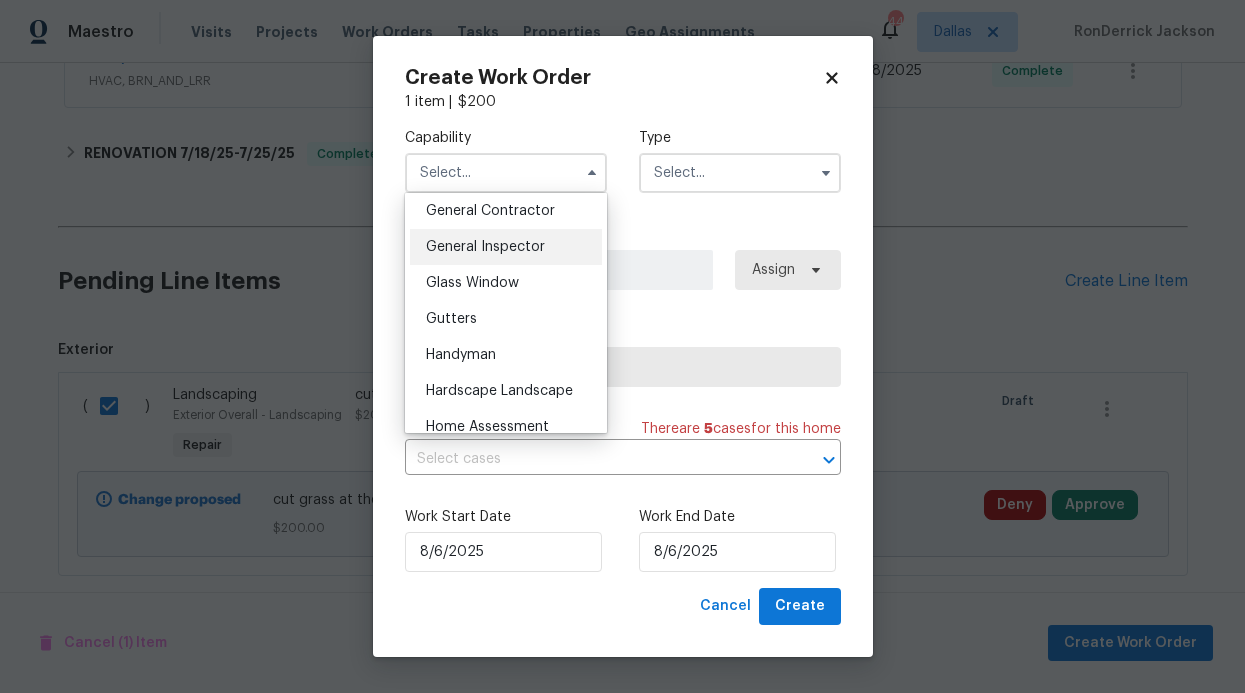 scroll, scrollTop: 962, scrollLeft: 0, axis: vertical 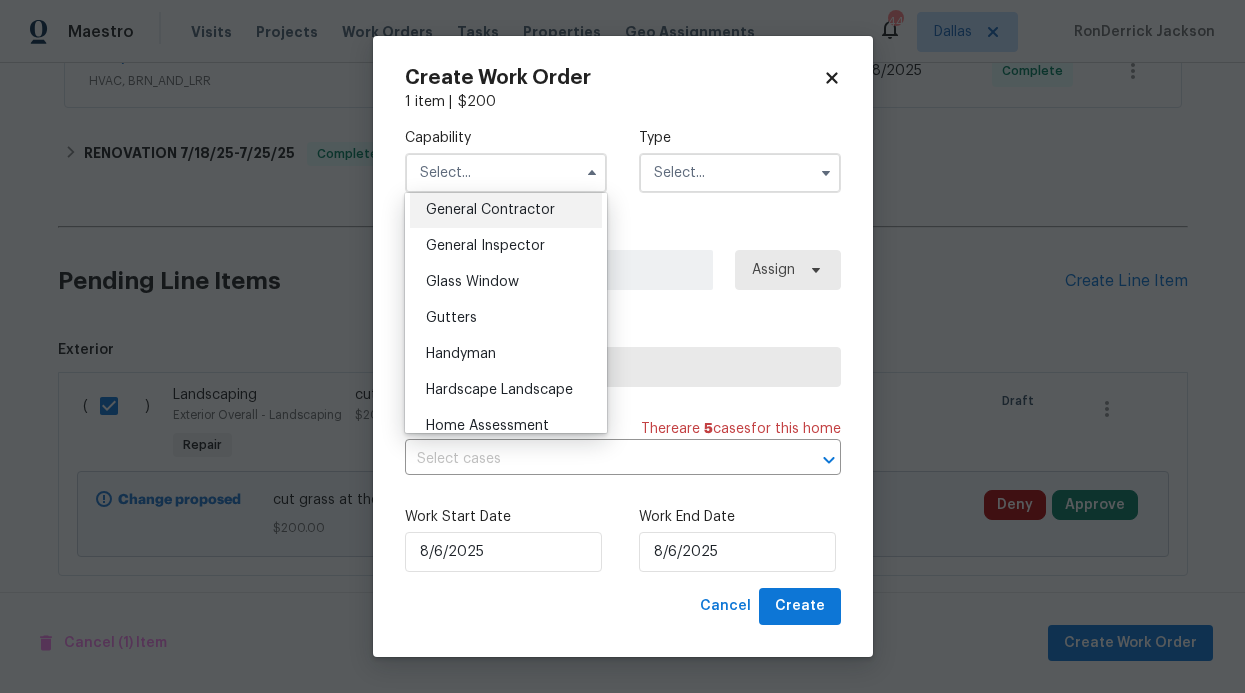 click on "General Contractor" at bounding box center (506, 210) 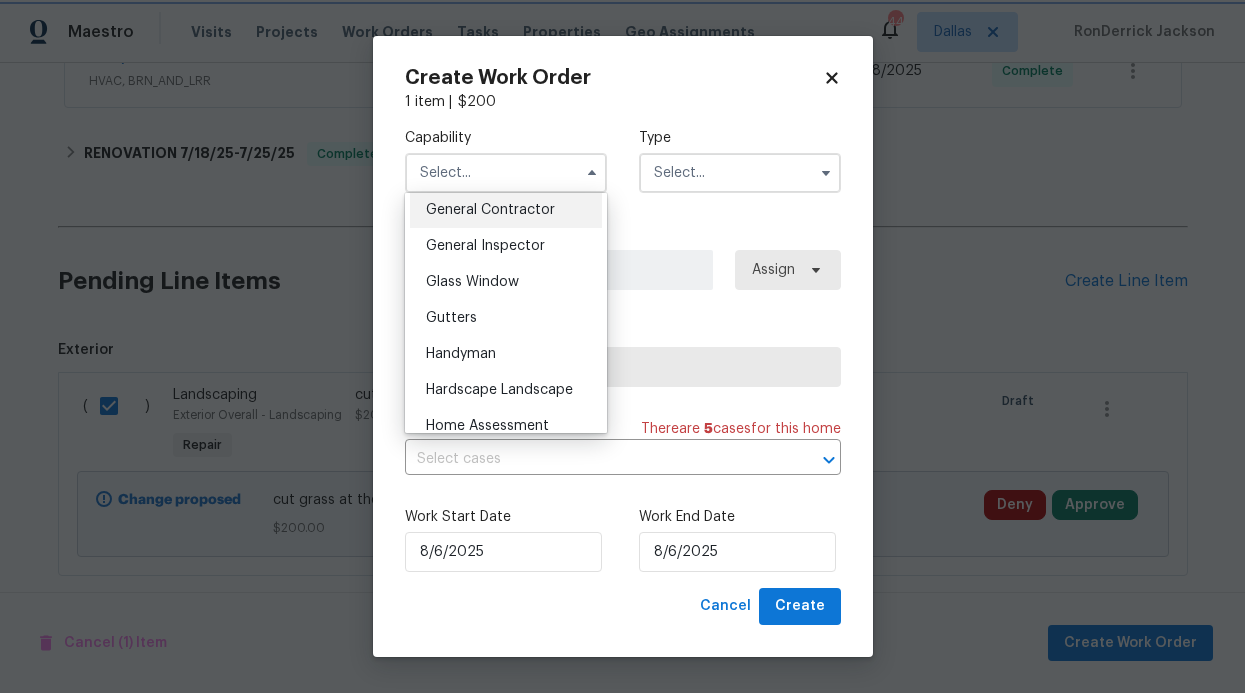type on "General Contractor" 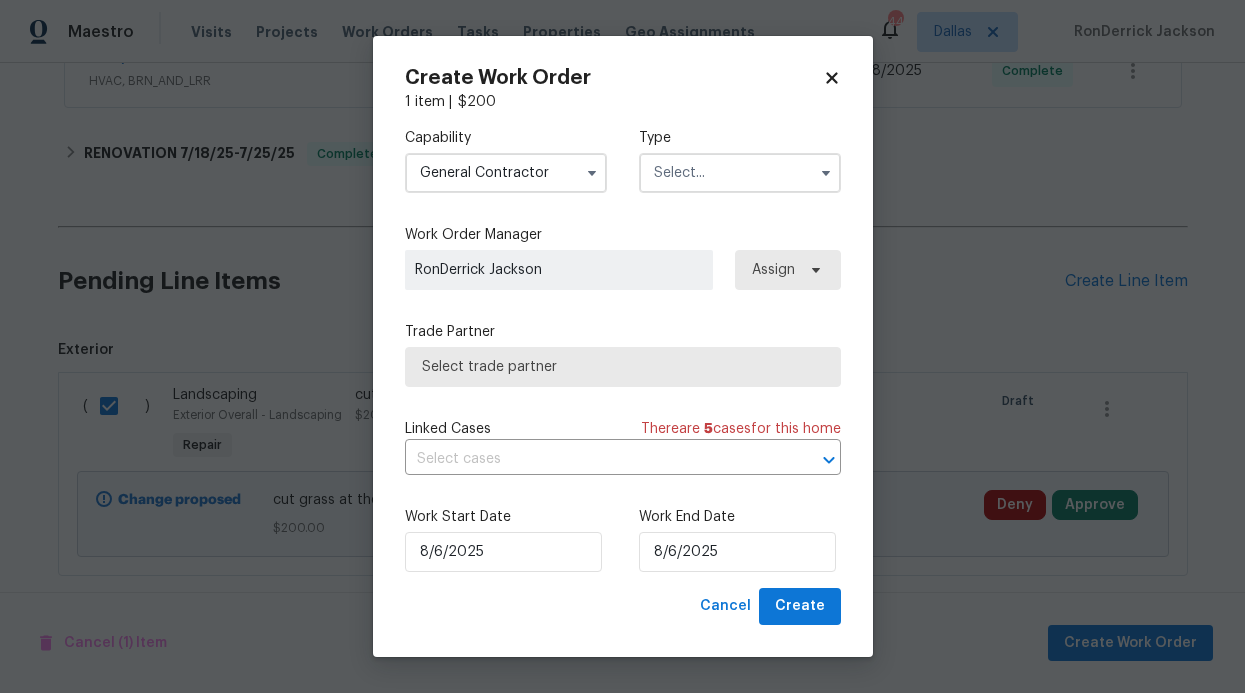 click at bounding box center [740, 173] 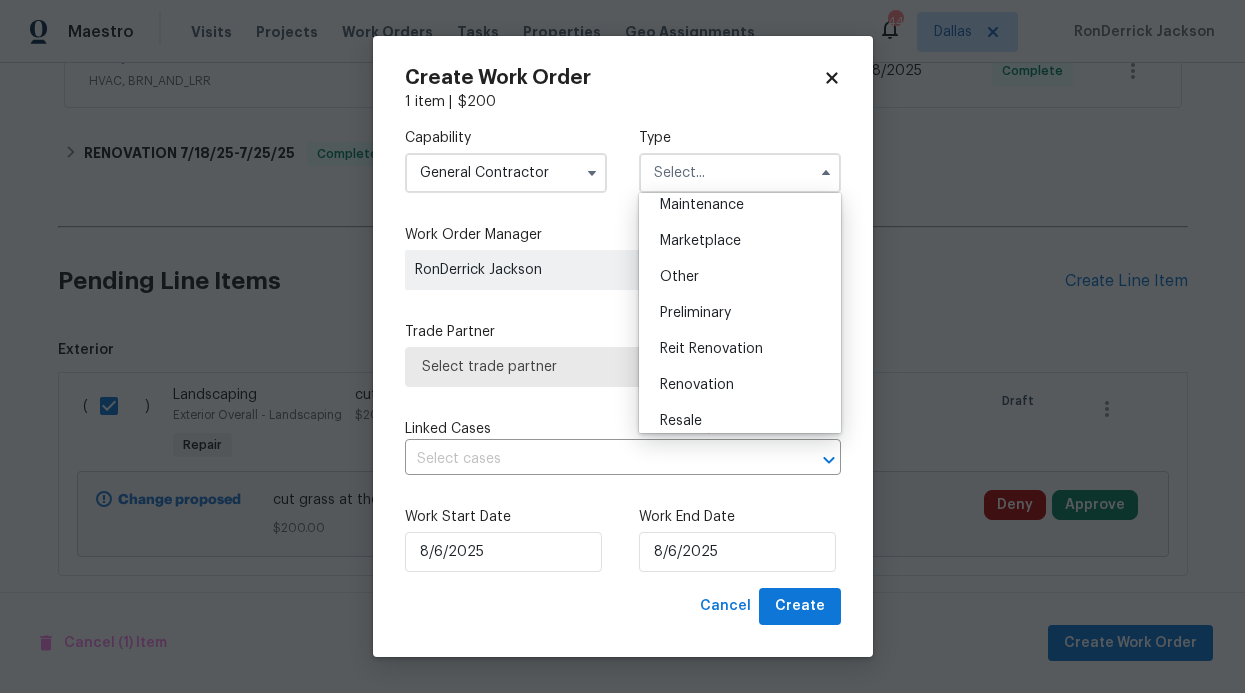 scroll, scrollTop: 446, scrollLeft: 0, axis: vertical 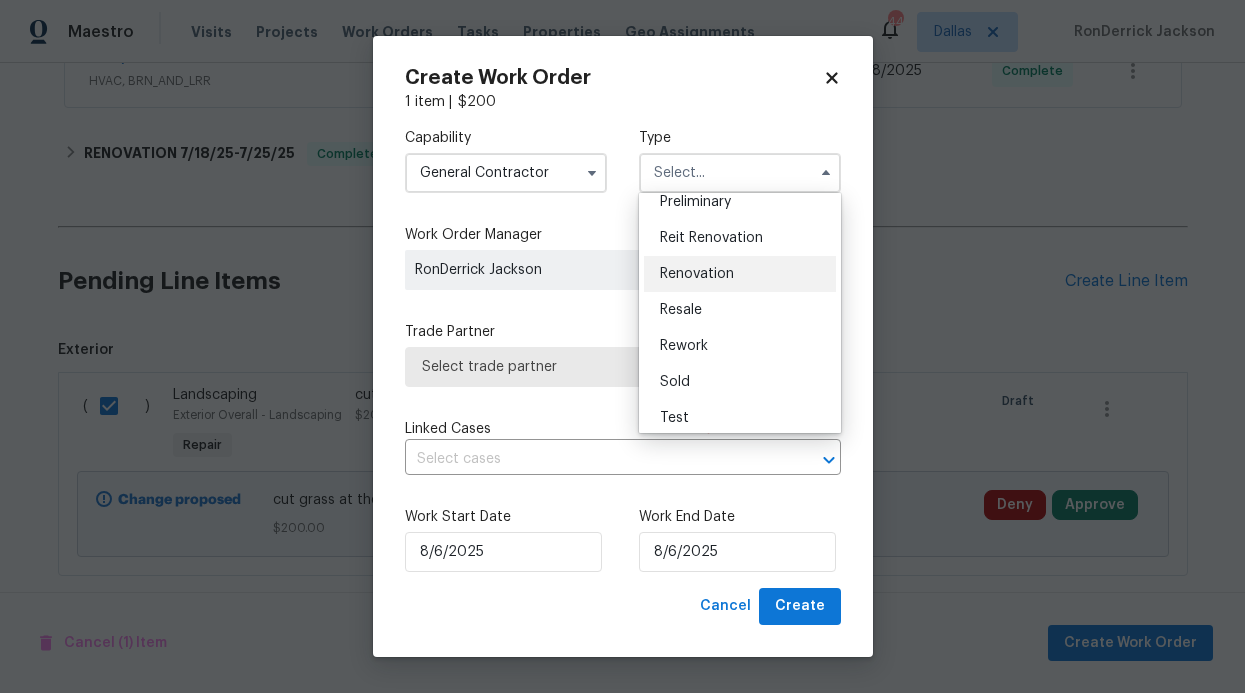 click on "Renovation" at bounding box center (740, 274) 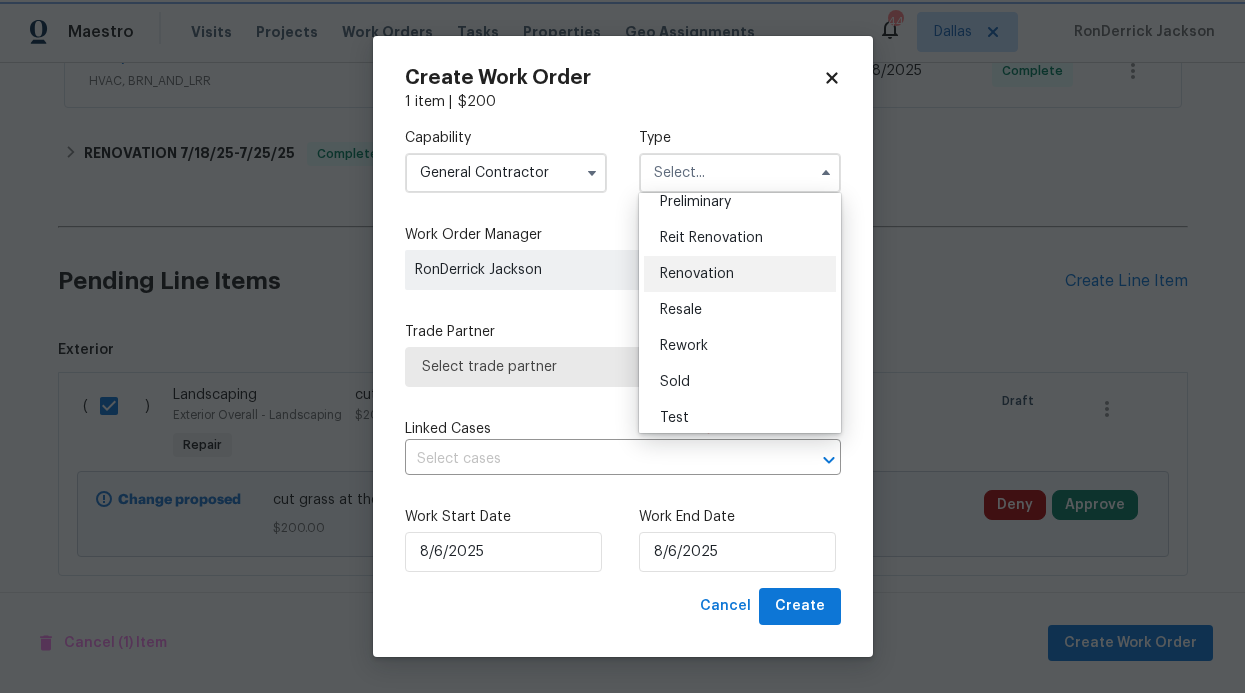 type on "Renovation" 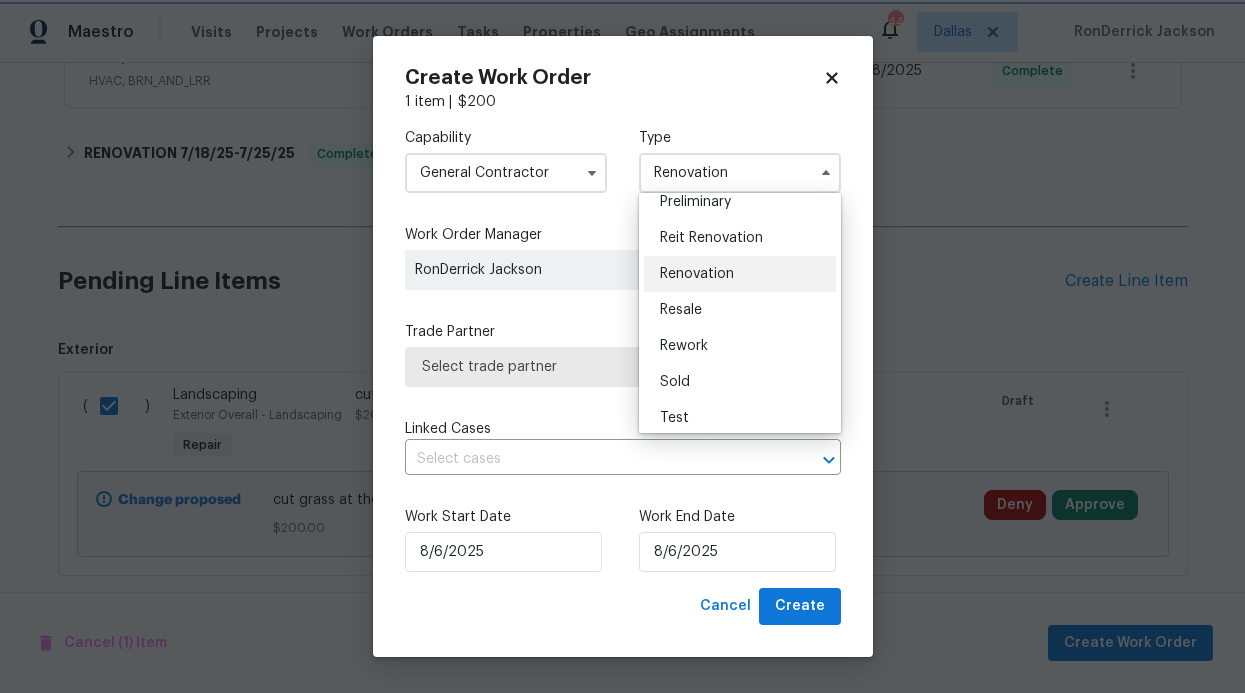 scroll, scrollTop: 0, scrollLeft: 0, axis: both 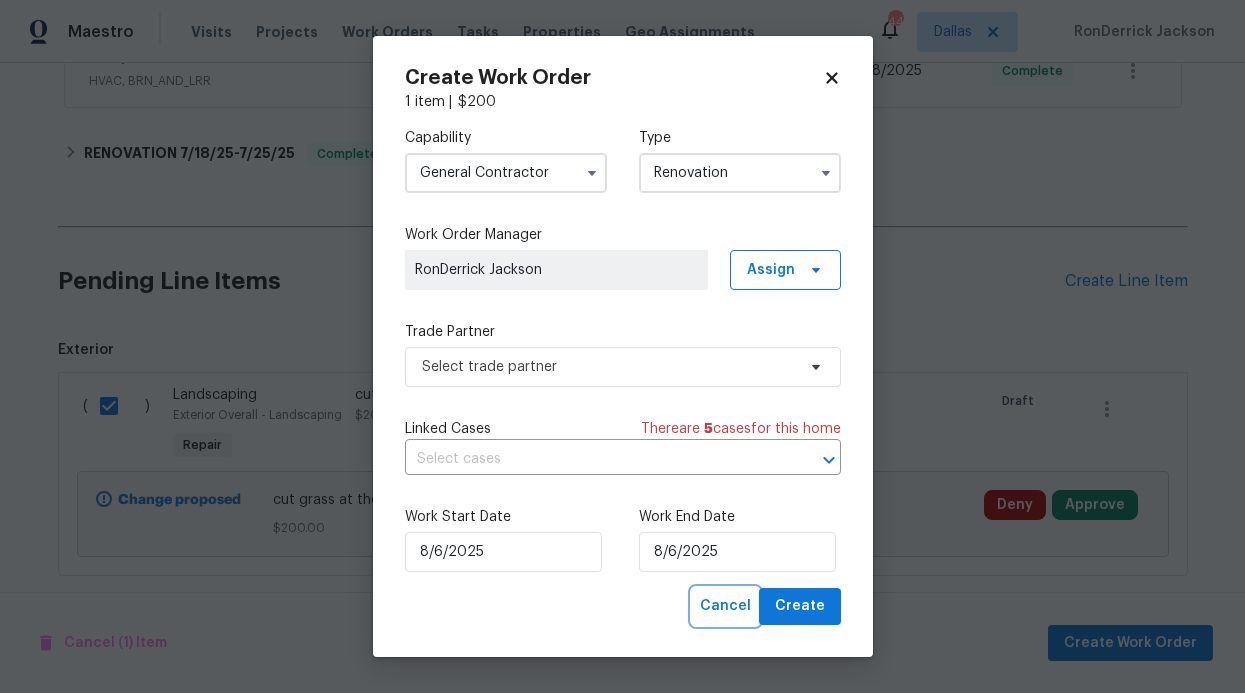click on "Cancel" at bounding box center (725, 606) 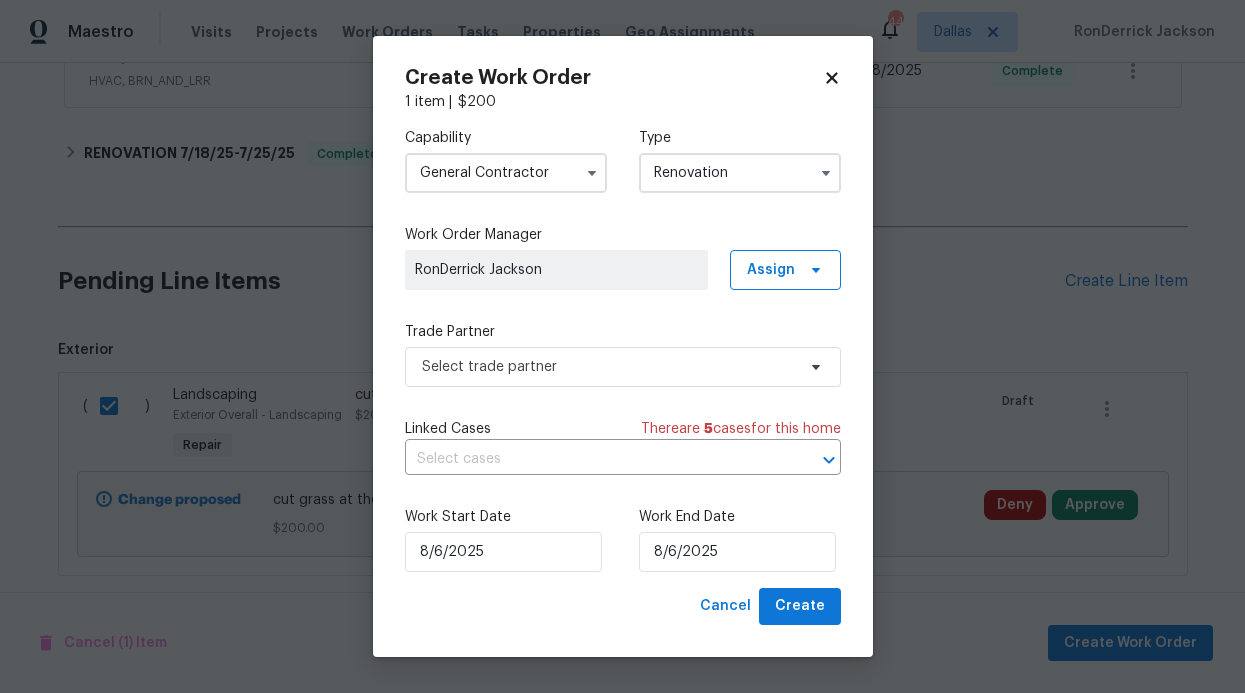 checkbox on "false" 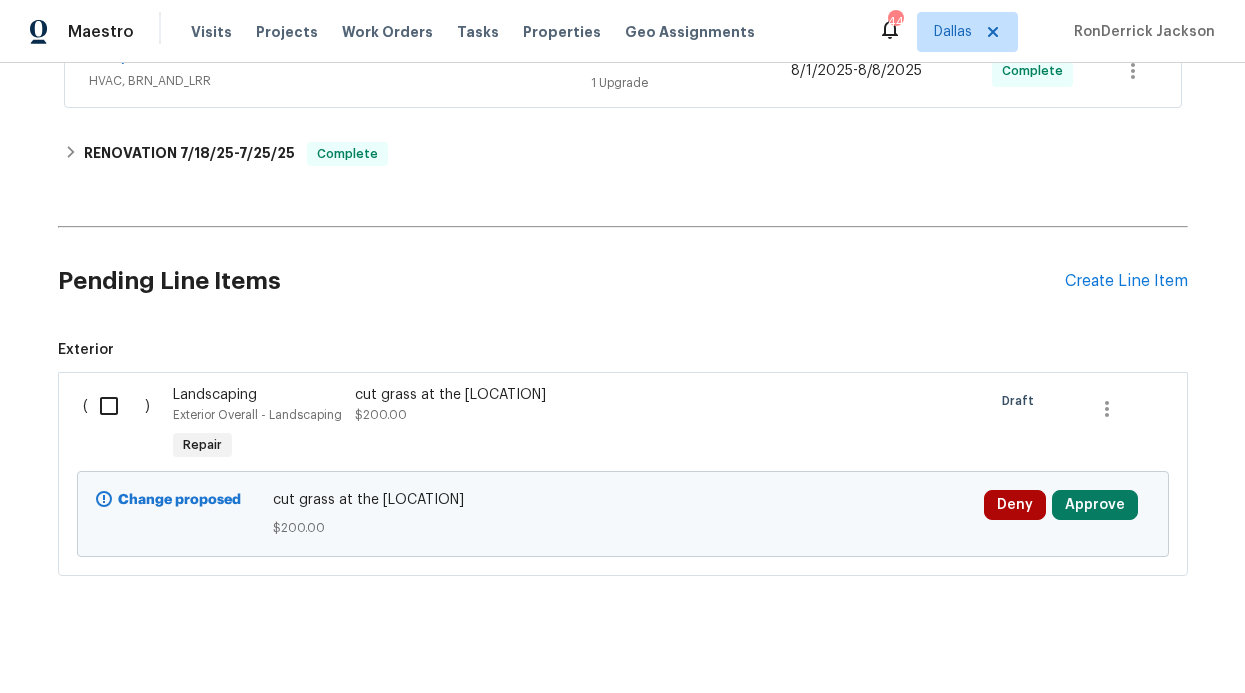 click on "cut grass at the [LOCATION]" at bounding box center (531, 395) 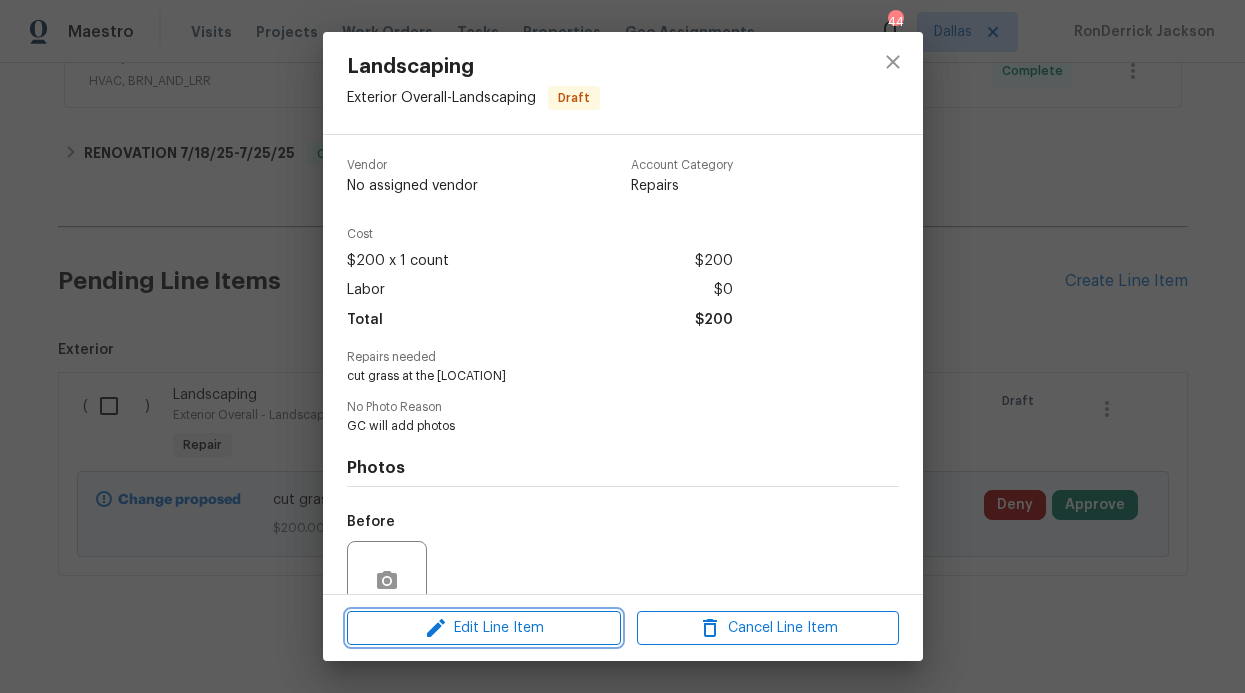 click on "Edit Line Item" at bounding box center (484, 628) 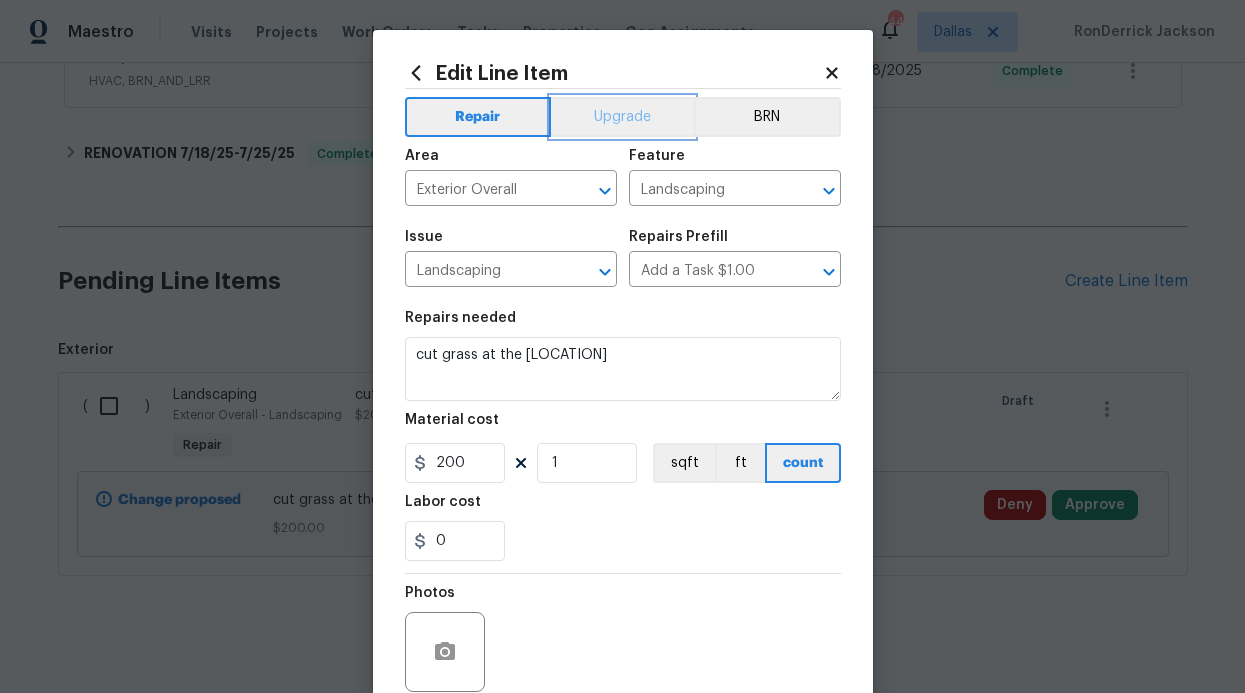 click on "Upgrade" at bounding box center (622, 117) 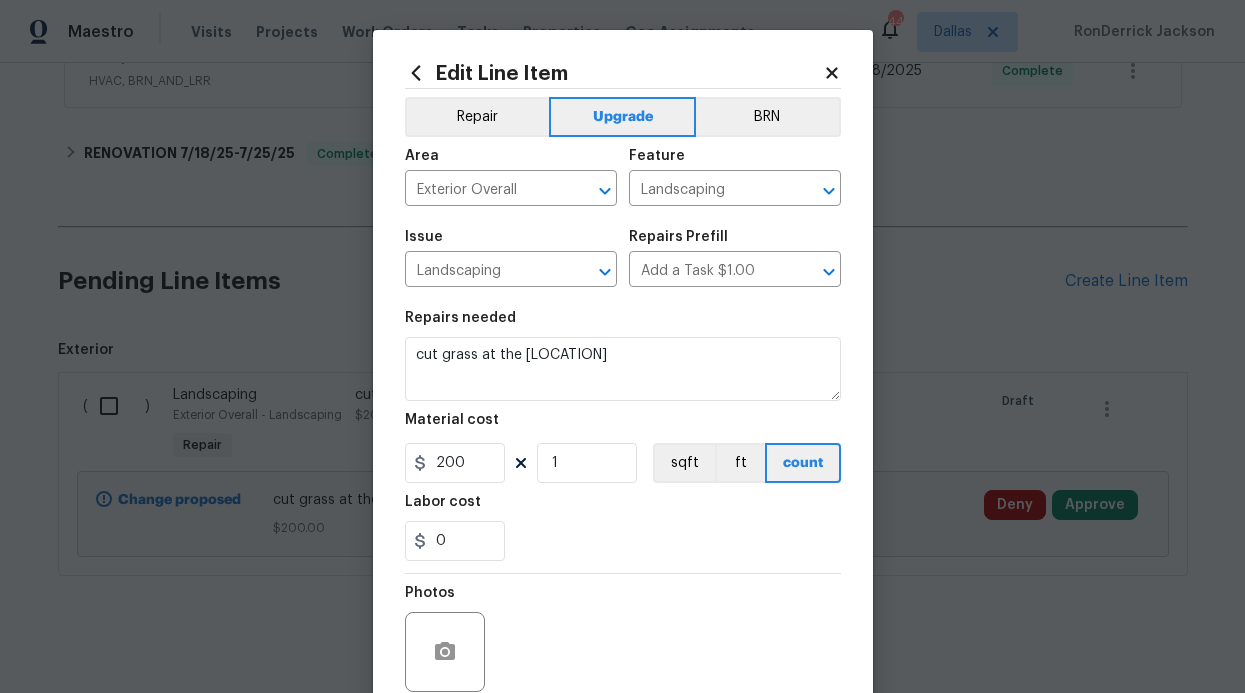 click on "Edit Line Item Repair Upgrade BRN Area Exterior Overall ​ Feature Landscaping ​ Issue Landscaping ​ Repairs Prefill Add a Task $1.00 ​ Repairs needed cut grass at the [LOCATION]. Material cost 200 1 sqft ft count Labor cost 0 Photos Create without photos Total   $ 200.00 Cancel Submit" at bounding box center [623, 430] 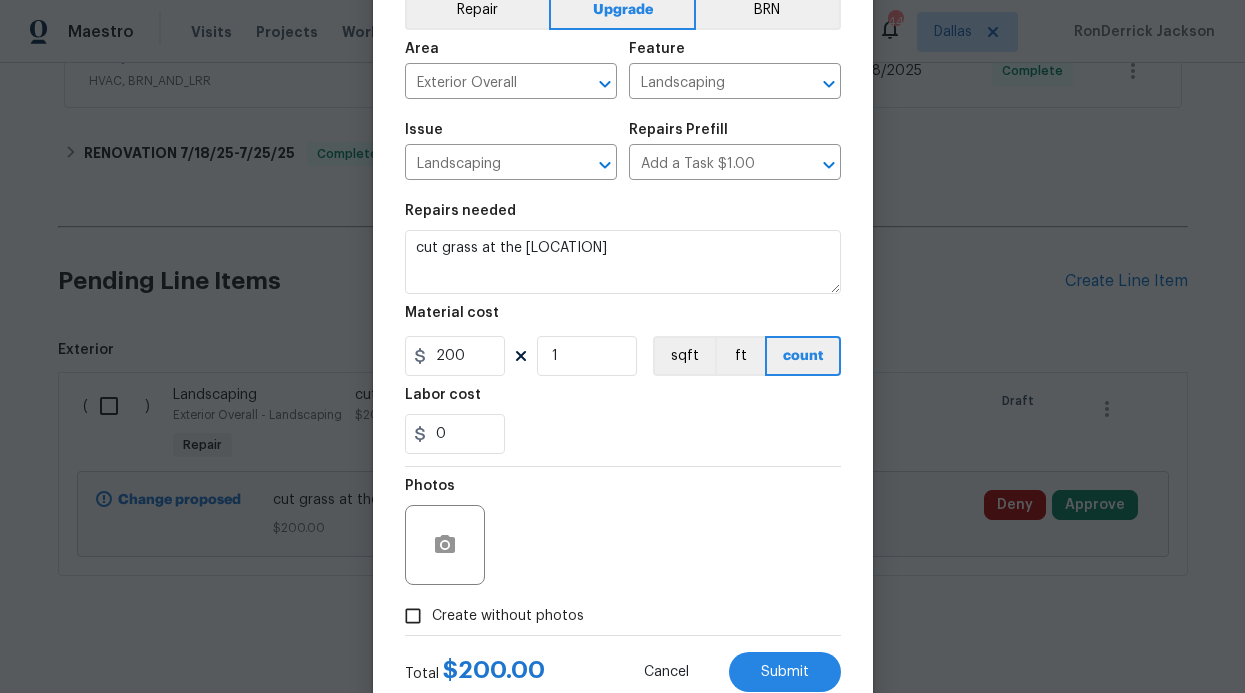 scroll, scrollTop: 169, scrollLeft: 0, axis: vertical 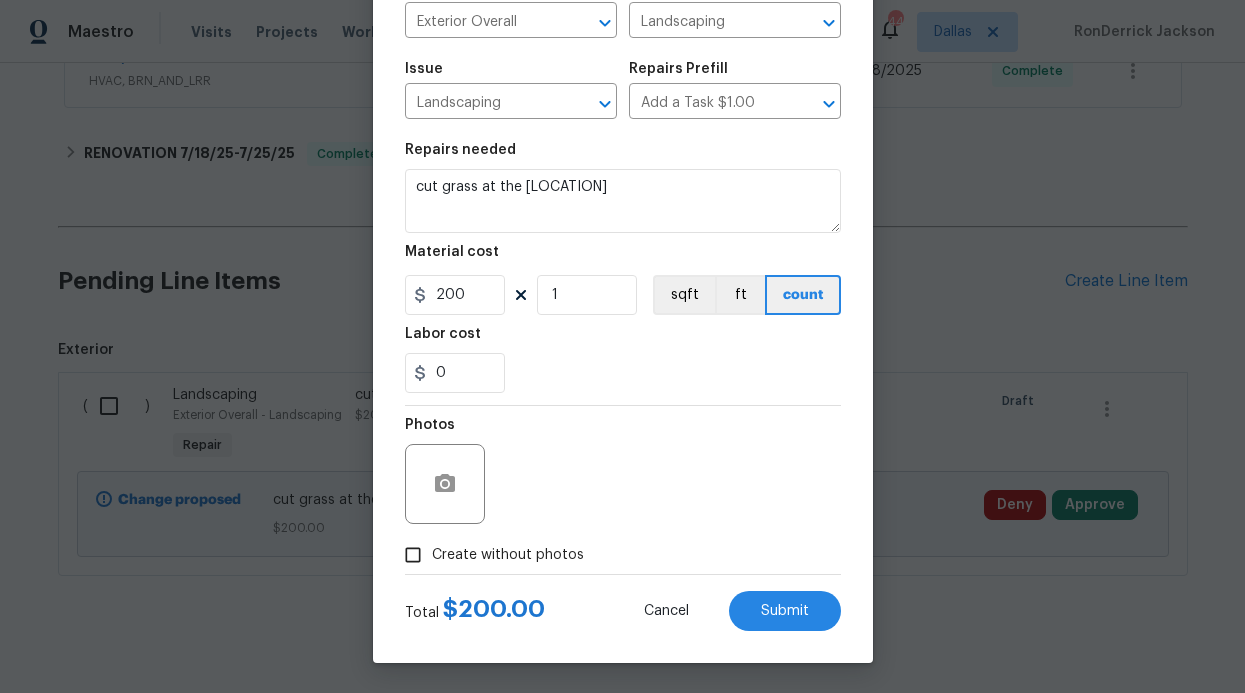 click on "Create without photos" at bounding box center [489, 555] 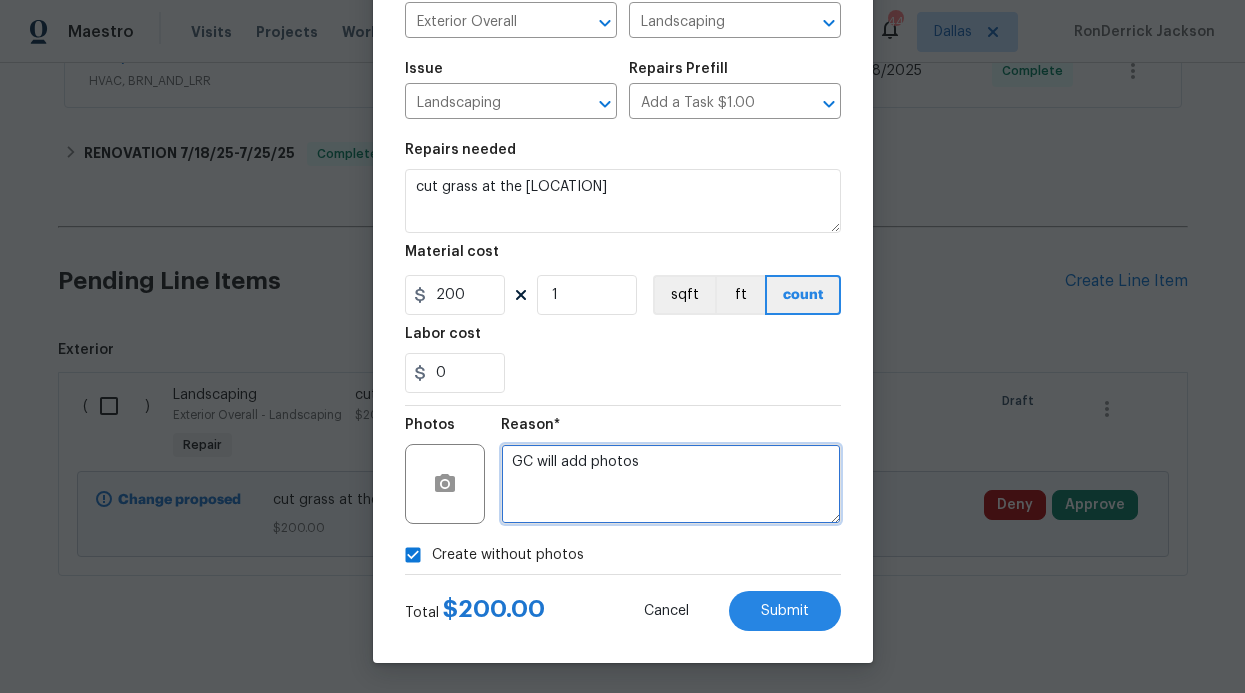 click on "GC will add photos" at bounding box center (671, 484) 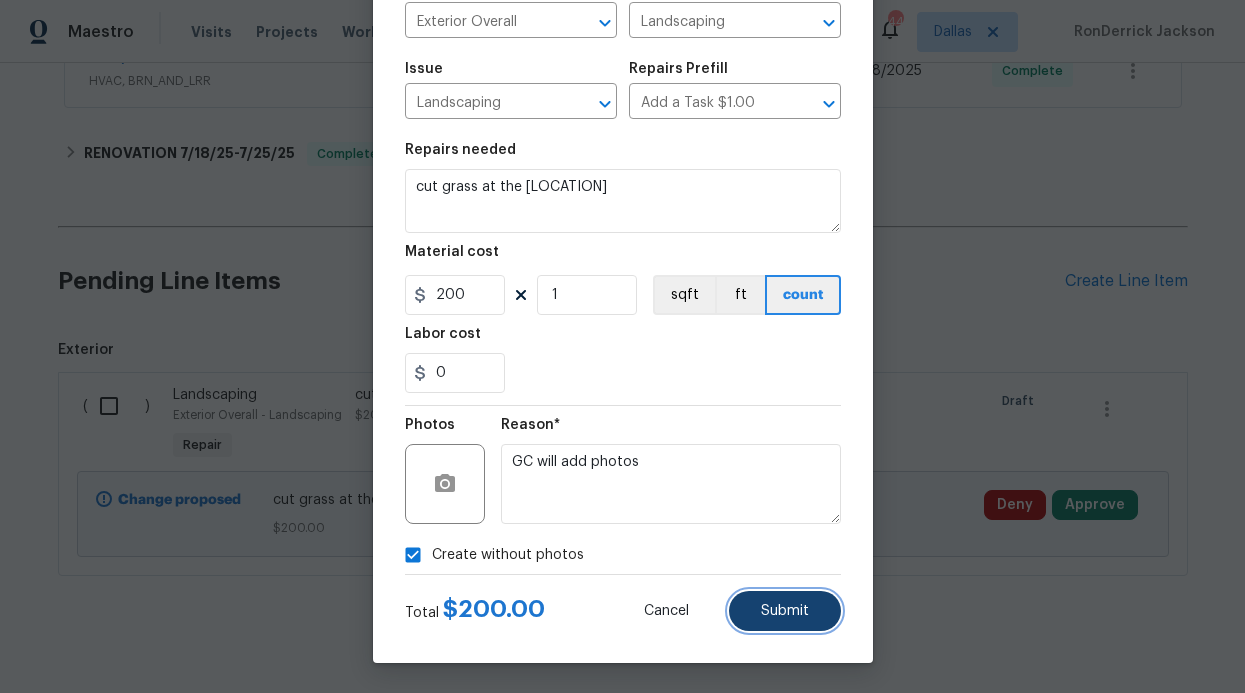 click on "Submit" at bounding box center (785, 611) 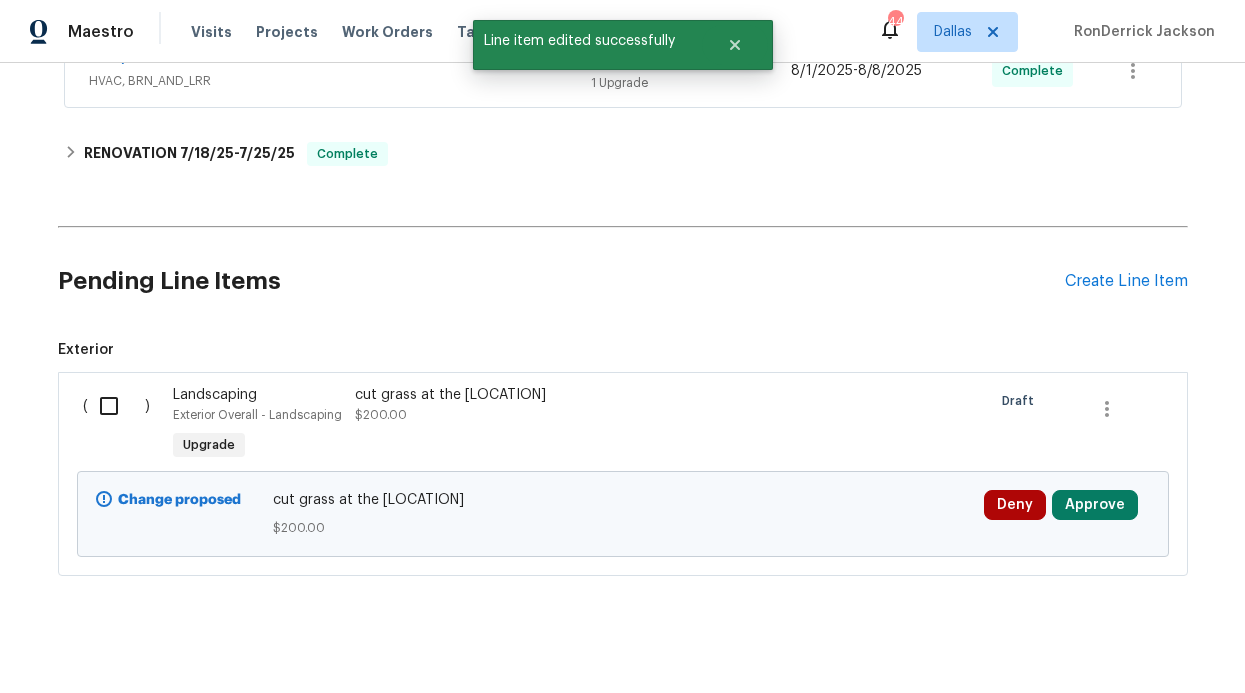 scroll, scrollTop: 0, scrollLeft: 0, axis: both 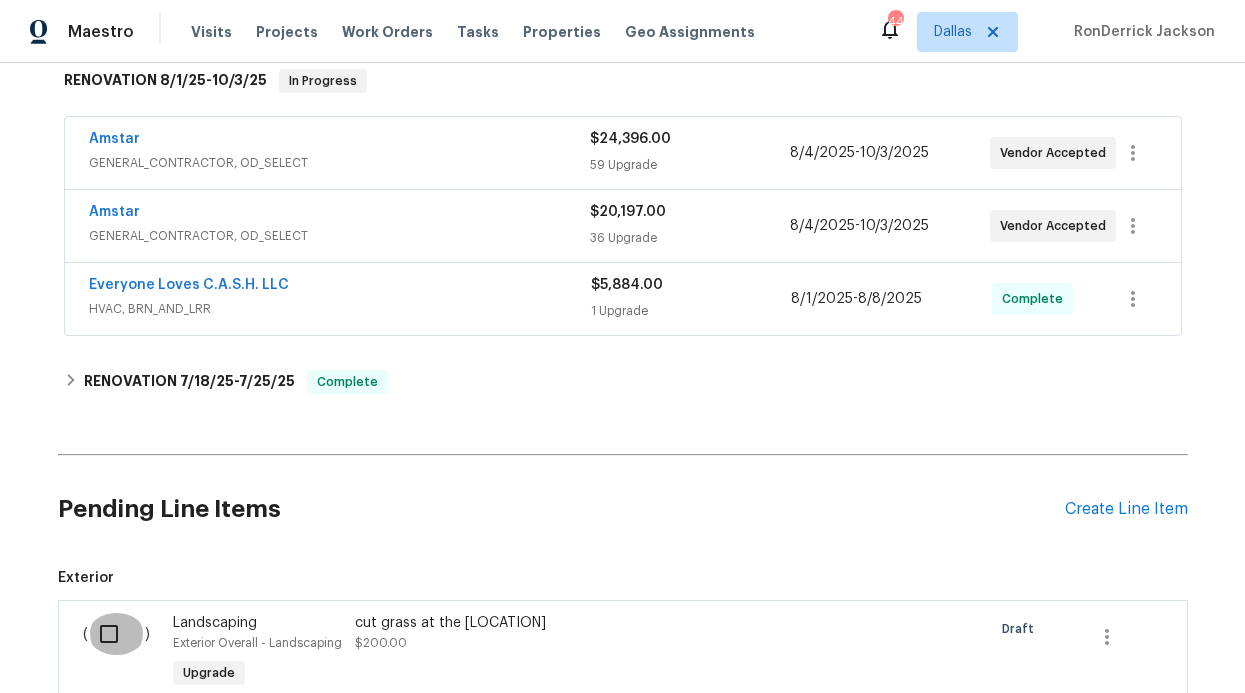 click at bounding box center (116, 634) 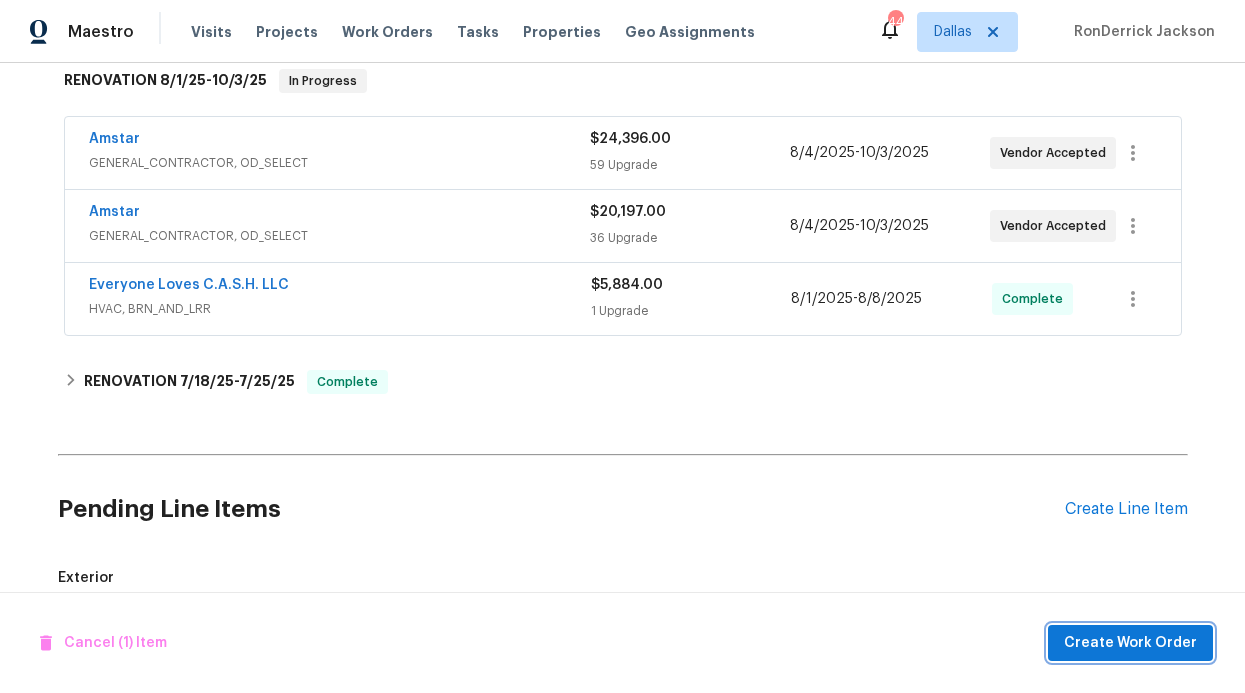 click on "Create Work Order" at bounding box center [1130, 643] 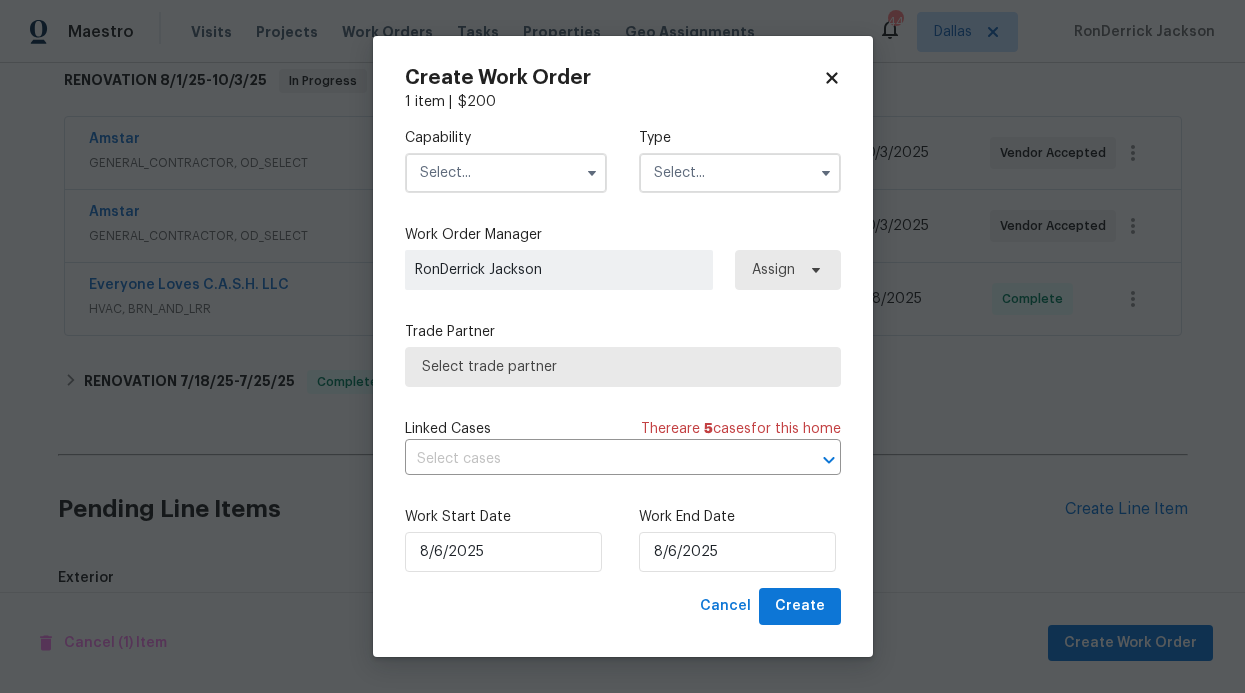 click at bounding box center [506, 173] 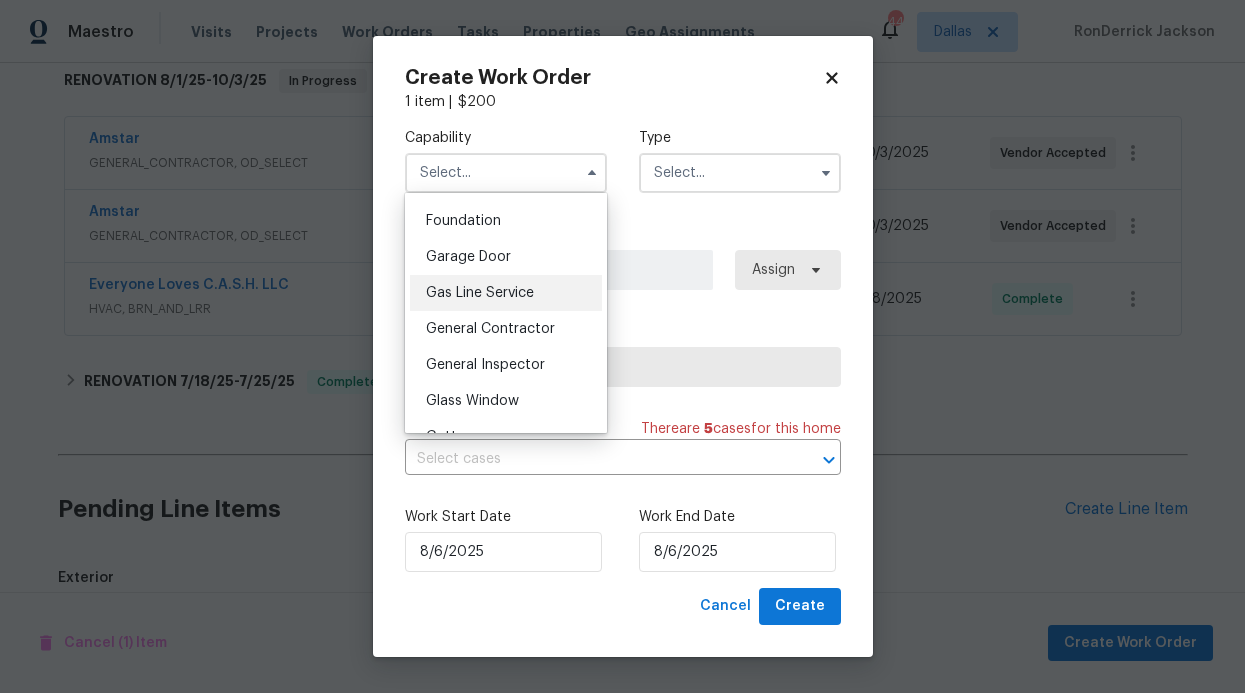 scroll, scrollTop: 843, scrollLeft: 0, axis: vertical 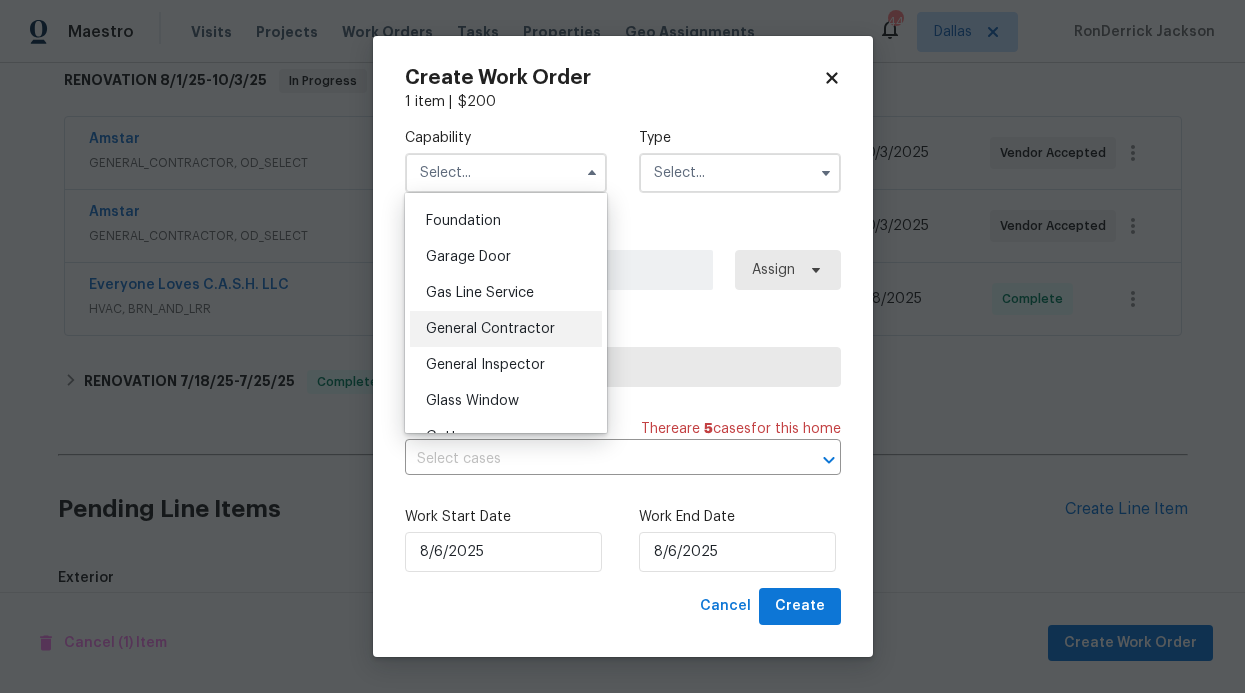 click on "General Contractor" at bounding box center (490, 329) 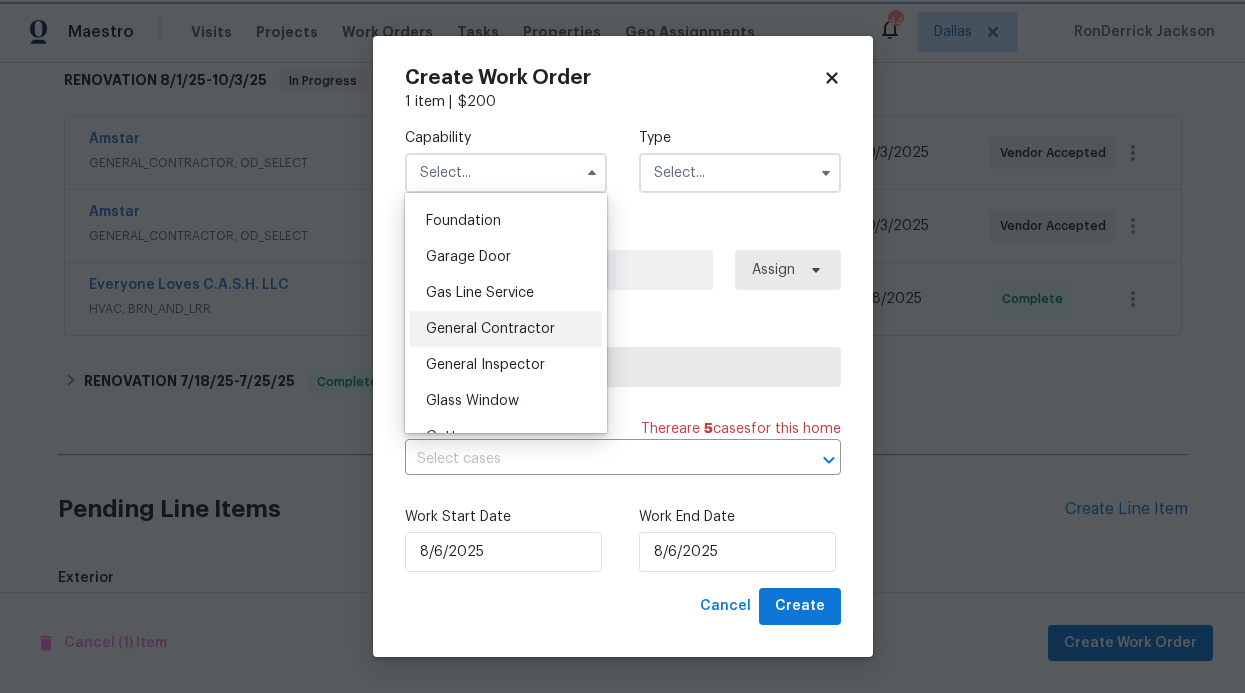 type on "General Contractor" 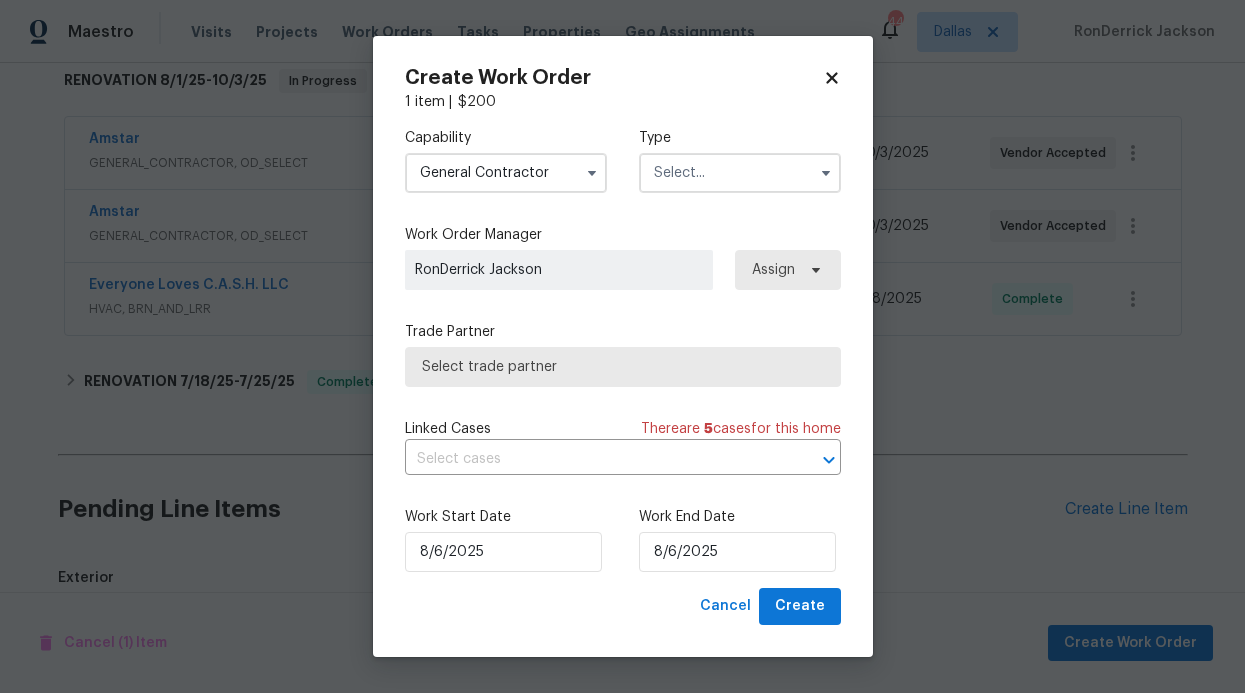 click at bounding box center [740, 173] 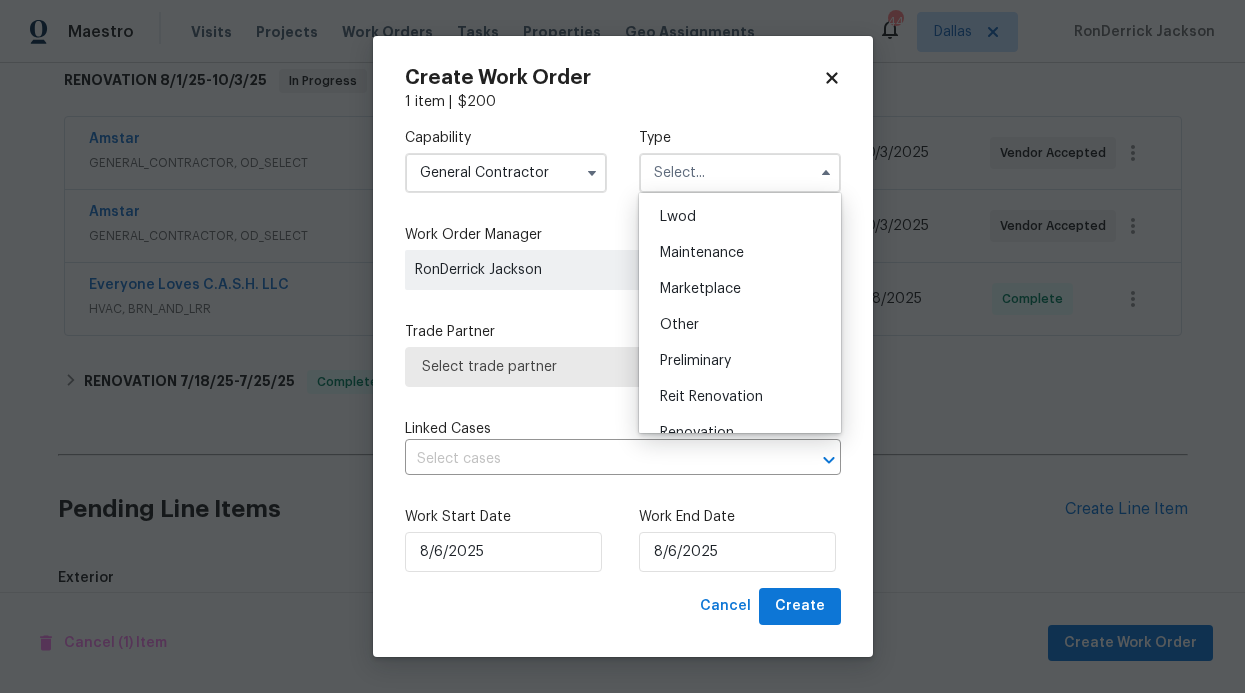 scroll, scrollTop: 454, scrollLeft: 0, axis: vertical 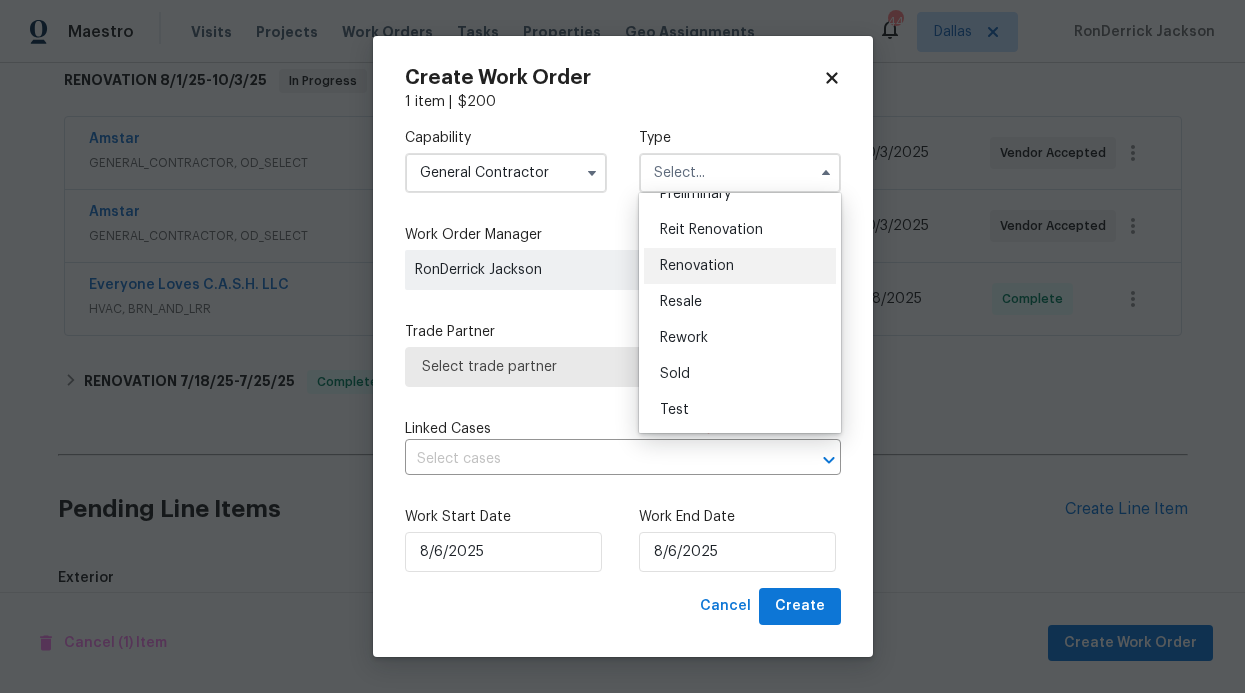 click on "Renovation" at bounding box center (697, 266) 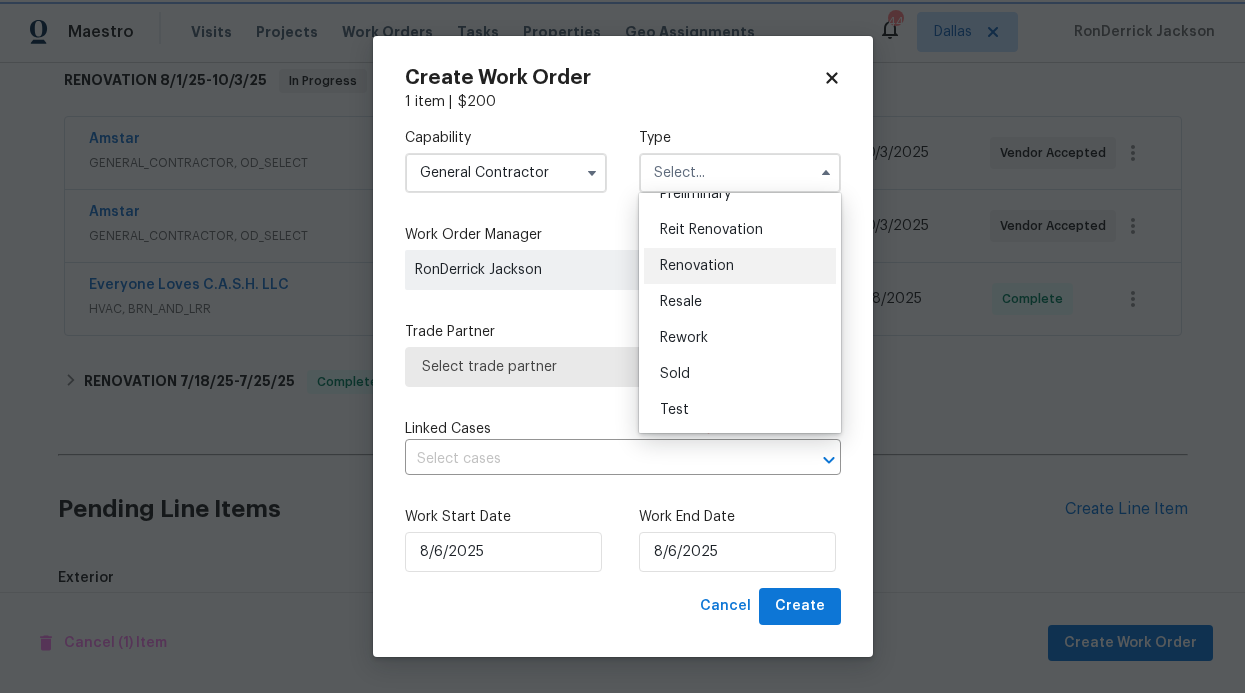 type on "Renovation" 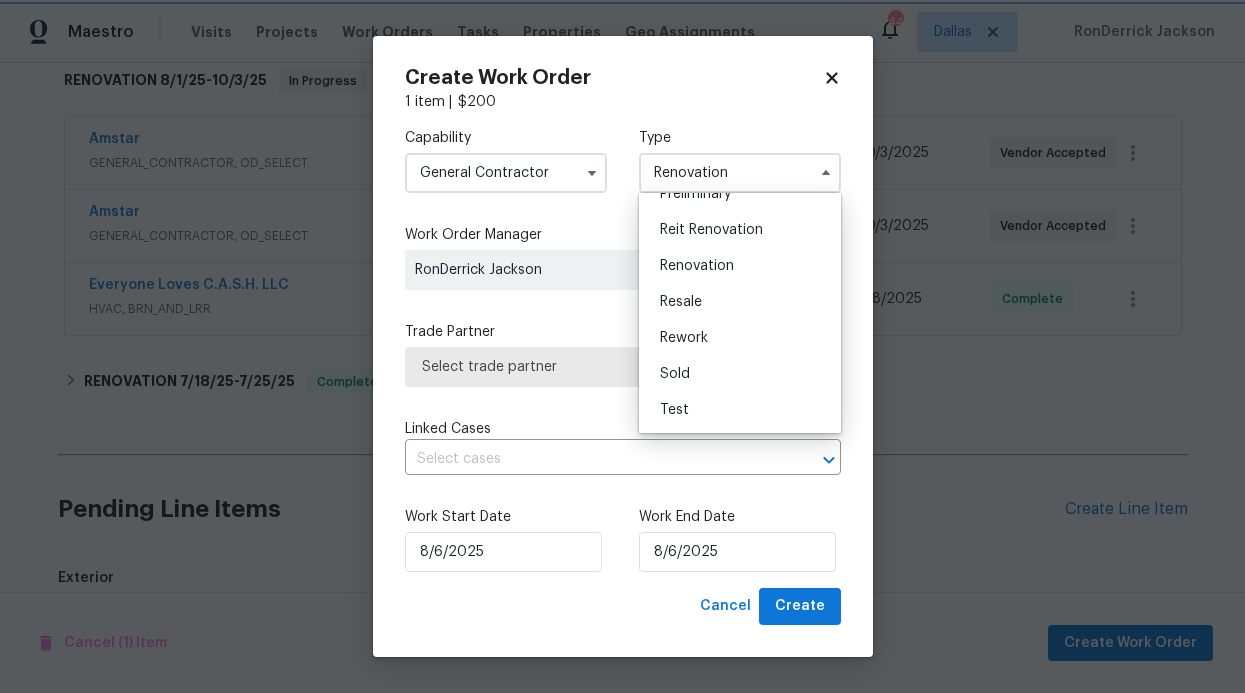 scroll, scrollTop: 0, scrollLeft: 0, axis: both 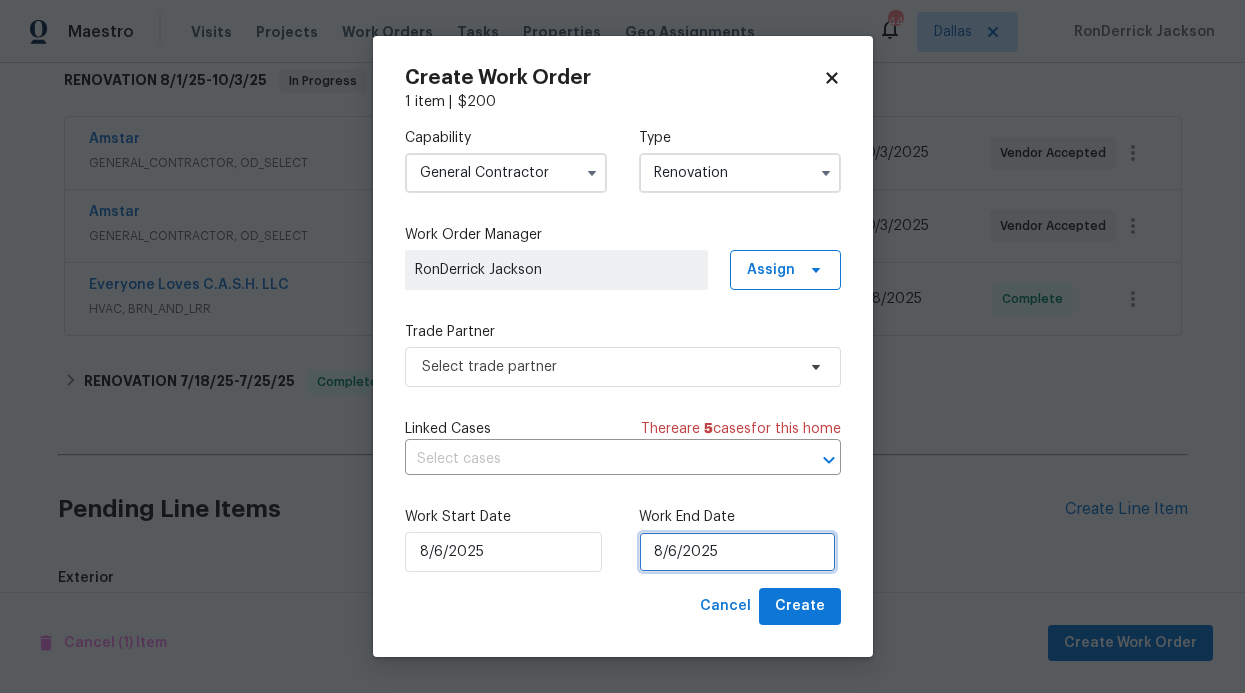 click on "8/6/2025" at bounding box center [737, 552] 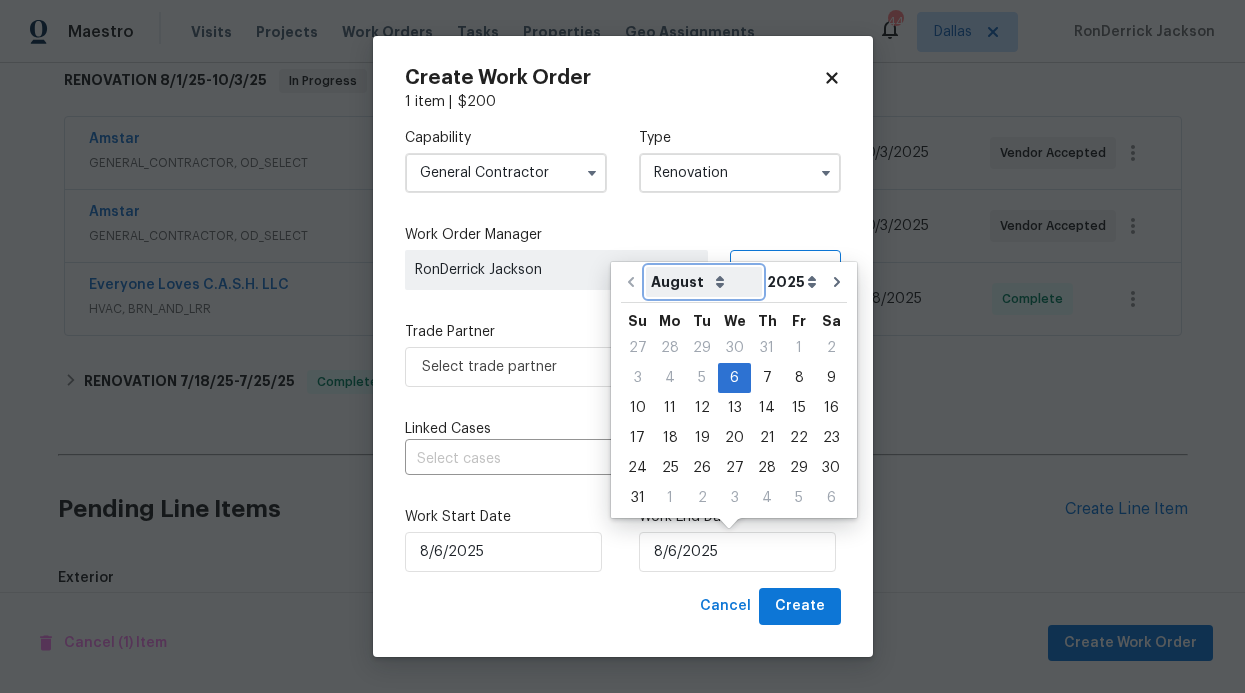 click on "August September October November December" at bounding box center (704, 282) 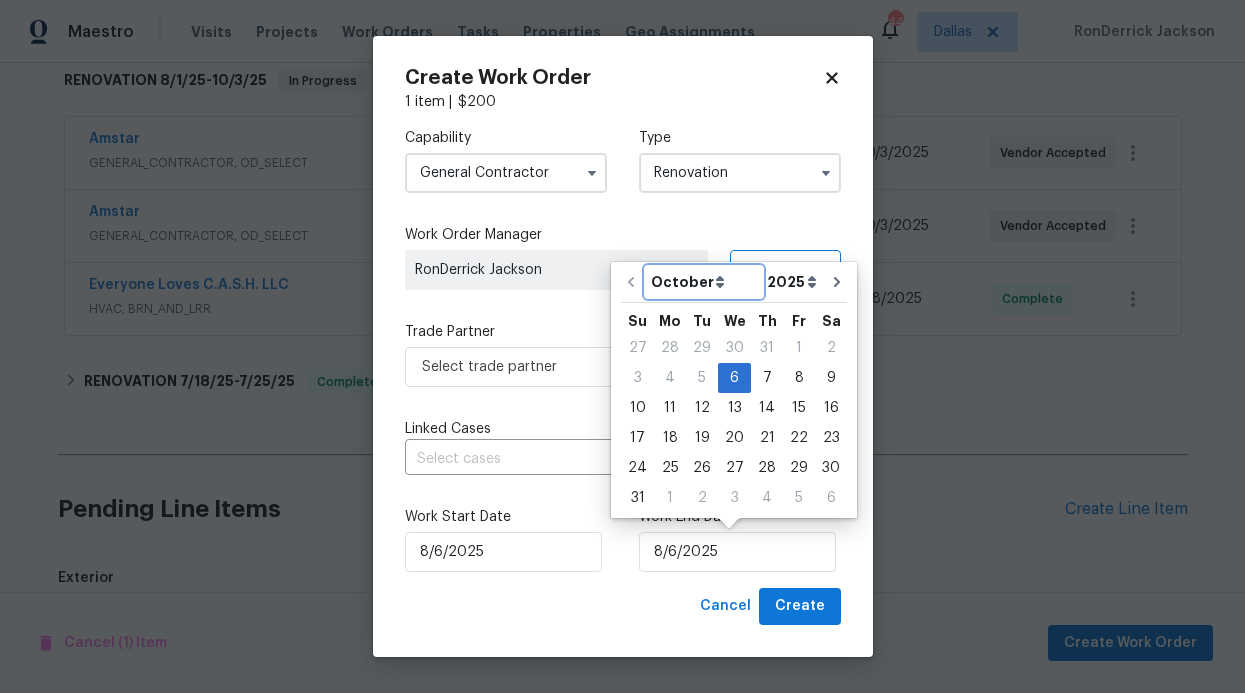 type on "[DATE]" 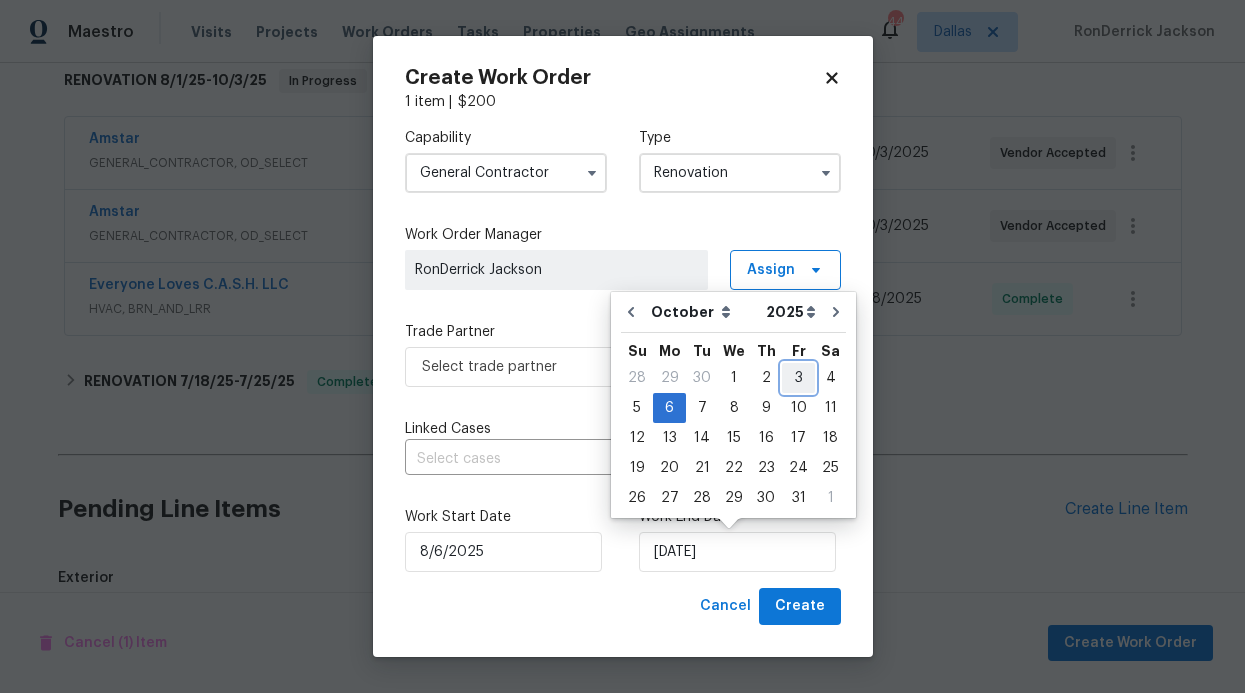 click on "3" at bounding box center (798, 378) 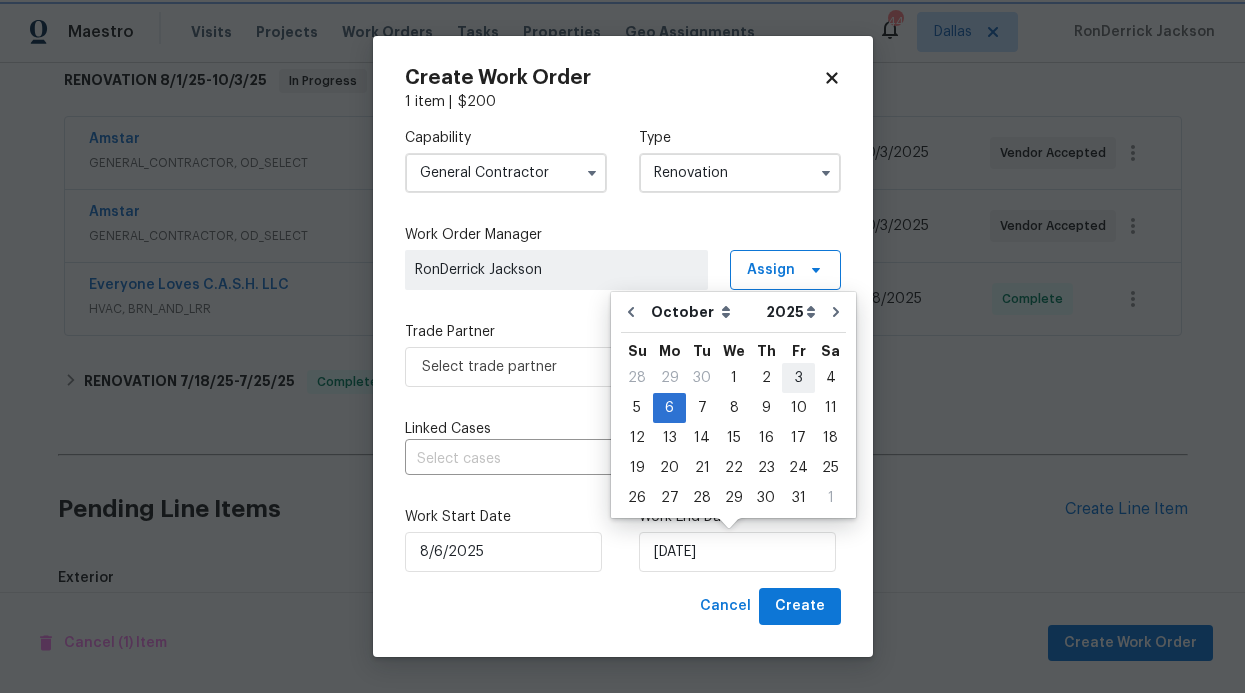 type on "10/3/2025" 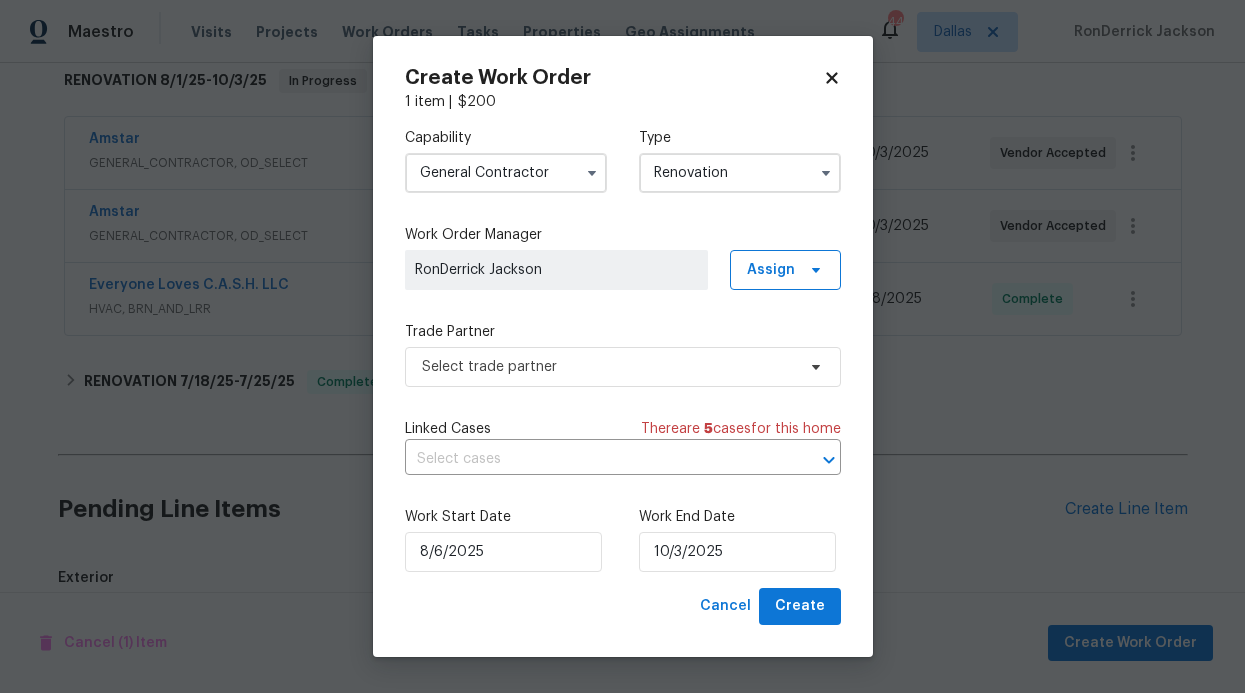 click on "Work Start Date   [DATE] Work End Date   [DATE]" at bounding box center (623, 539) 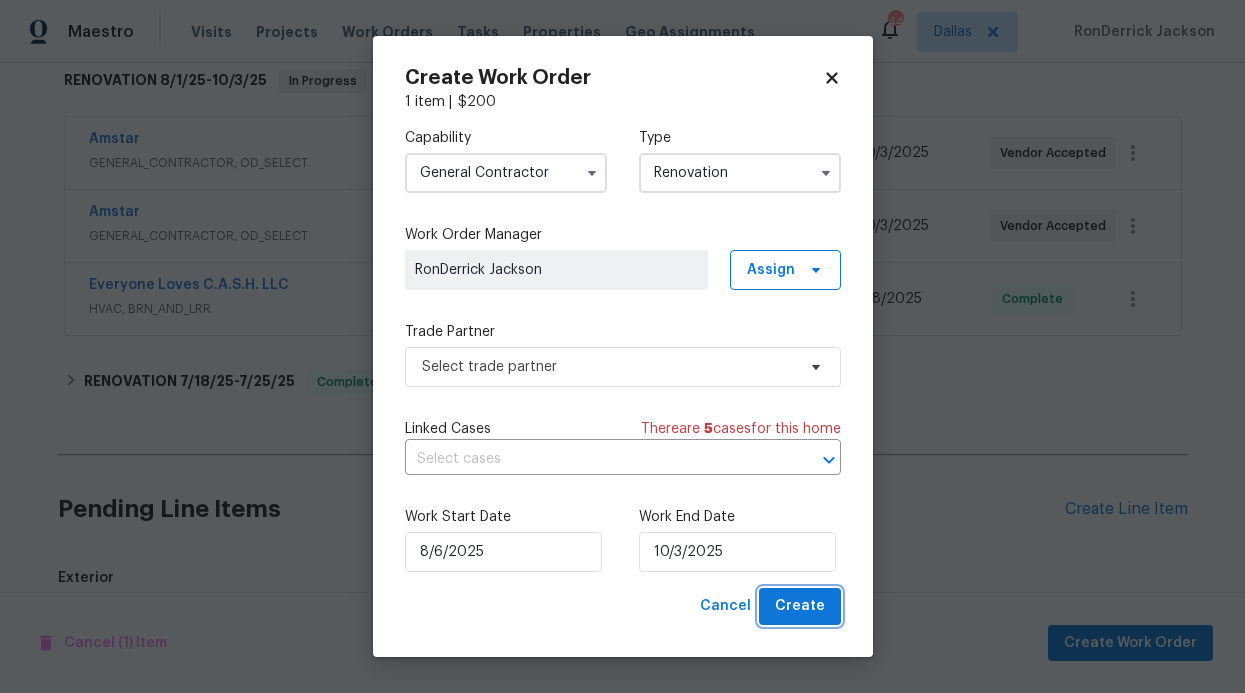 click on "Create" at bounding box center (800, 606) 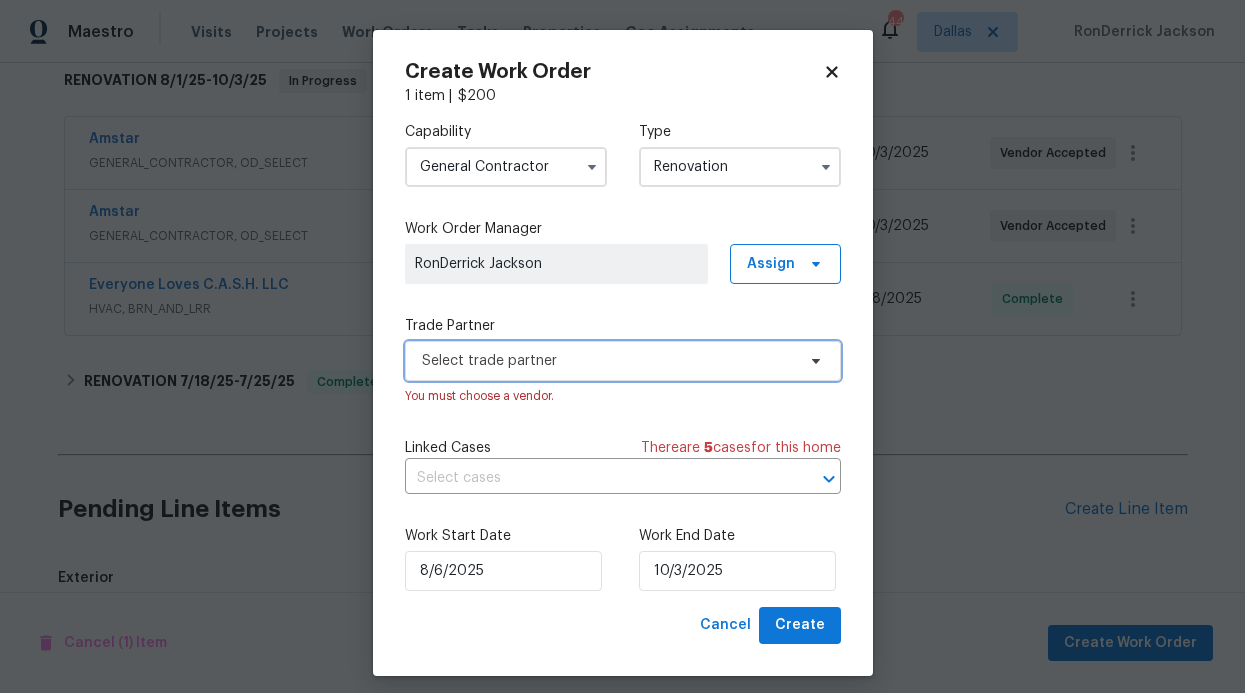 click on "Select trade partner" at bounding box center (608, 361) 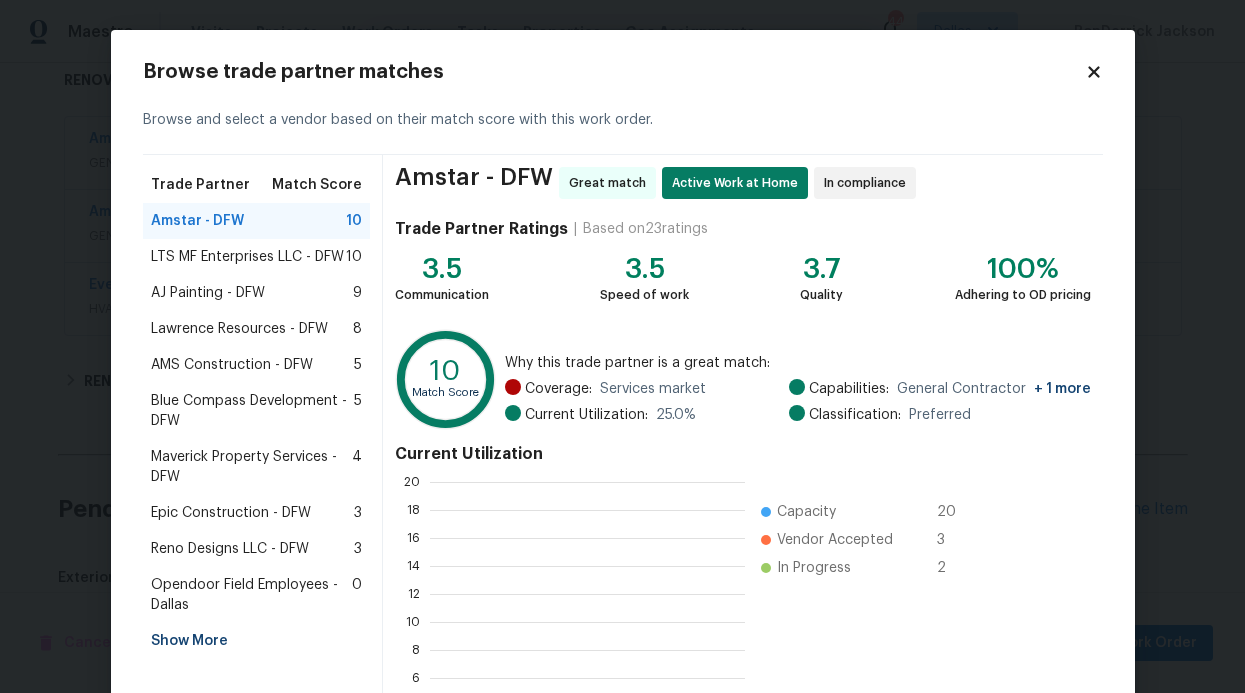 scroll, scrollTop: 2, scrollLeft: 2, axis: both 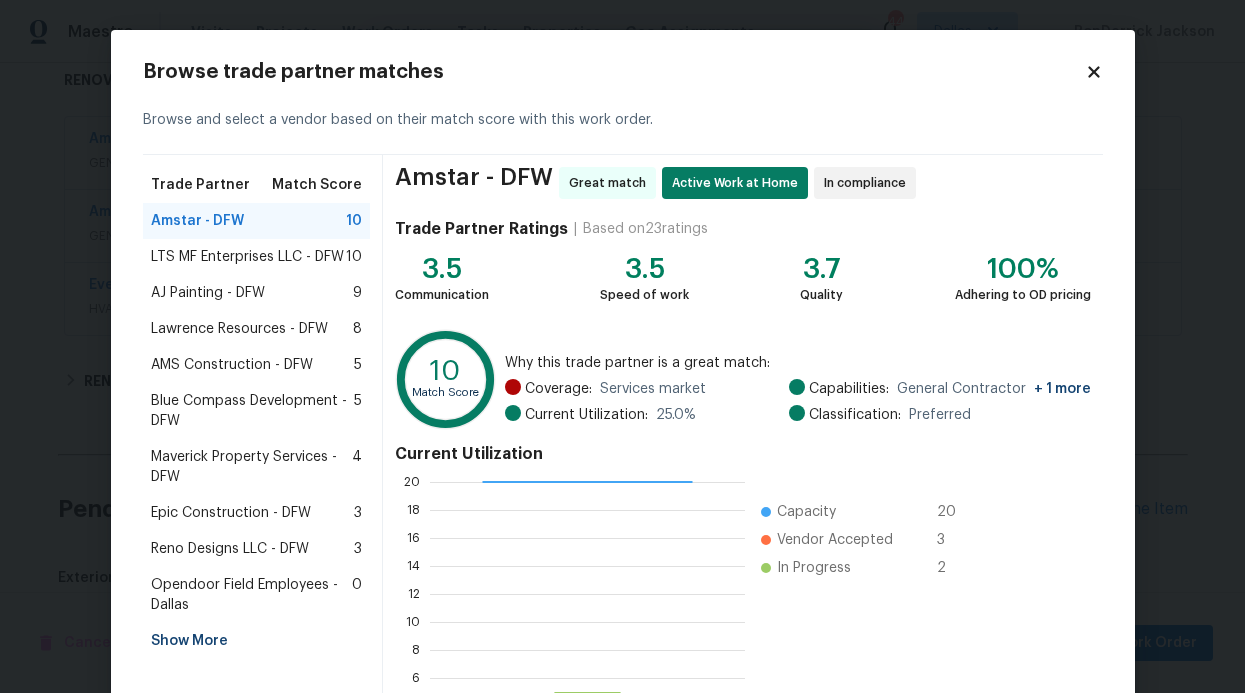 drag, startPoint x: 522, startPoint y: 82, endPoint x: 727, endPoint y: 82, distance: 205 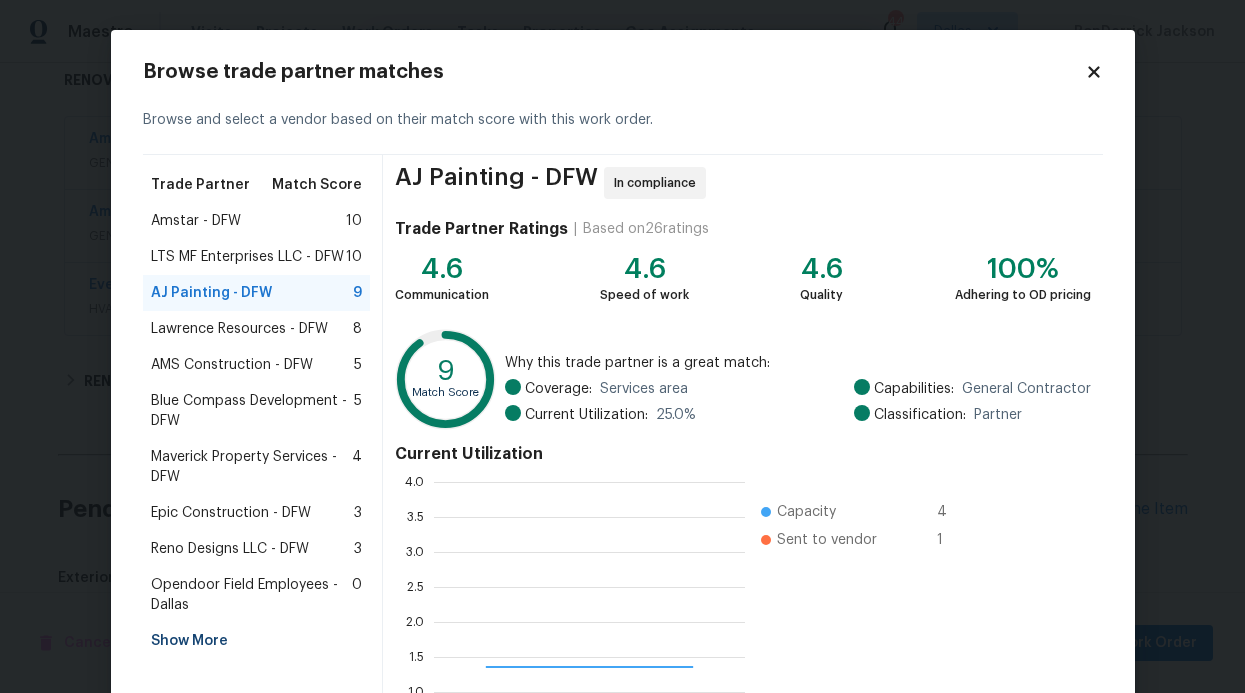 scroll, scrollTop: 2, scrollLeft: 2, axis: both 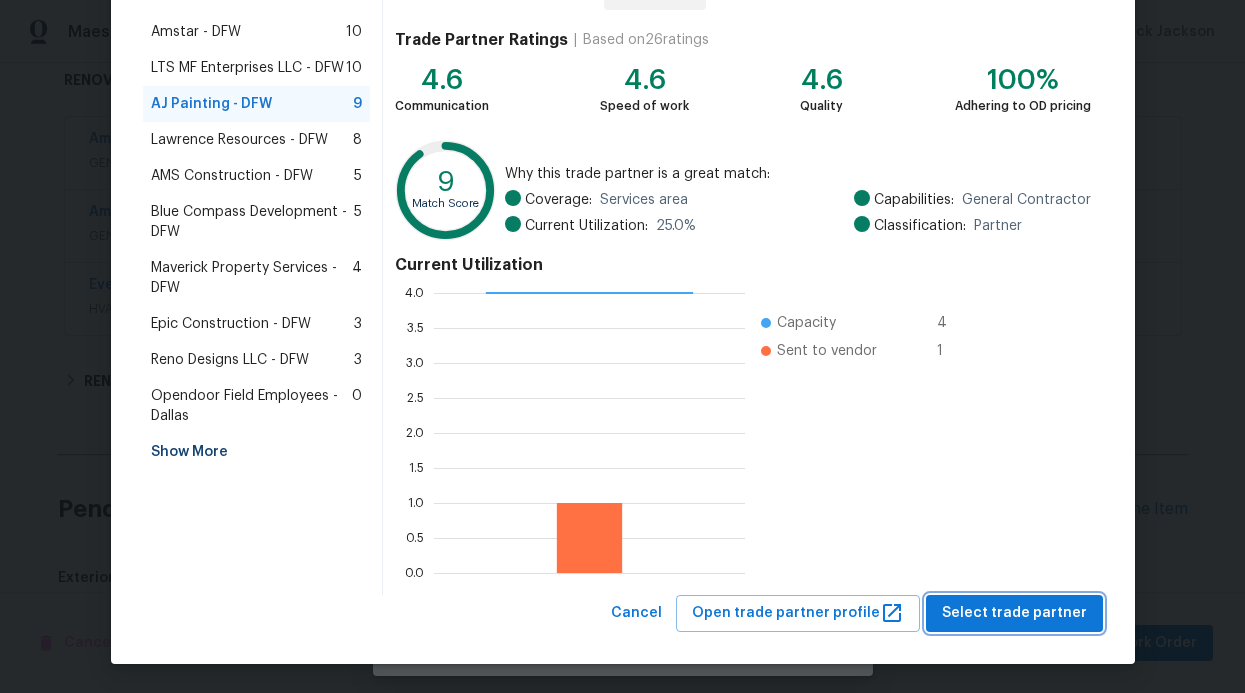 click on "Select trade partner" at bounding box center [1014, 613] 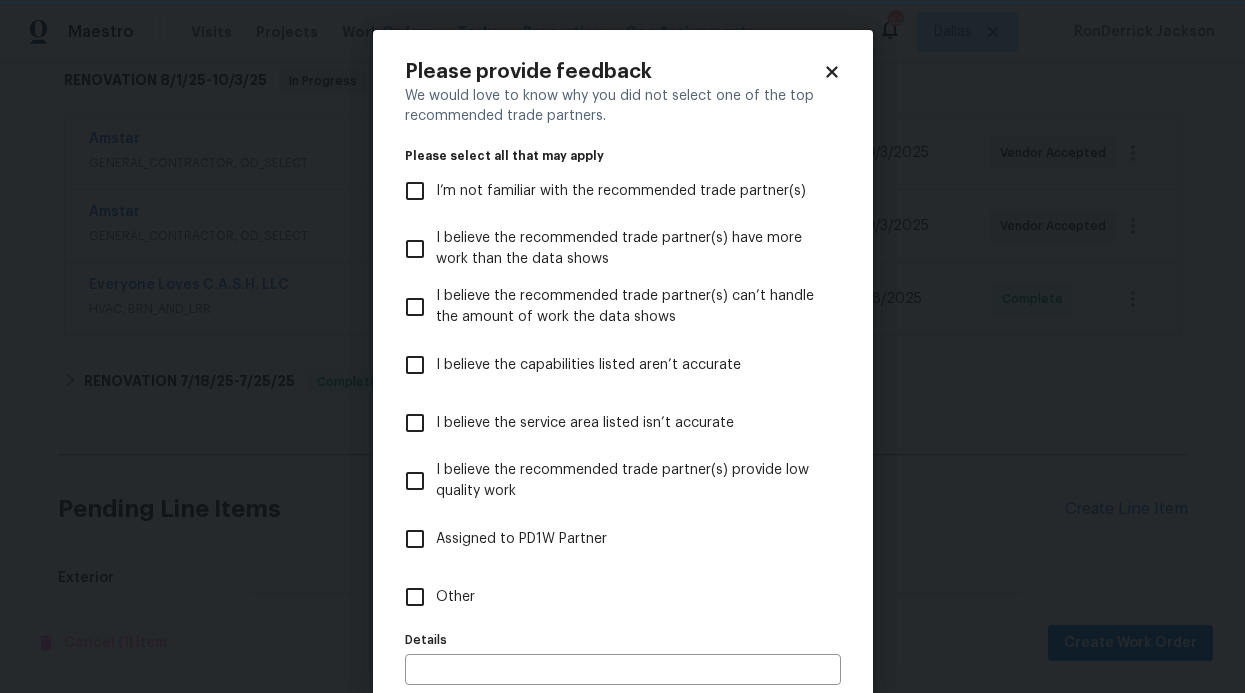 scroll, scrollTop: 0, scrollLeft: 0, axis: both 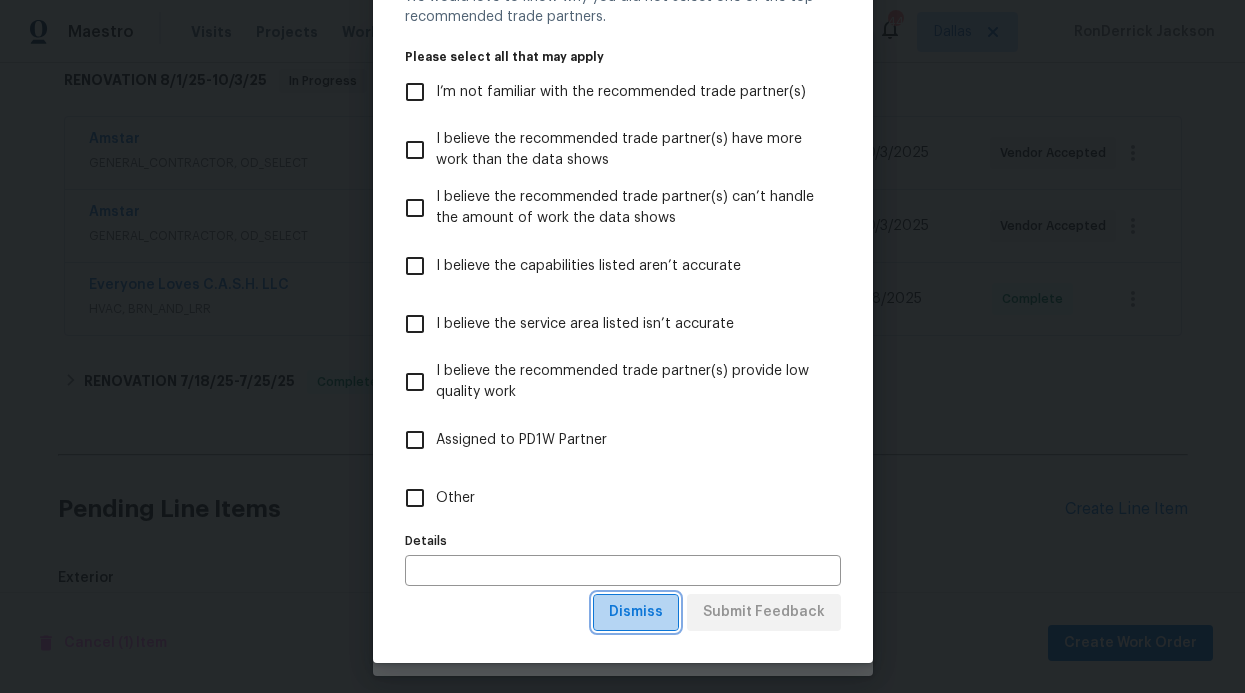 click on "Dismiss" at bounding box center (636, 612) 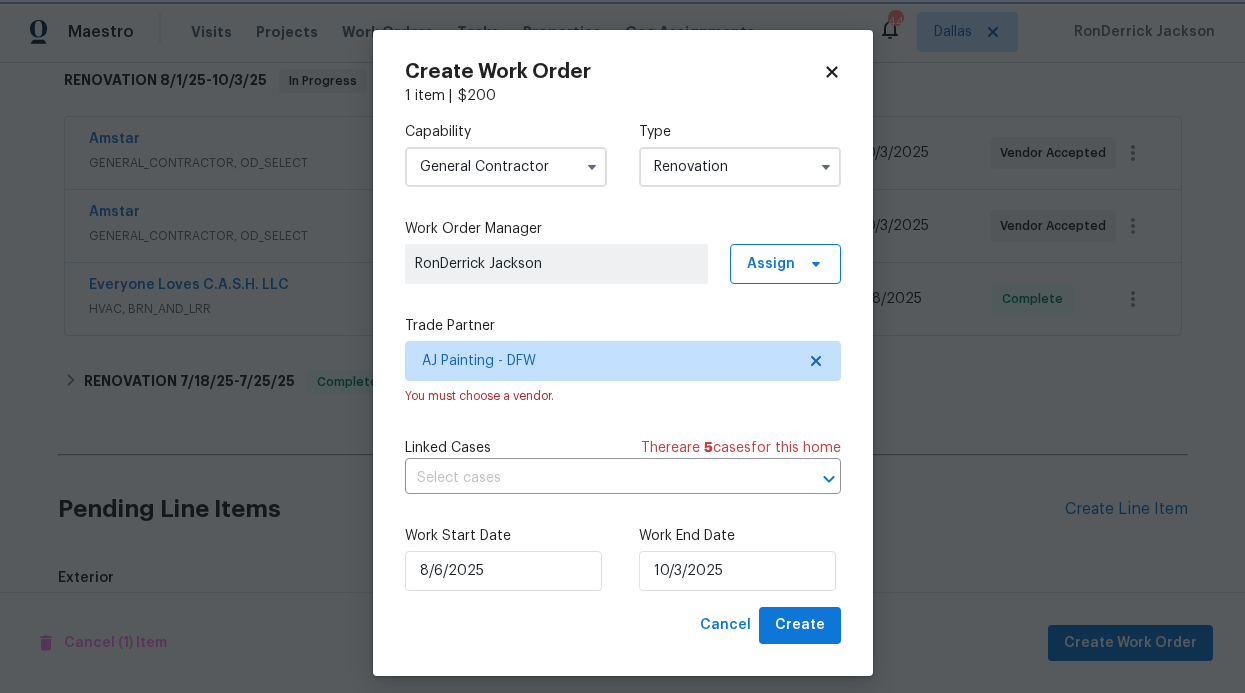 scroll, scrollTop: 0, scrollLeft: 0, axis: both 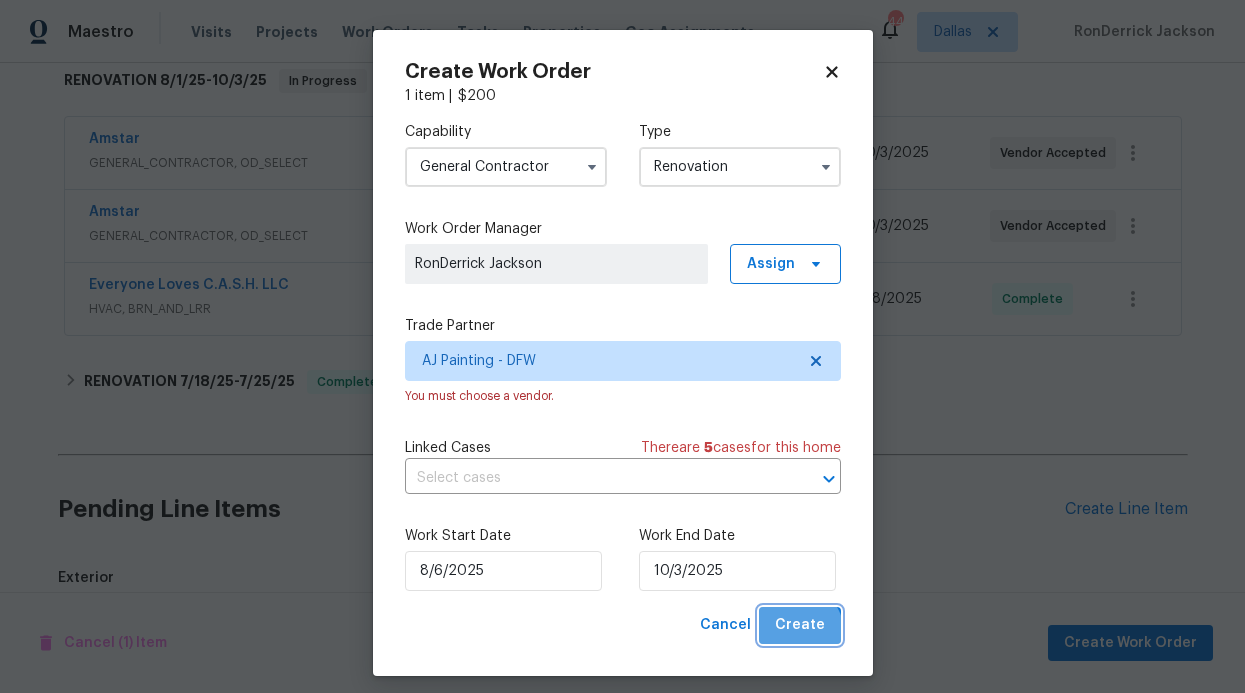 click on "Create" at bounding box center [800, 625] 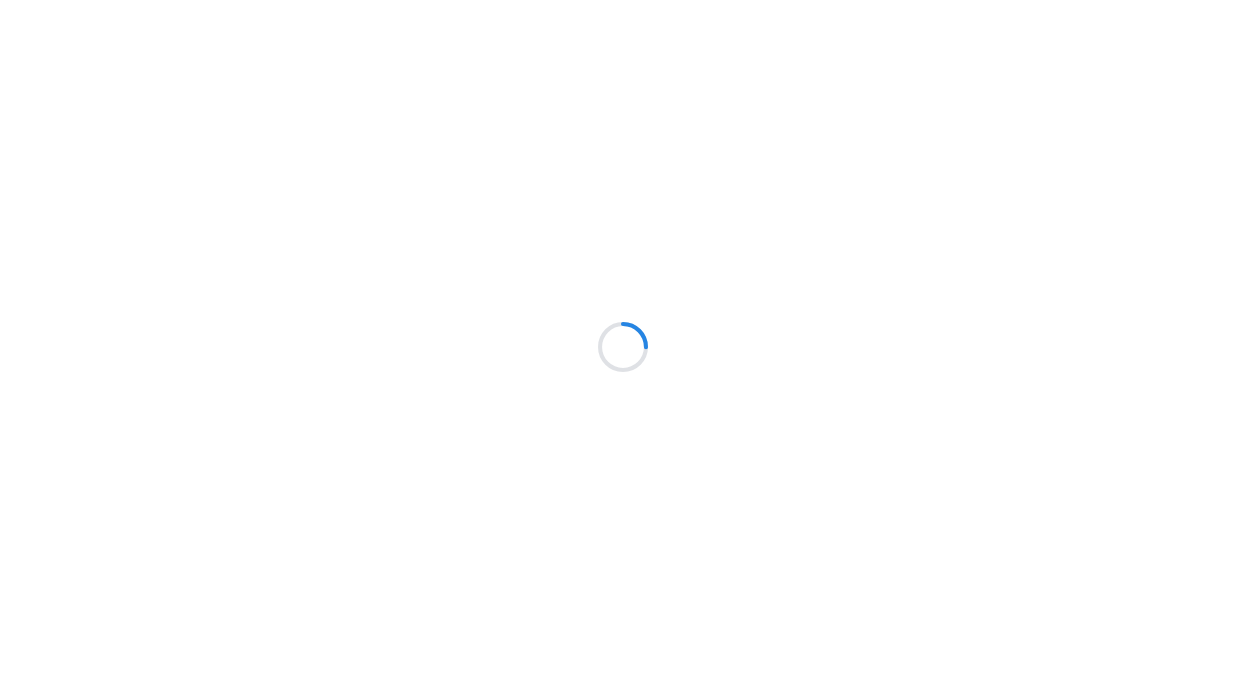 scroll, scrollTop: 0, scrollLeft: 0, axis: both 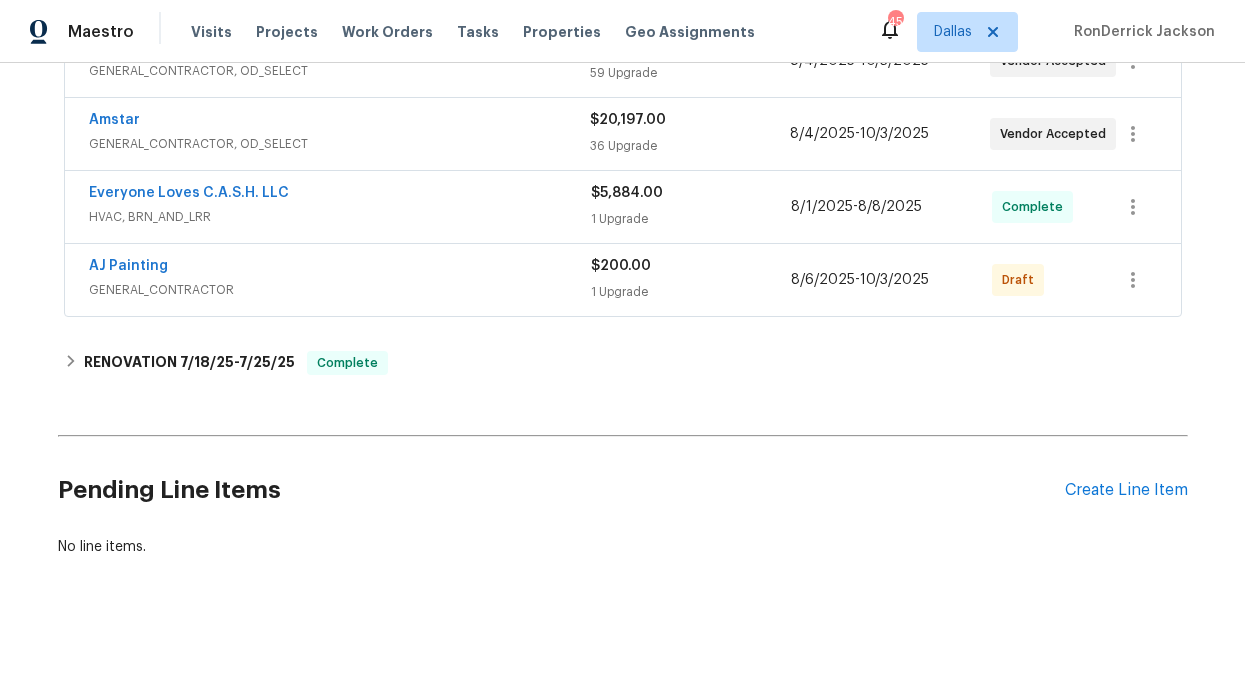 click on "AJ Painting GENERAL_CONTRACTOR $200.00 1 Upgrade [DATE]  -  [DATE] Draft" at bounding box center [599, 280] 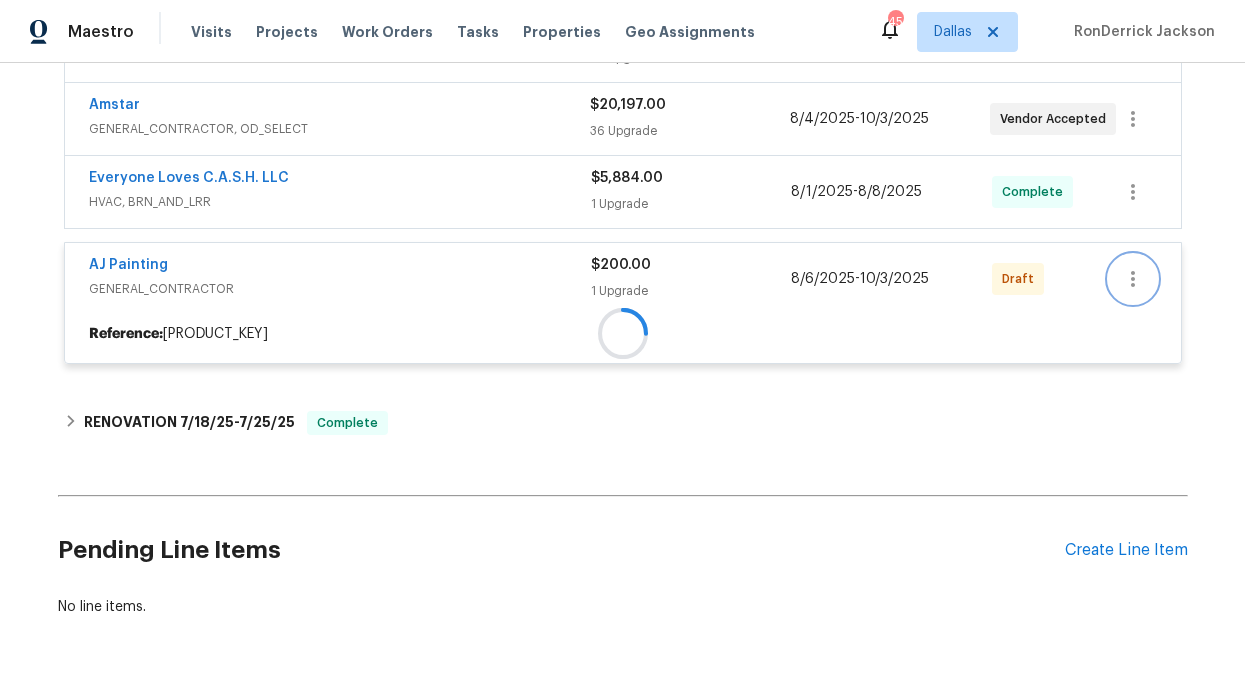 click 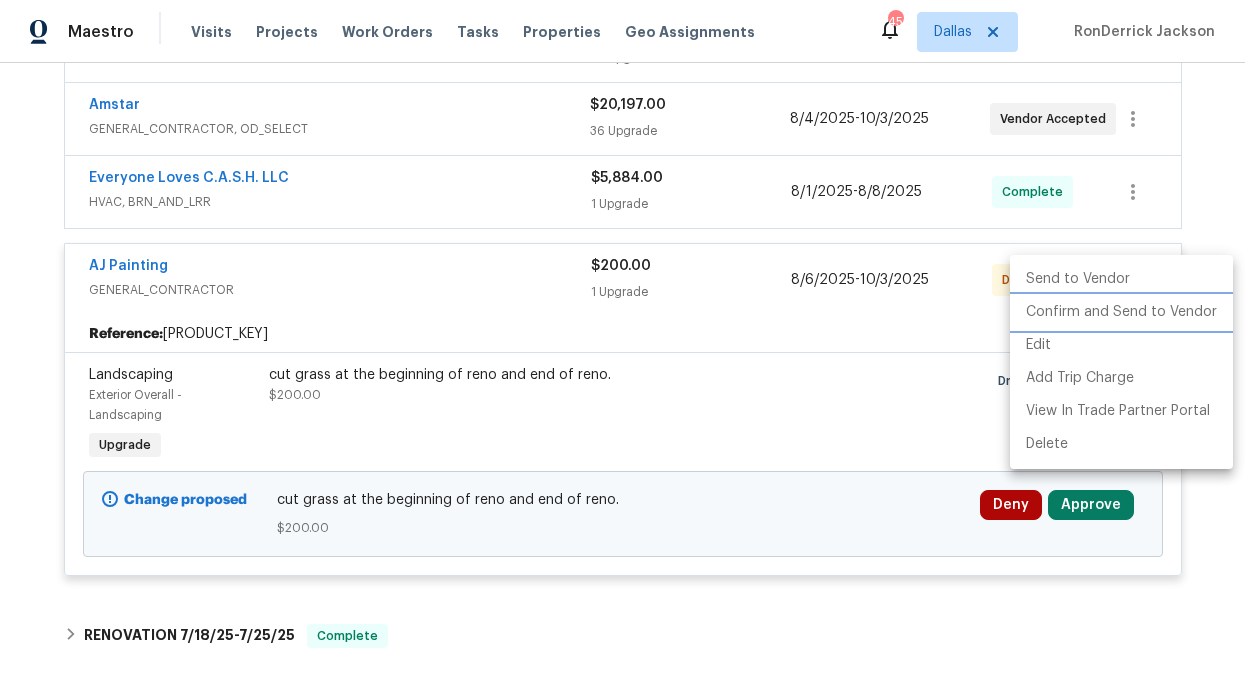 click on "Confirm and Send to Vendor" at bounding box center (1121, 312) 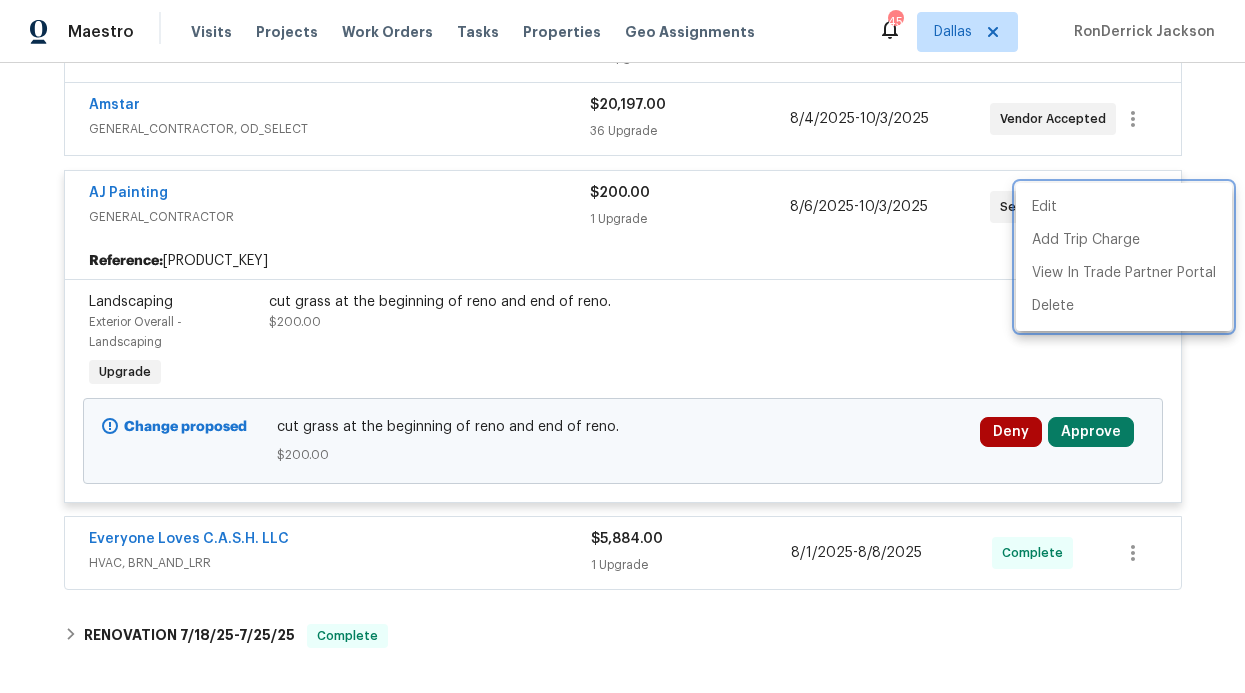 click at bounding box center [622, 346] 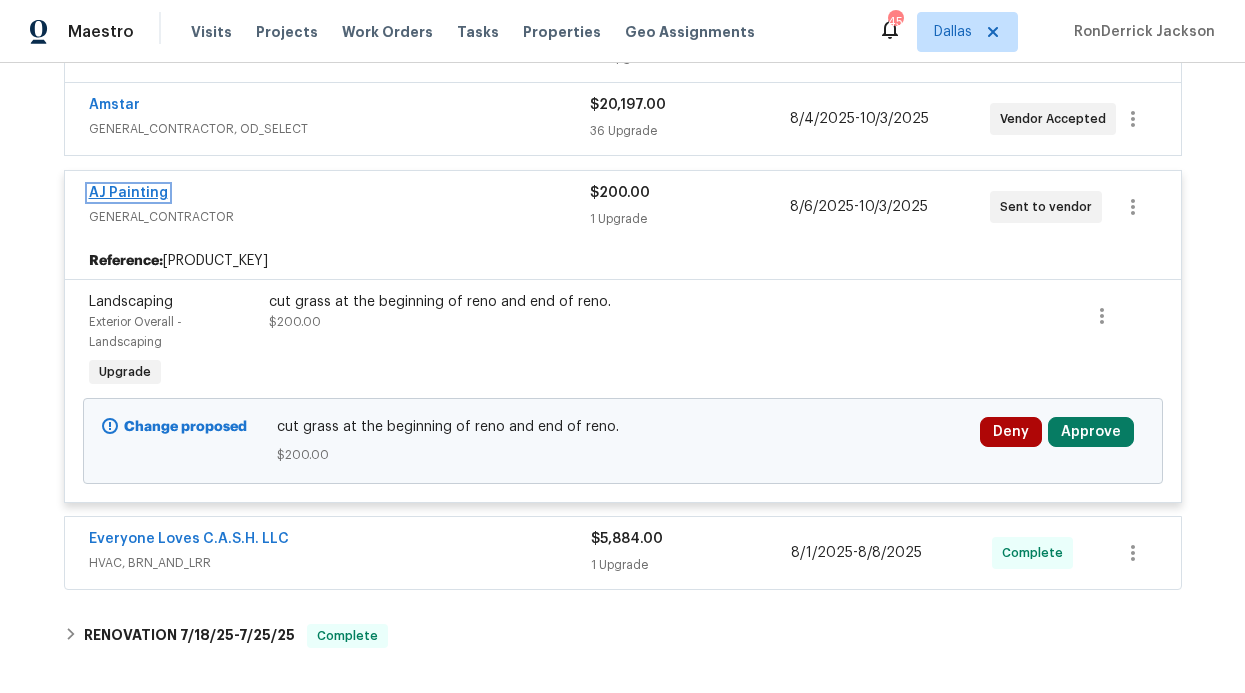 click on "AJ Painting" at bounding box center [128, 193] 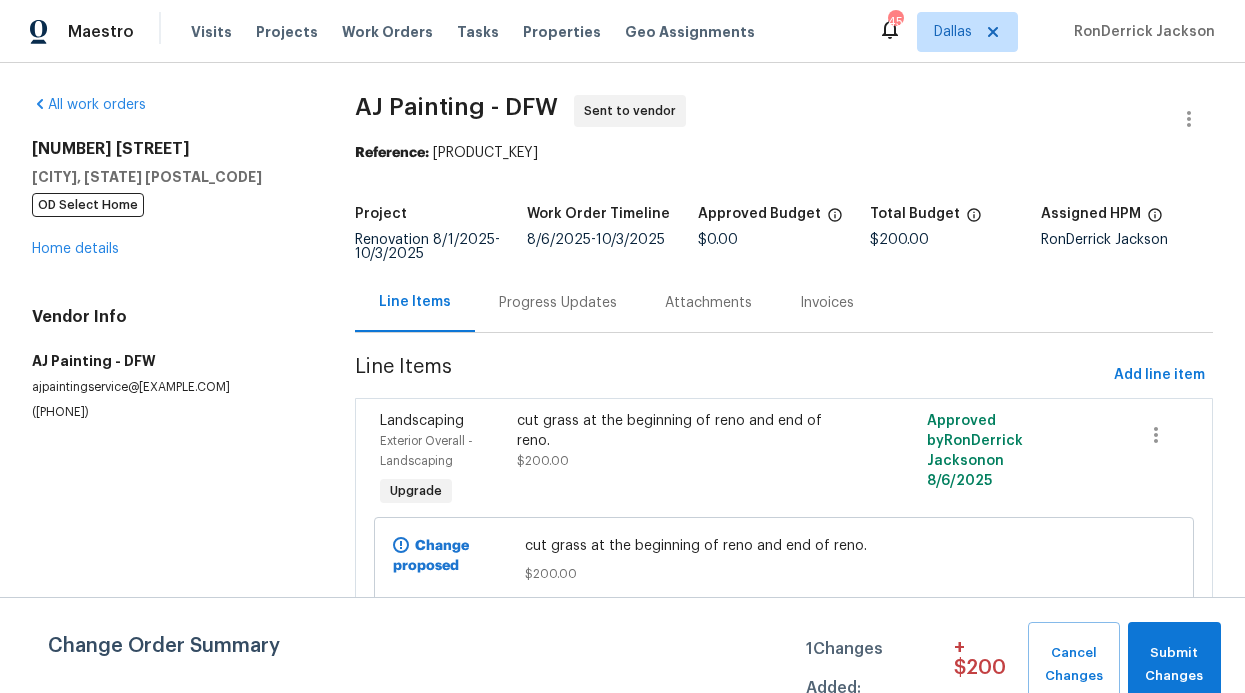 click on "Line Items Progress Updates Attachments Invoices" at bounding box center (784, 303) 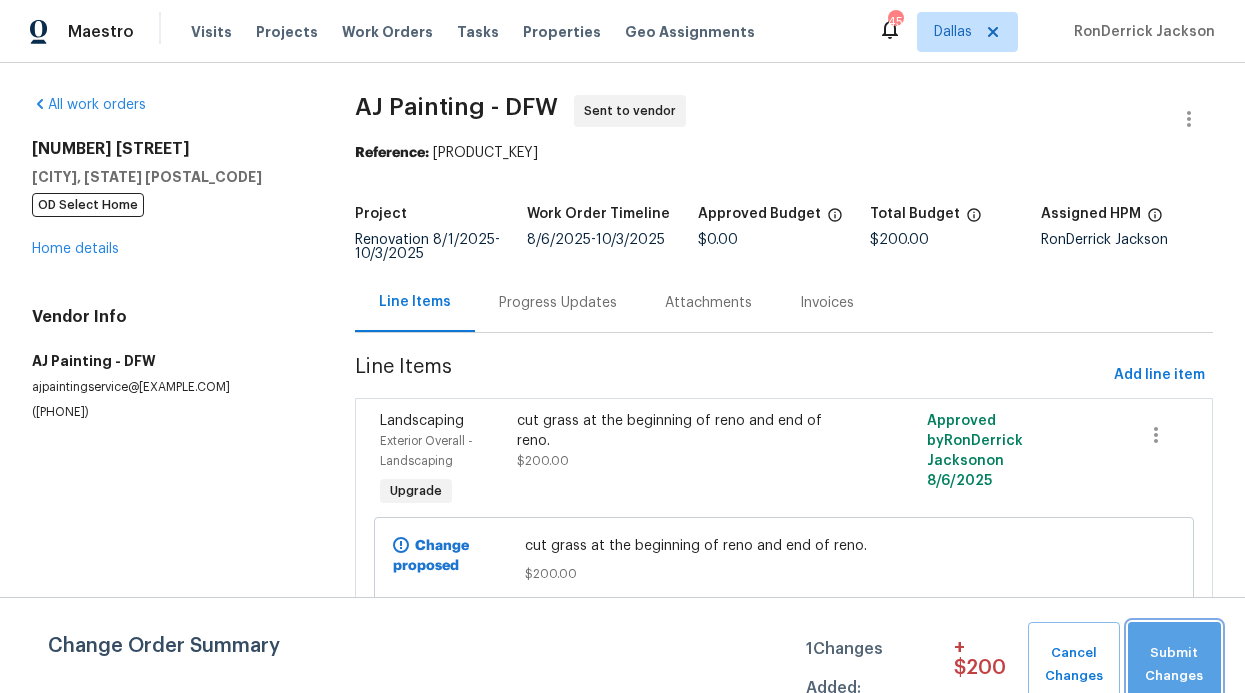 click on "Submit Changes" at bounding box center (1174, 665) 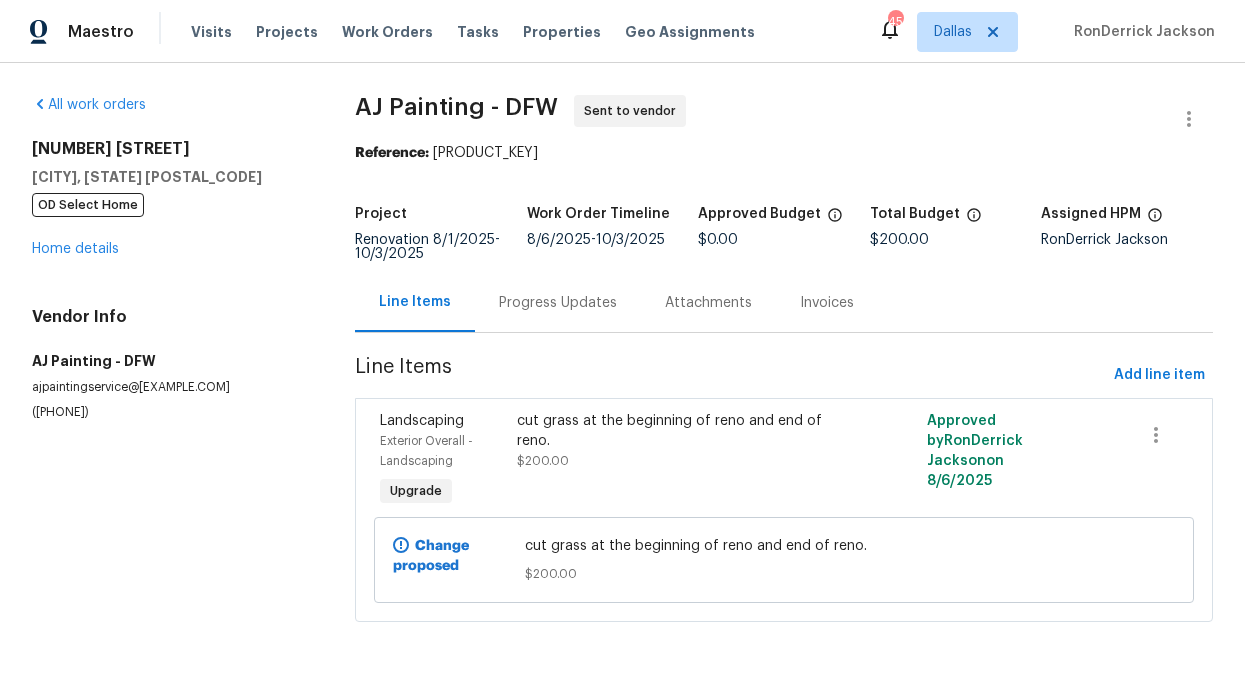 scroll, scrollTop: 0, scrollLeft: 0, axis: both 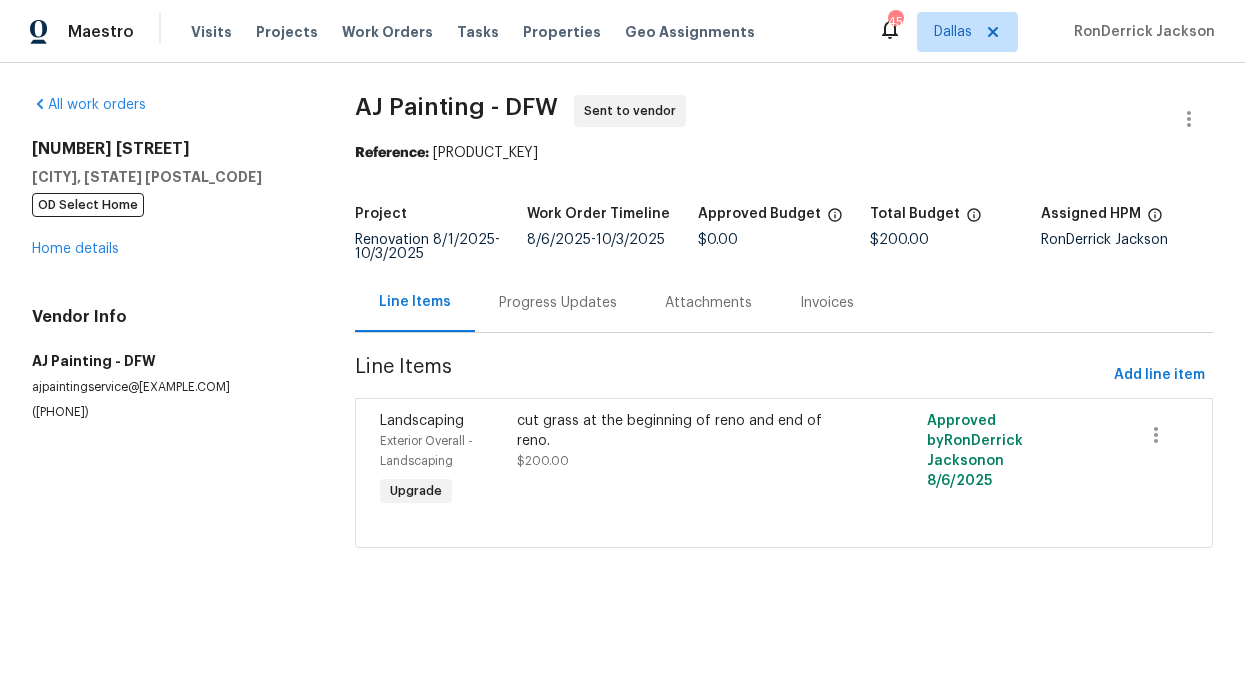 click on "AJ Painting - DFW Sent to vendor Reference:   [PRODUCT_KEY] Project Renovation   [DATE]  -  [DATE] Work Order Timeline [DATE]  -  [DATE] Approved Budget $0.00 Total Budget $200.00 Assigned HPM RonDerrick Jackson Line Items Progress Updates Attachments Invoices Line Items Add line item Landscaping Exterior Overall - Landscaping Upgrade cut grass at the beginning of reno and end of reno. $200.00 Approved by  RonDerrick Jackson  on   [DATE]" at bounding box center (784, 333) 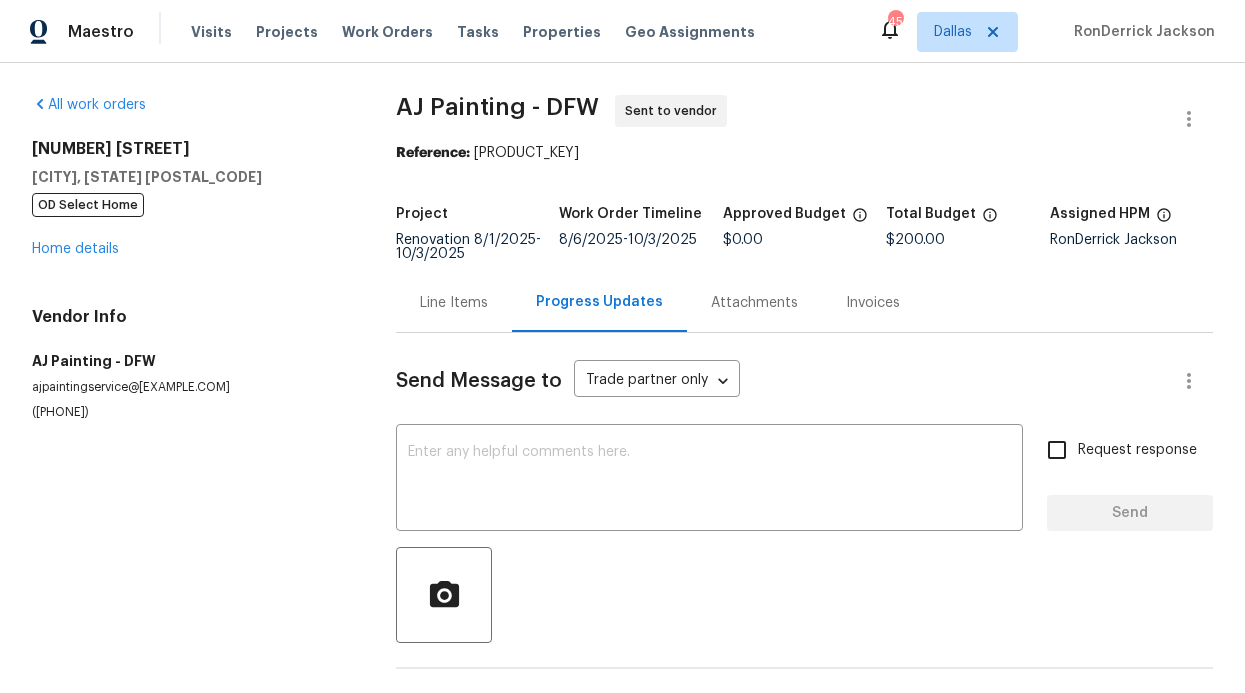 click on "Request response" at bounding box center [1057, 450] 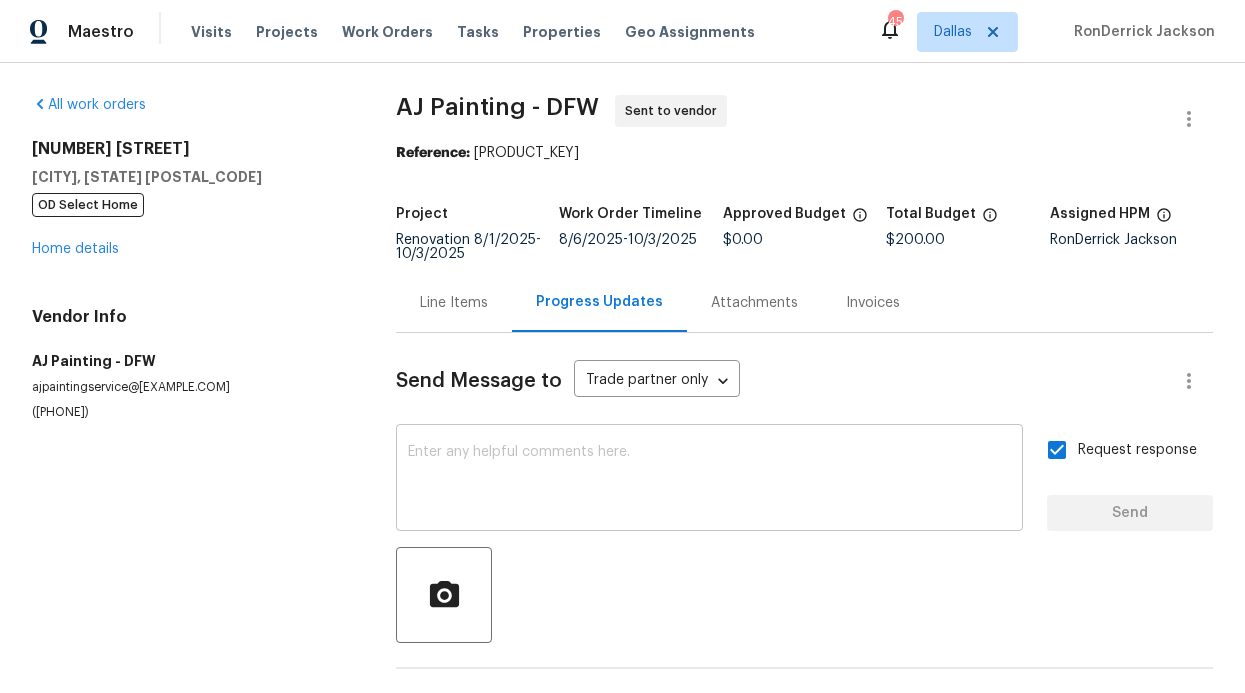 click at bounding box center (709, 480) 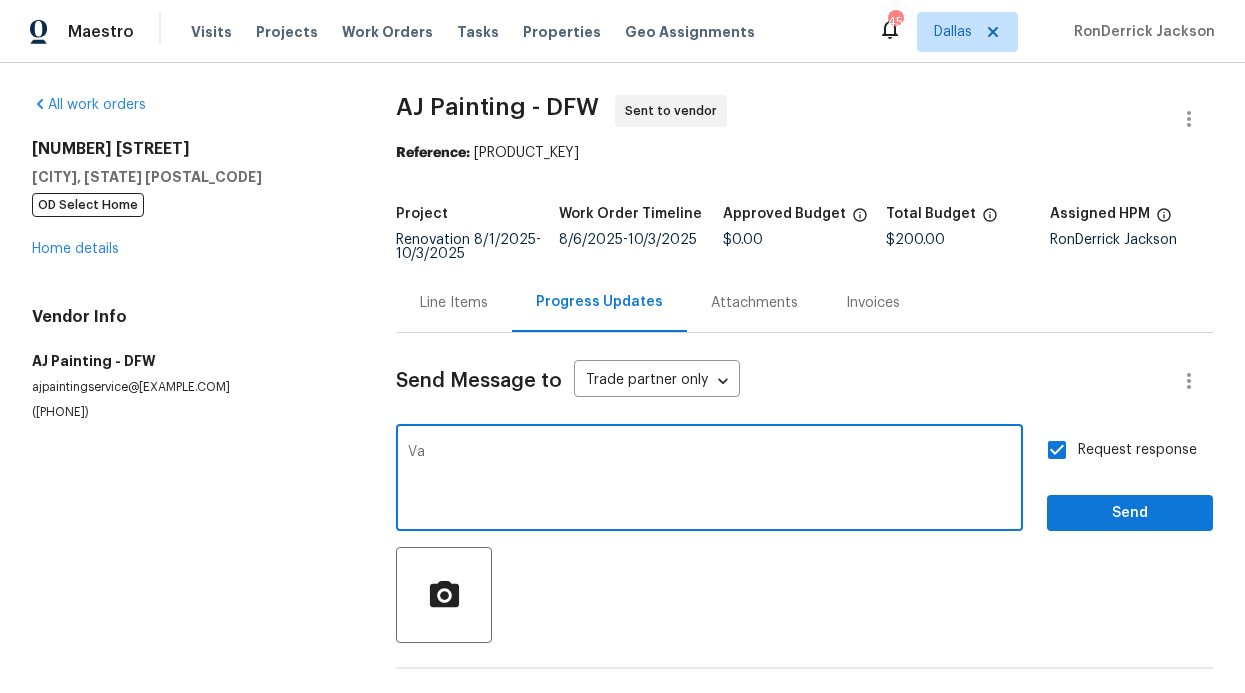 type on "V" 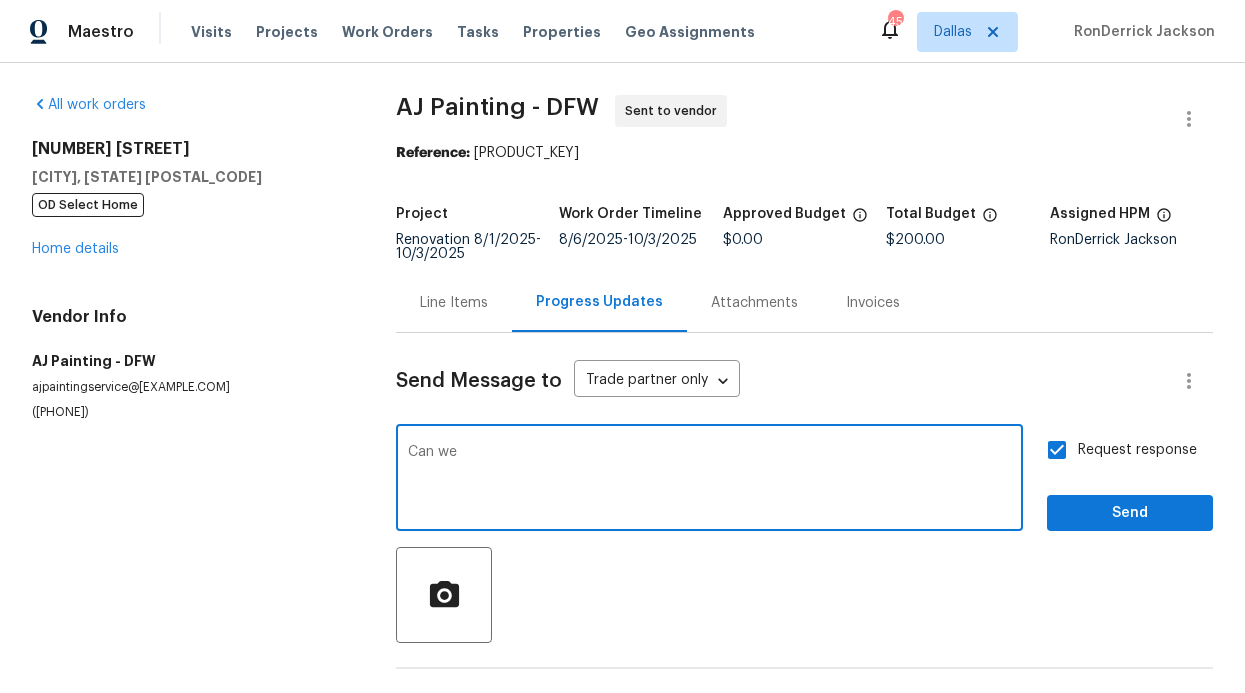 click on "Can we" at bounding box center (709, 480) 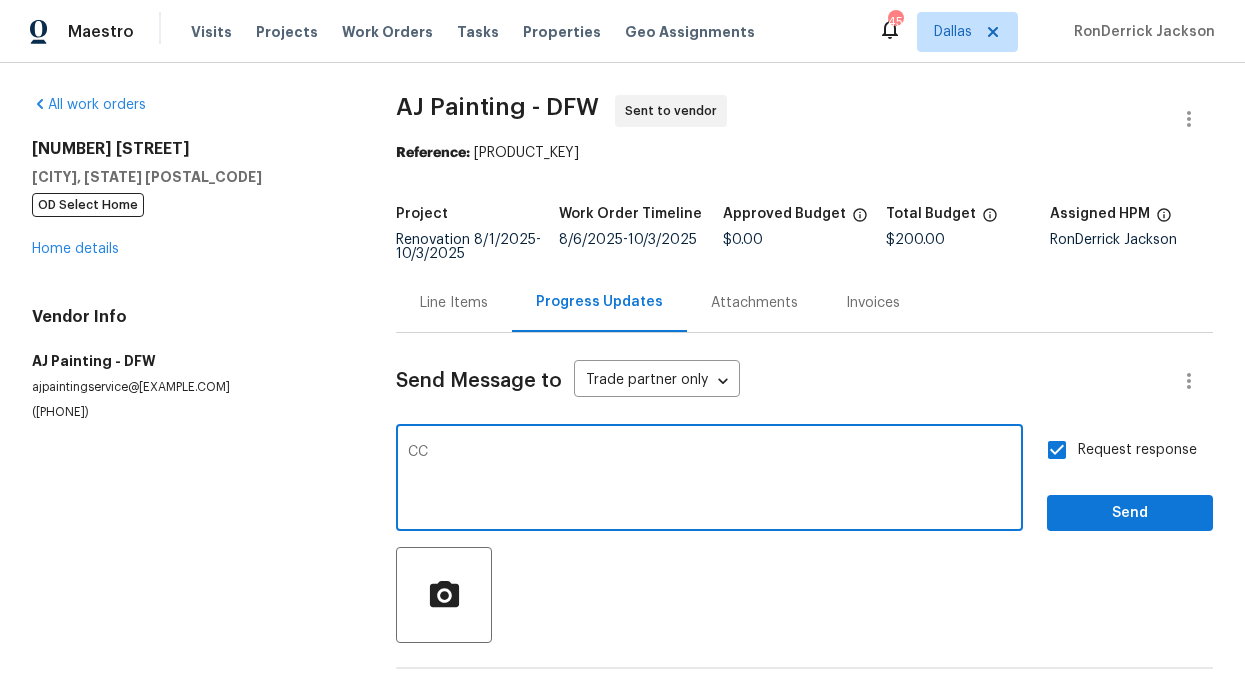 type on "C" 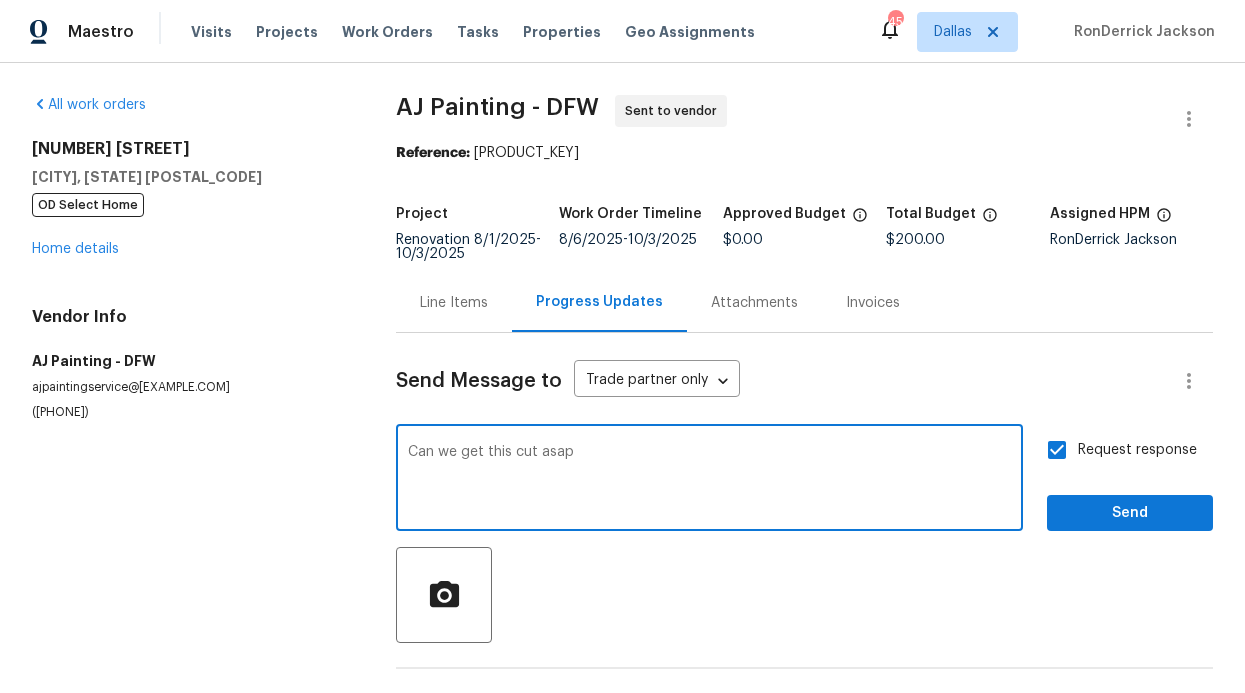 type on "Can we get this cut asap" 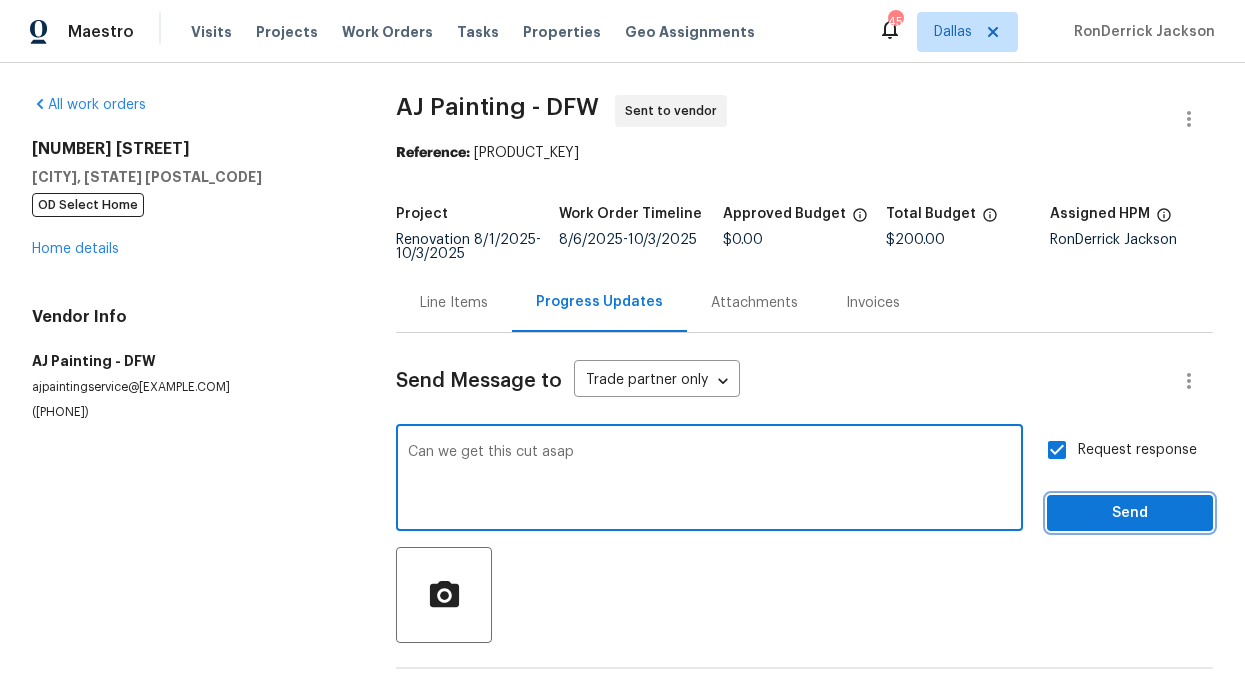 click on "Send" at bounding box center [1130, 513] 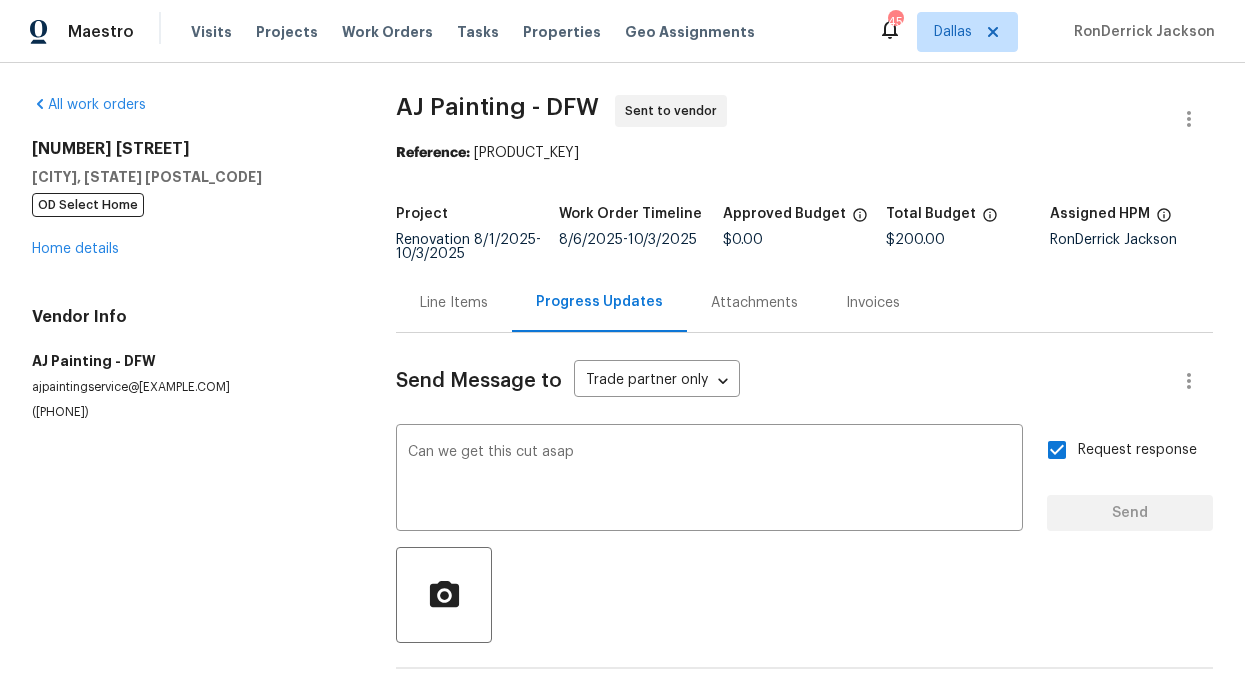type 